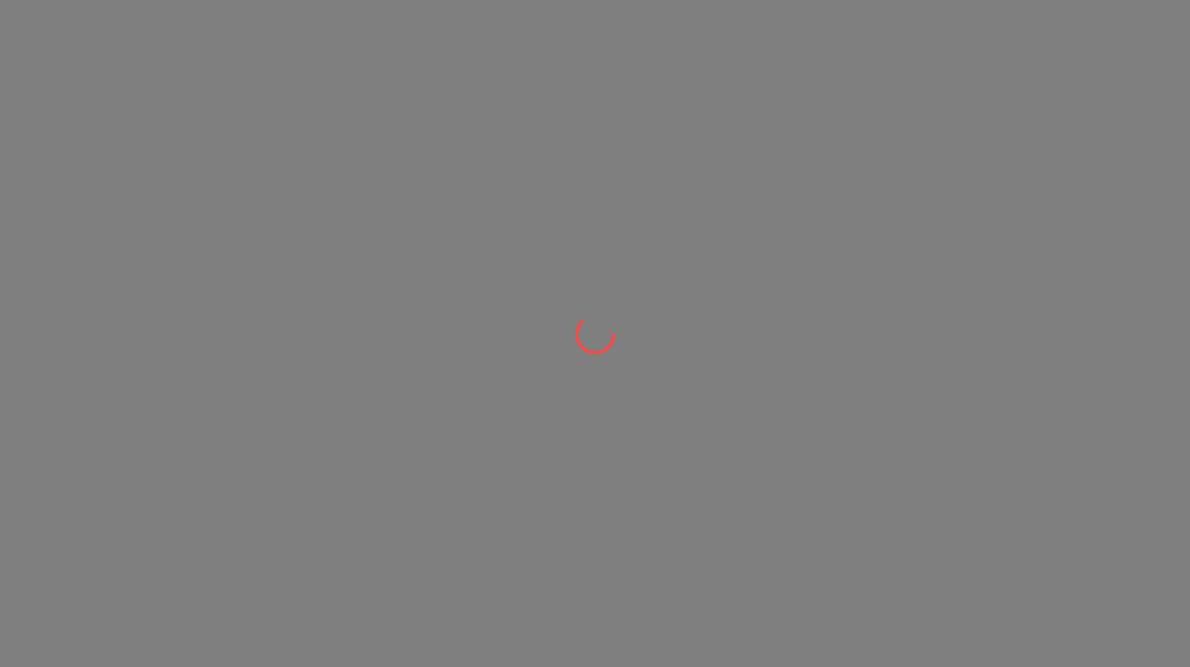 scroll, scrollTop: 0, scrollLeft: 0, axis: both 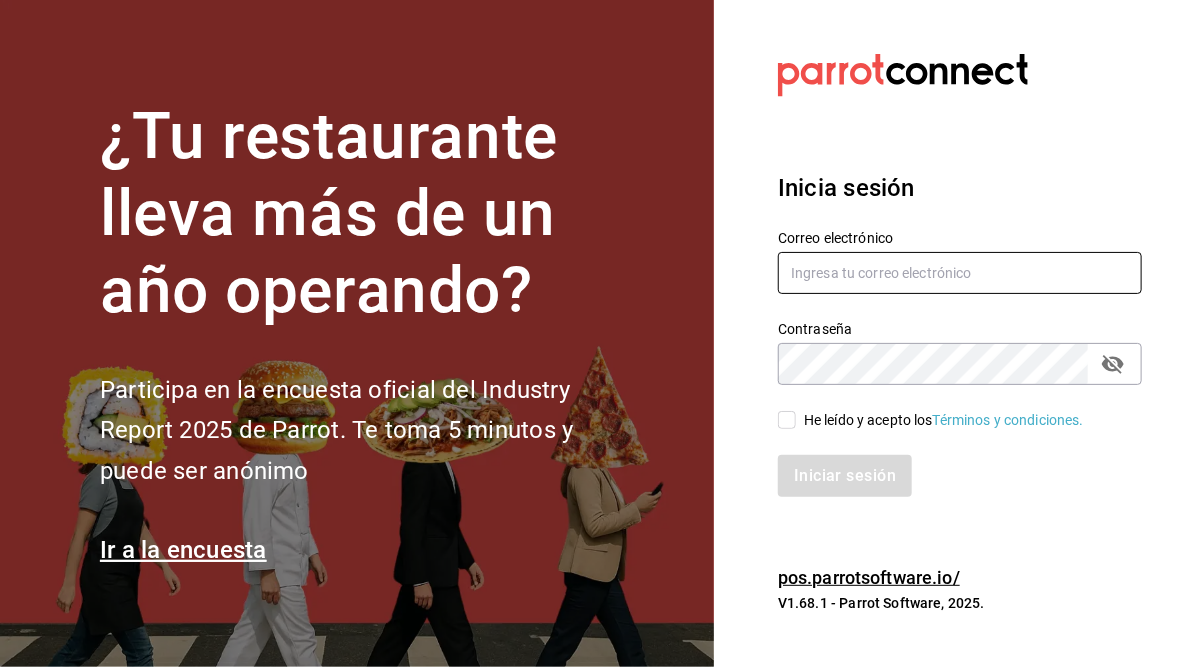 type on "[USERNAME]@example.com" 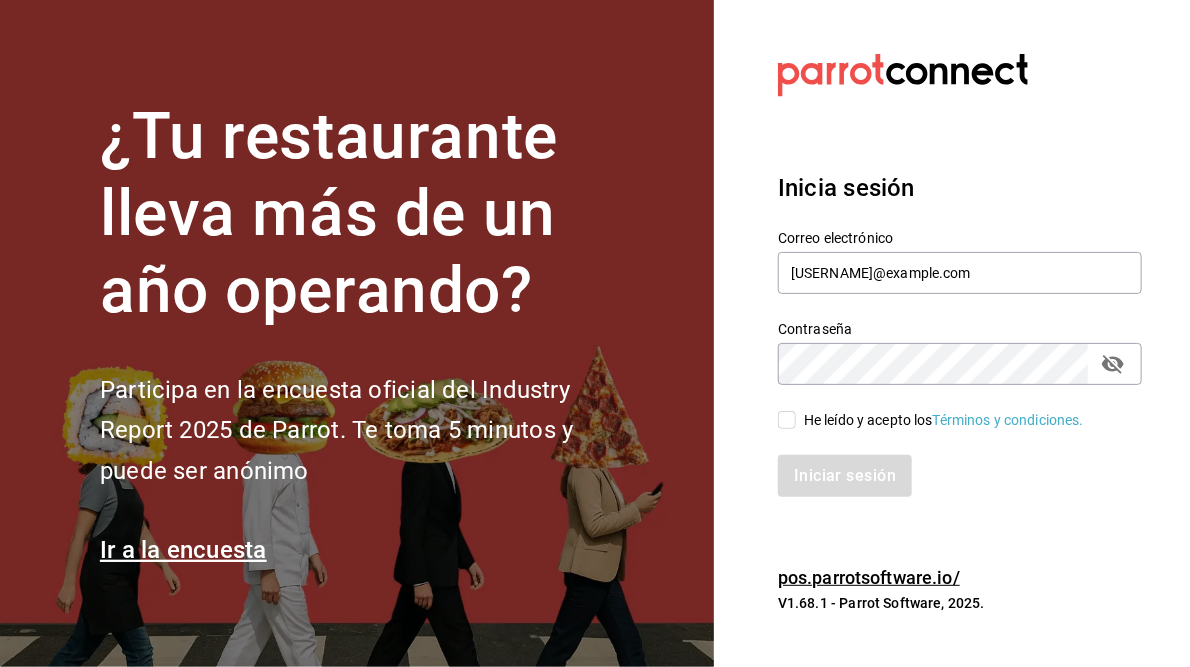 click on "He leído y acepto los  Términos y condiciones." at bounding box center [787, 420] 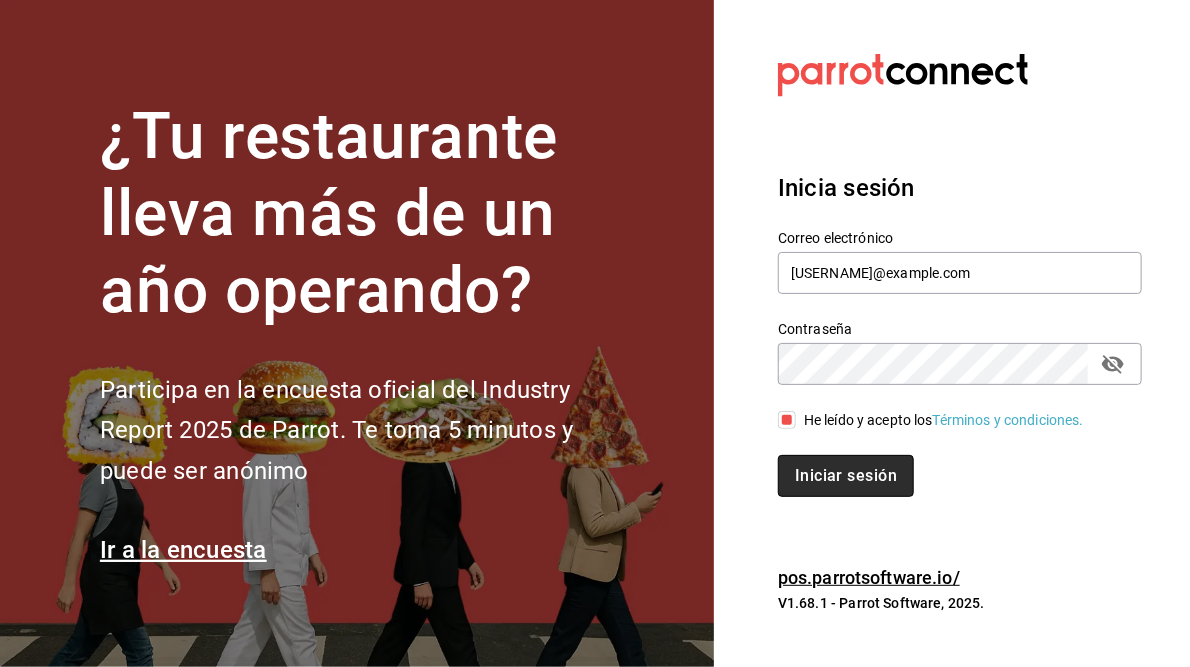 click on "Iniciar sesión" at bounding box center (846, 476) 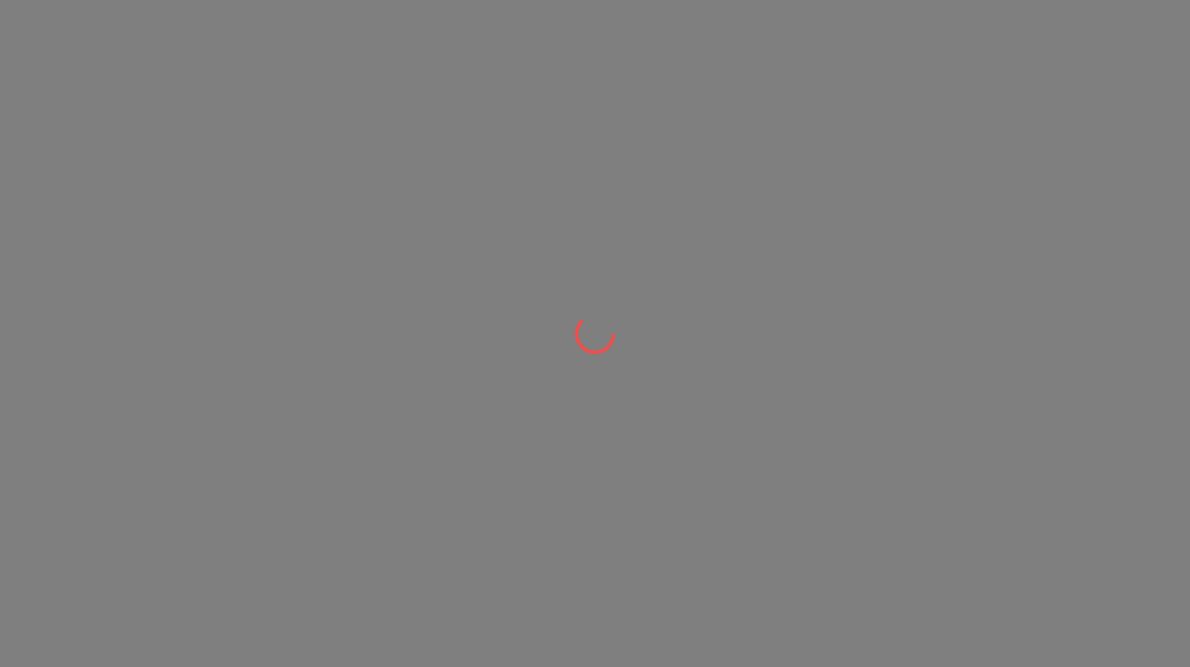 scroll, scrollTop: 0, scrollLeft: 0, axis: both 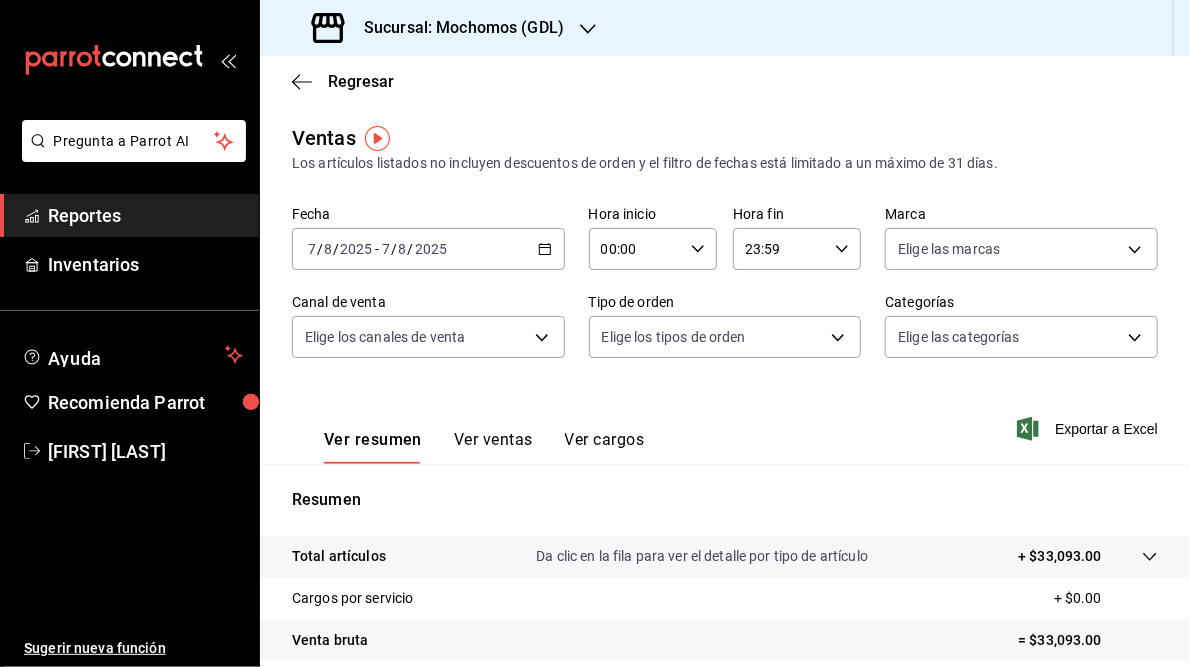 click 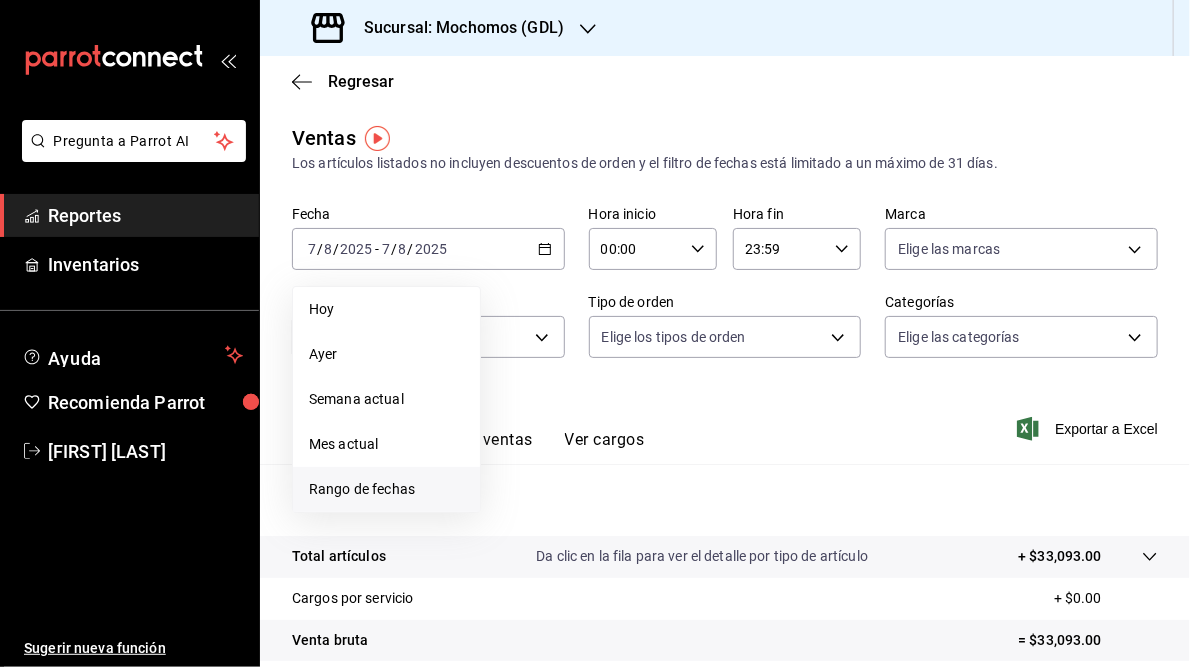 click on "Rango de fechas" at bounding box center (386, 489) 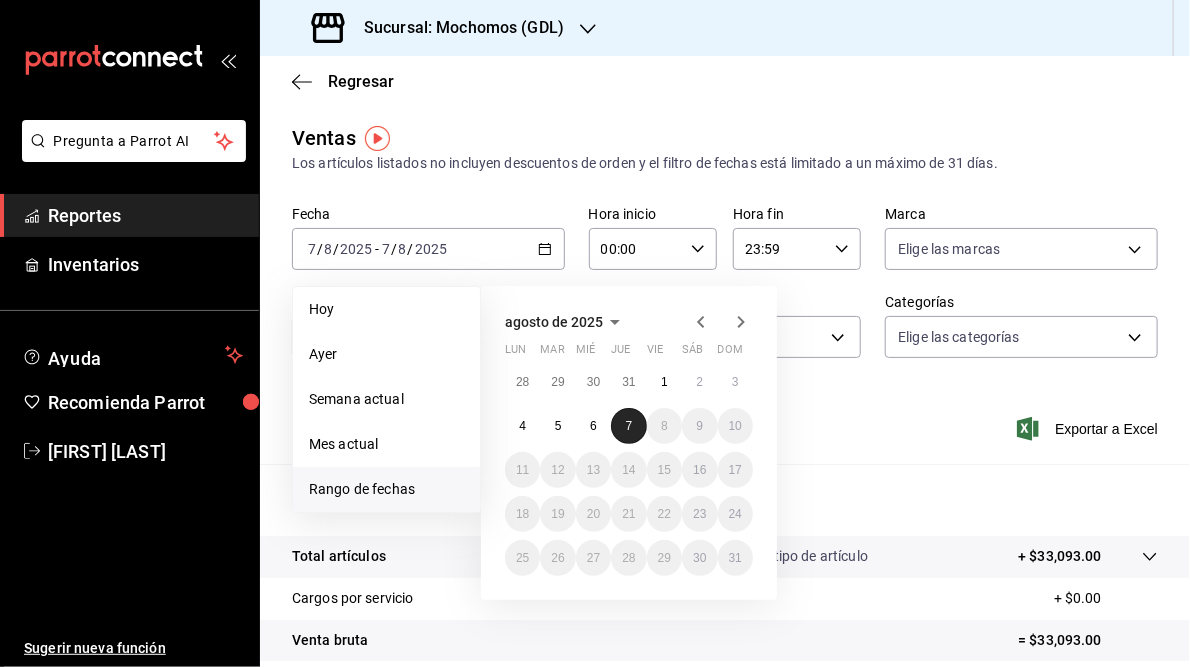 click on "7" at bounding box center (629, 426) 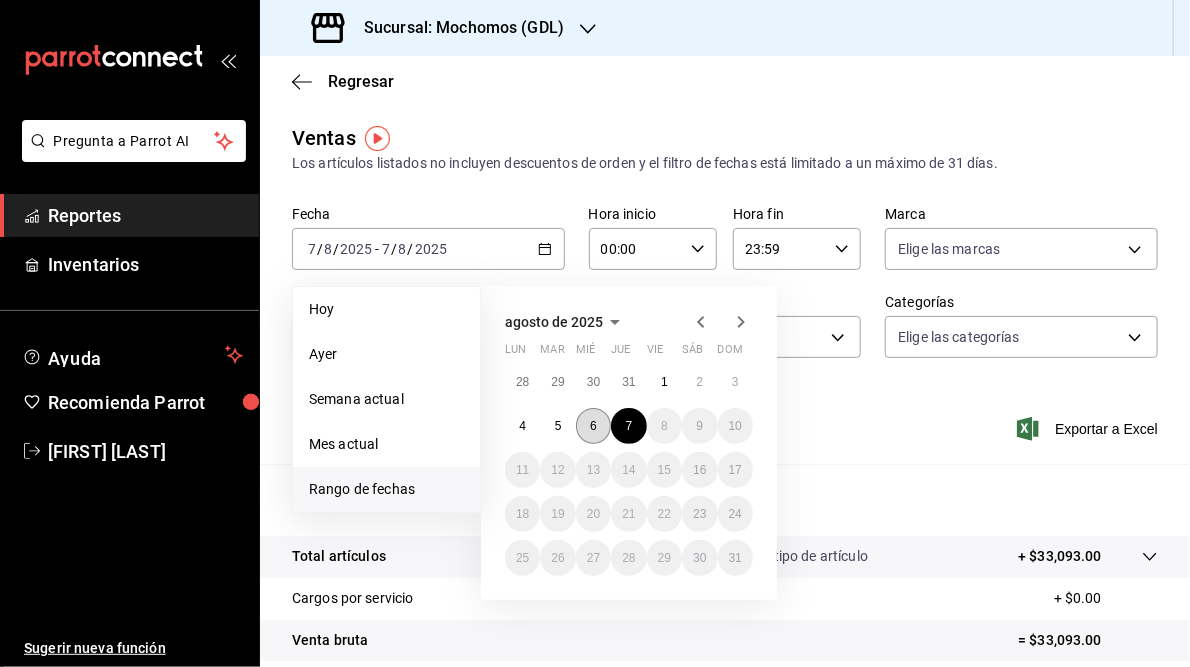 click on "6" at bounding box center [593, 426] 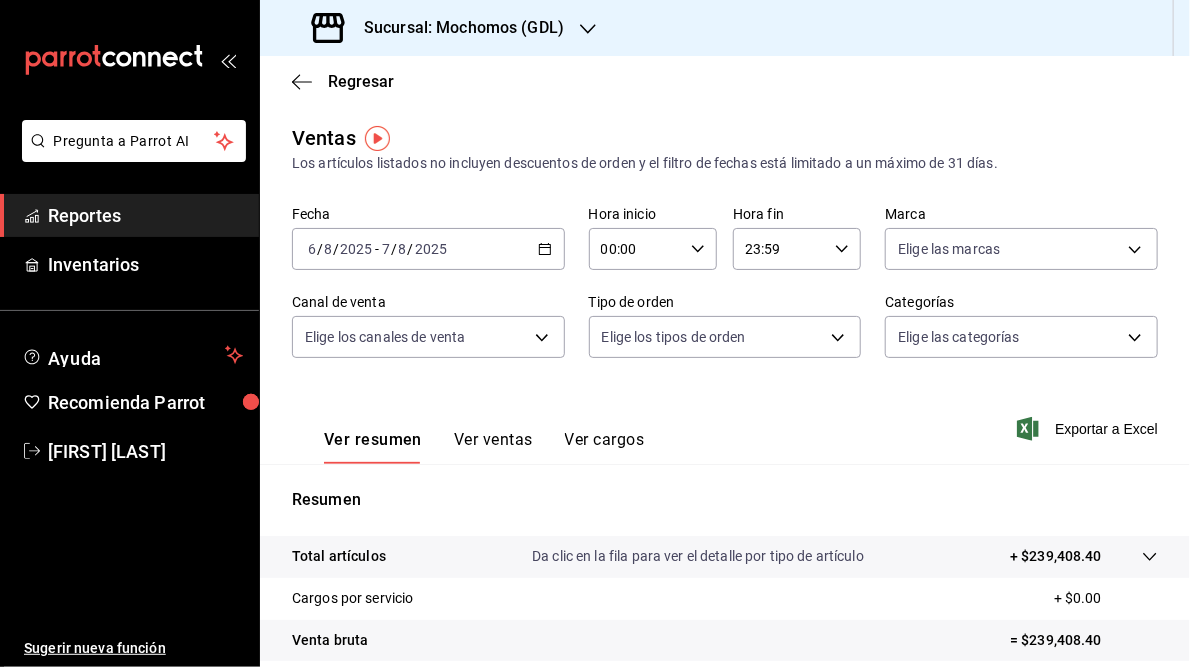 click 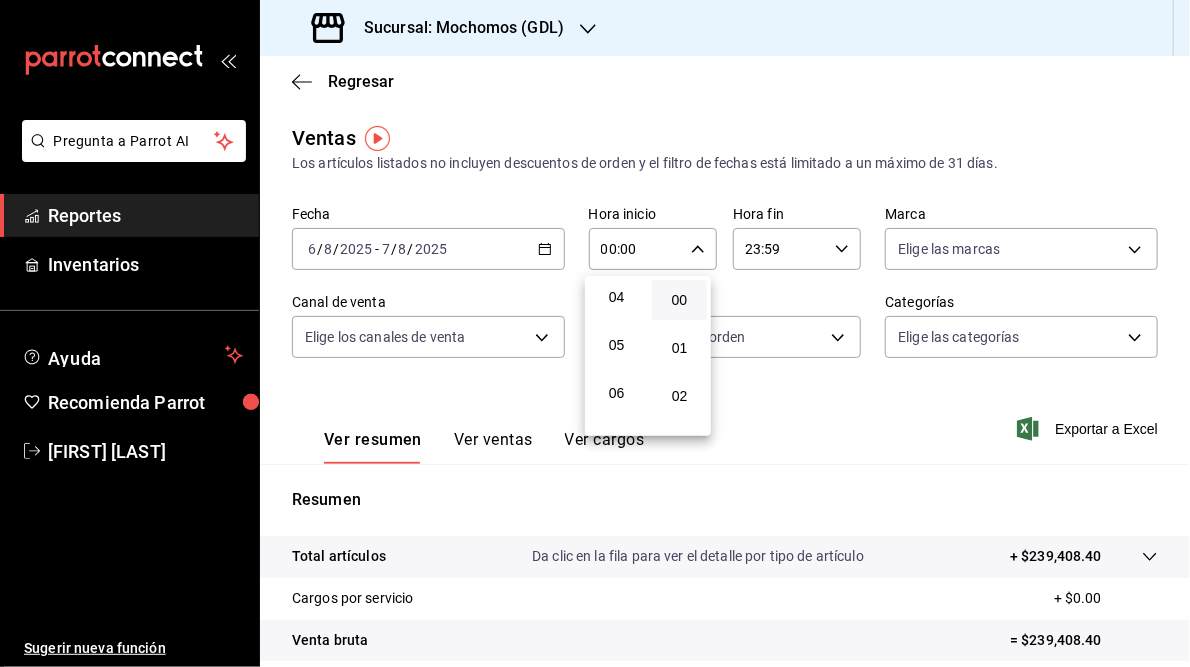 scroll, scrollTop: 197, scrollLeft: 0, axis: vertical 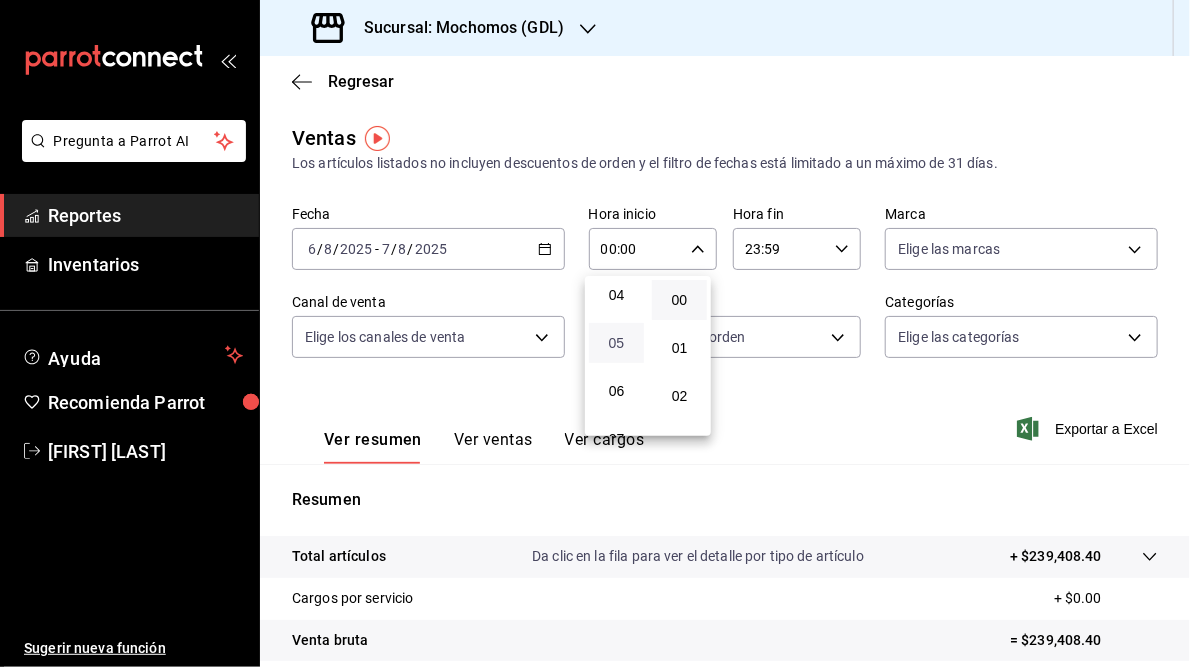 click on "05" at bounding box center [616, 343] 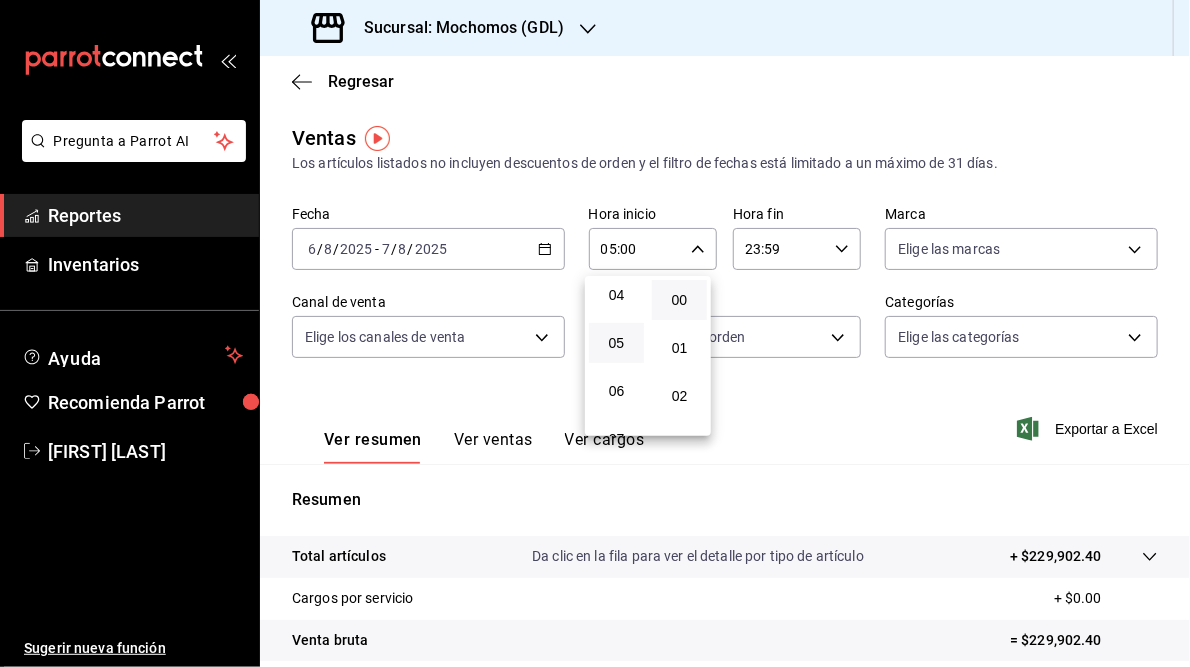 click at bounding box center (595, 333) 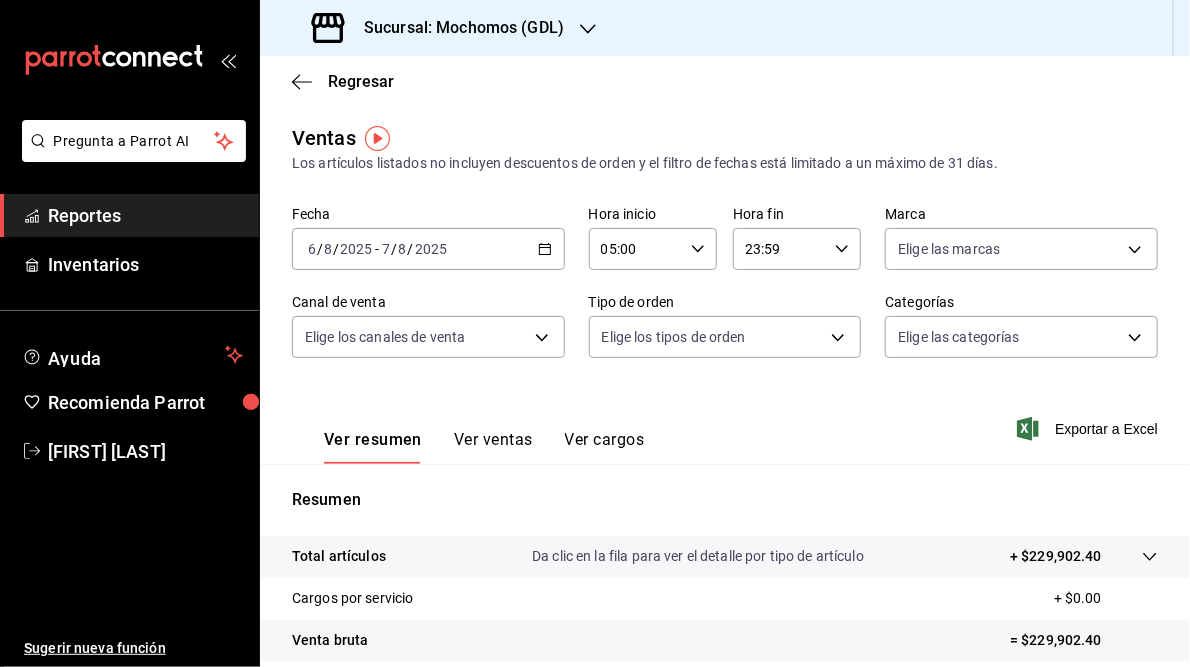click 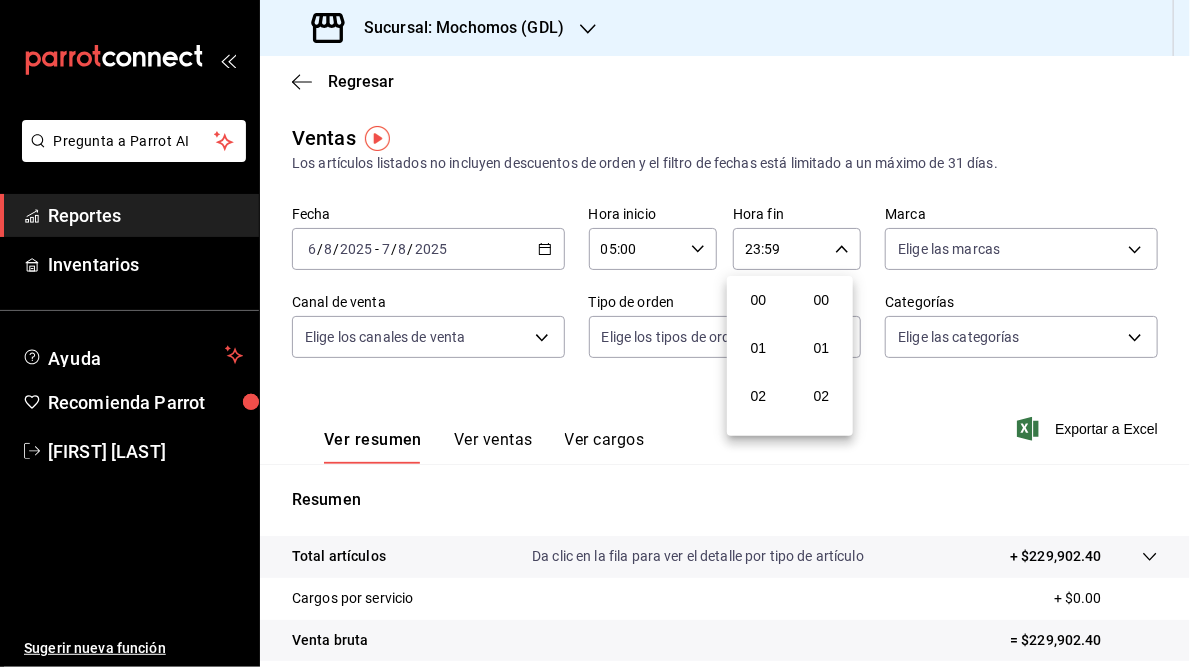 scroll, scrollTop: 1007, scrollLeft: 0, axis: vertical 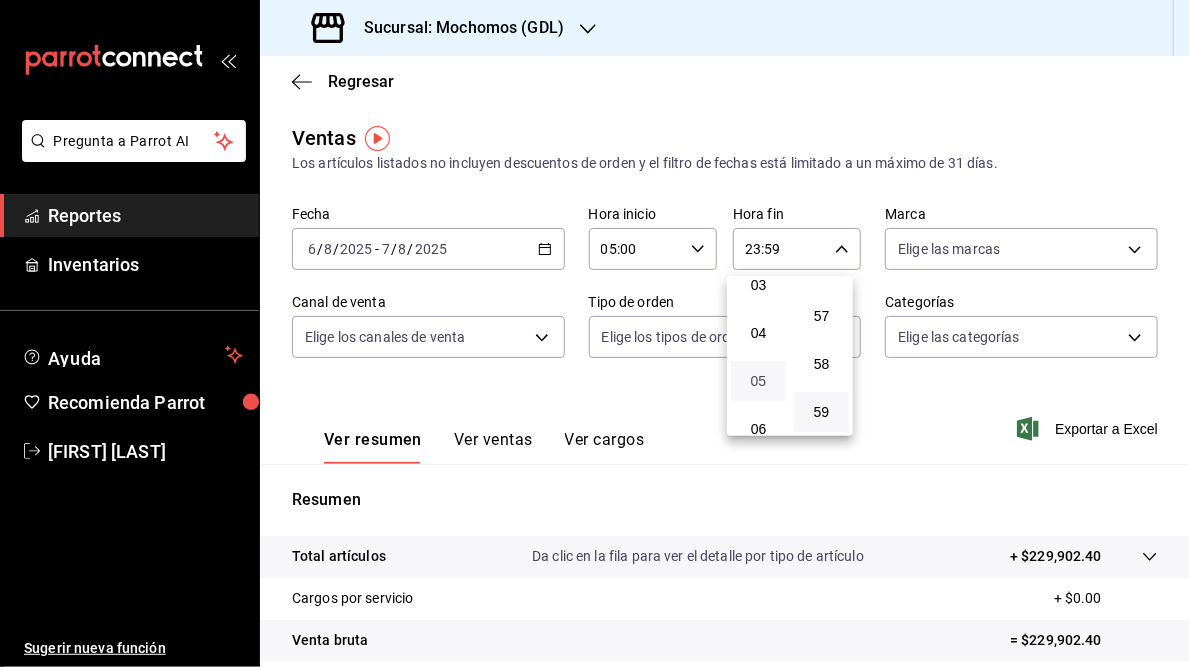 click on "05" at bounding box center [758, 381] 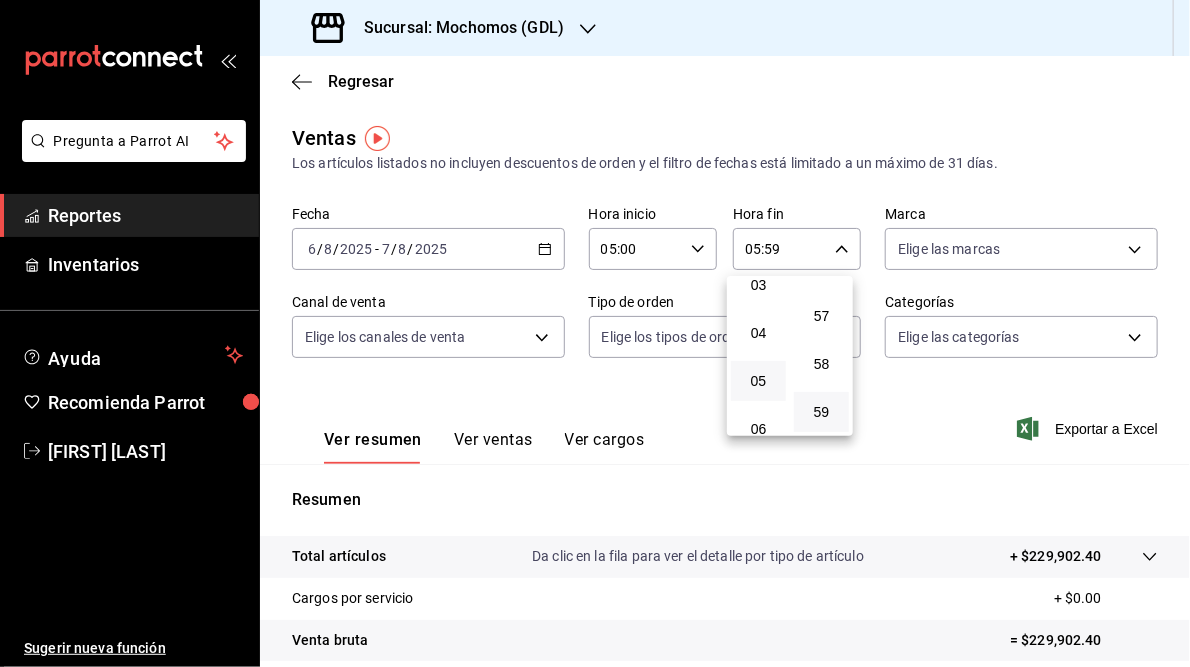 click at bounding box center [595, 333] 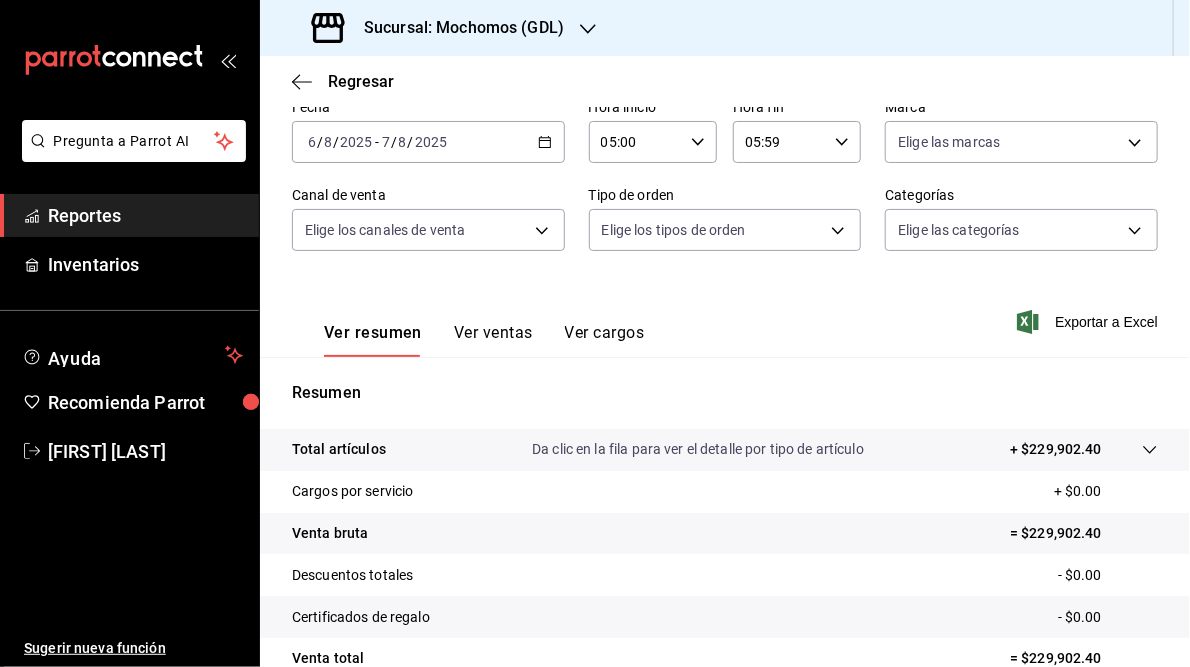 scroll, scrollTop: 108, scrollLeft: 0, axis: vertical 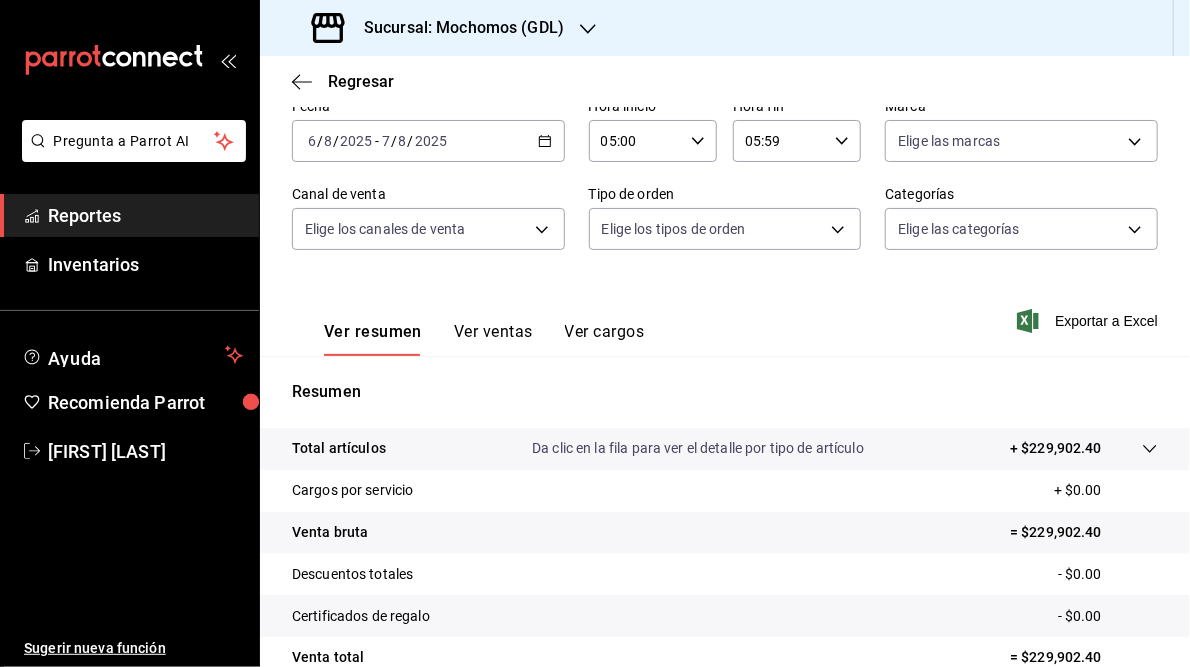 click 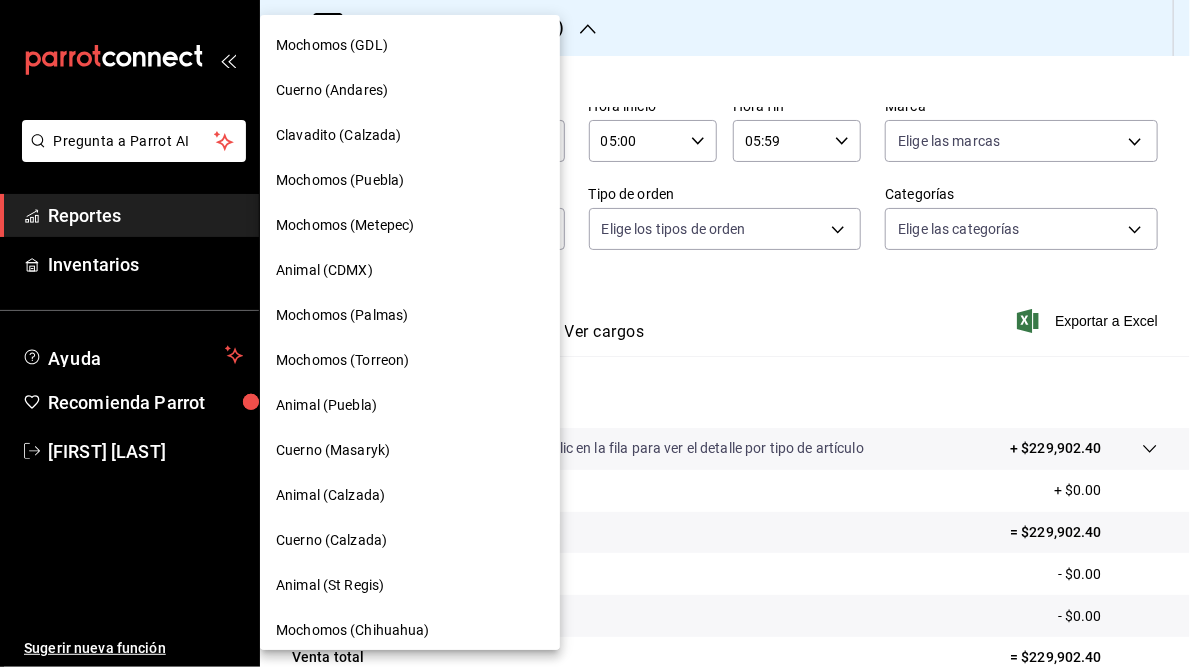 click on "Mochomos (GDL)" at bounding box center (332, 45) 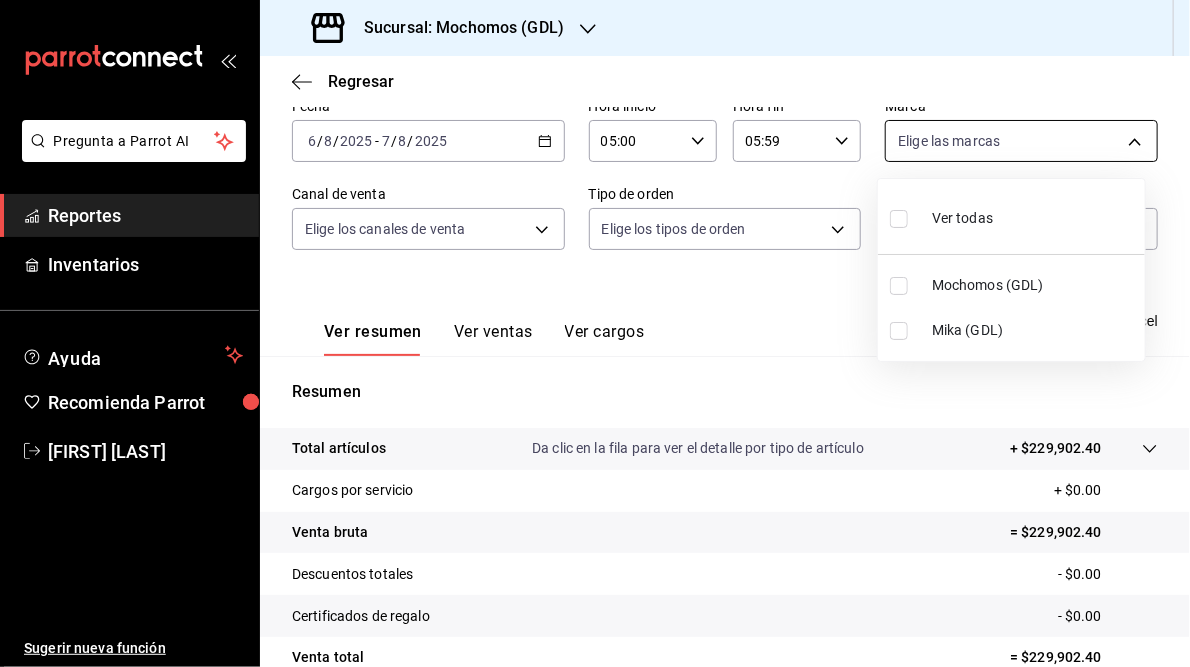 click on "Pregunta a Parrot AI Reportes   Inventarios   Ayuda Recomienda Parrot   [FIRST] [LAST]   Sugerir nueva función   Sucursal: Mochomos ([CITY]) Regresar Ventas Los artículos listados no incluyen descuentos de orden y el filtro de fechas está limitado a un máximo de 31 días. Fecha 2025-08-06 6 / 8 / 2025 - 2025-08-07 7 / 8 / 2025 Hora inicio 05:00 Hora inicio Hora fin 05:59 Hora fin Marca Elige las marcas Canal de venta Elige los canales de venta Tipo de orden Elige los tipos de orden Categorías Elige las categorías Ver resumen Ver ventas Ver cargos Exportar a Excel Resumen Total artículos Da clic en la fila para ver el detalle por tipo de artículo + $229,902.40 Cargos por servicio + $0.00 Venta bruta = $229,902.40 Descuentos totales - $0.00 Certificados de regalo - $0.00 Venta total = $229,902.40 Impuestos - $31,710.68 Venta neta = $198,191.72 Pregunta a Parrot AI Reportes   Inventarios   Ayuda Recomienda Parrot   [FIRST] [LAST]   Sugerir nueva función   GANA 1 MES GRATIS EN TU SUSCRIPCIÓN AQUÍ Ir a video" at bounding box center (595, 333) 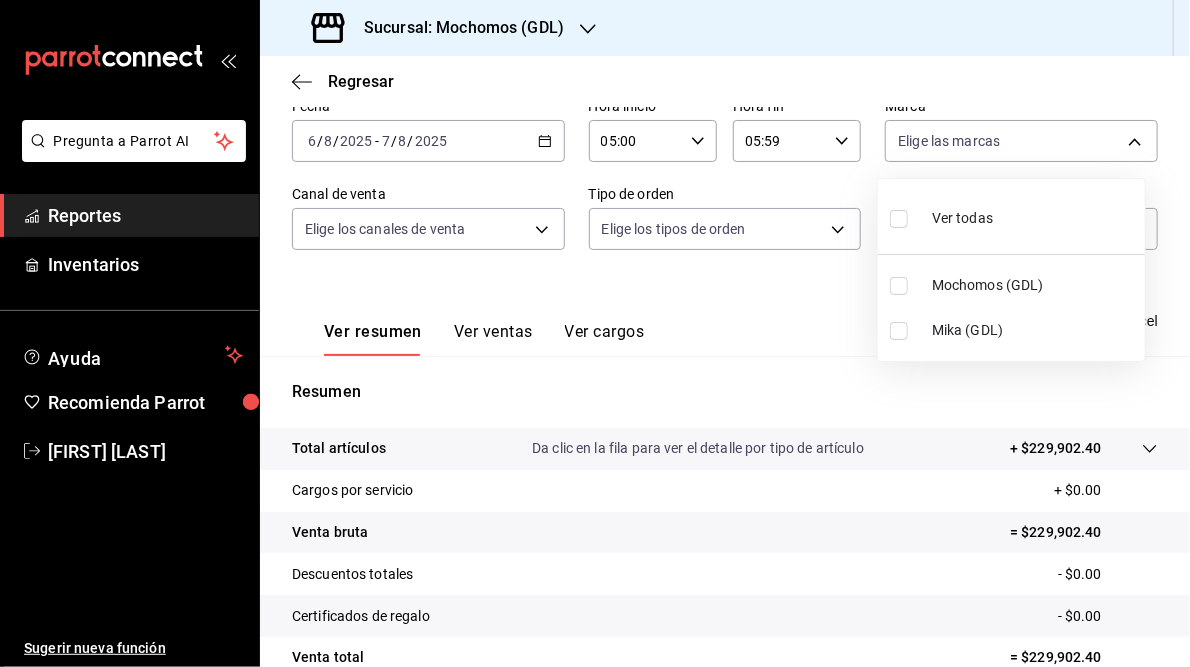 click on "Mika (GDL)" at bounding box center (1034, 330) 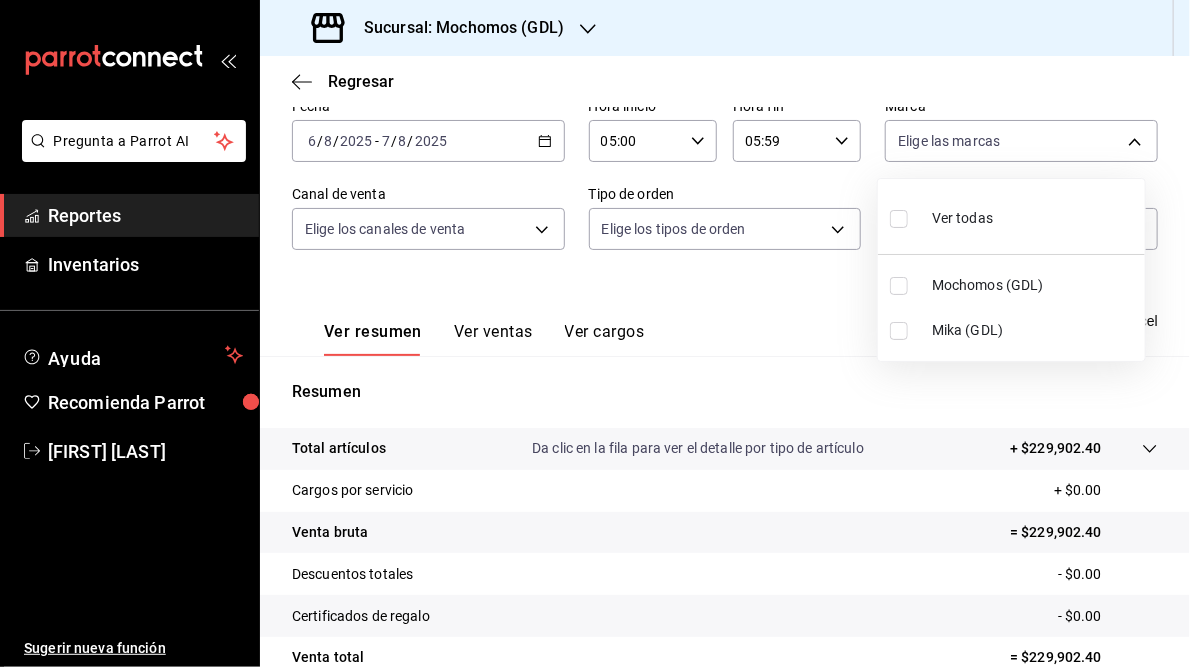 checkbox on "true" 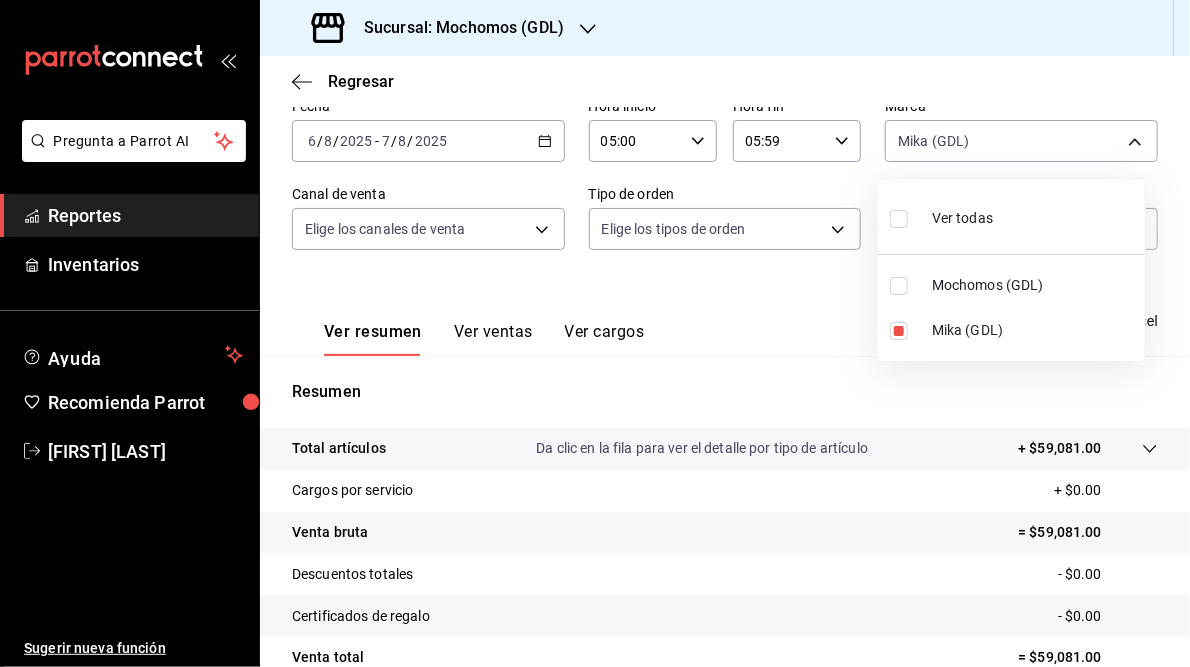 click at bounding box center (595, 333) 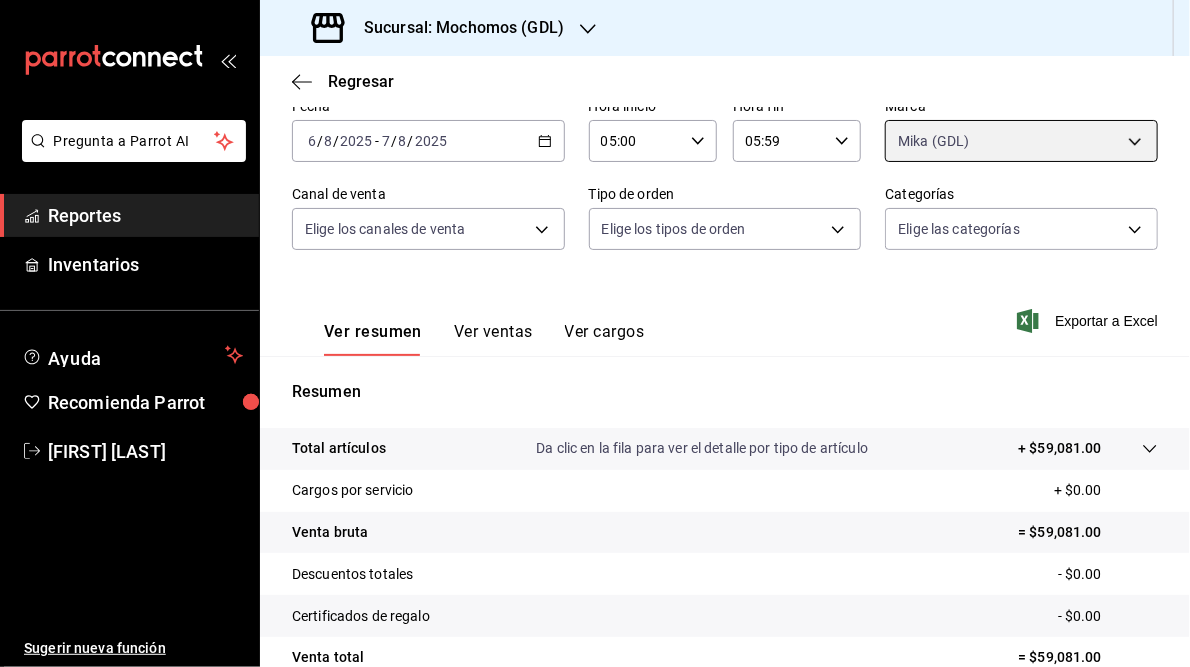 scroll, scrollTop: 290, scrollLeft: 0, axis: vertical 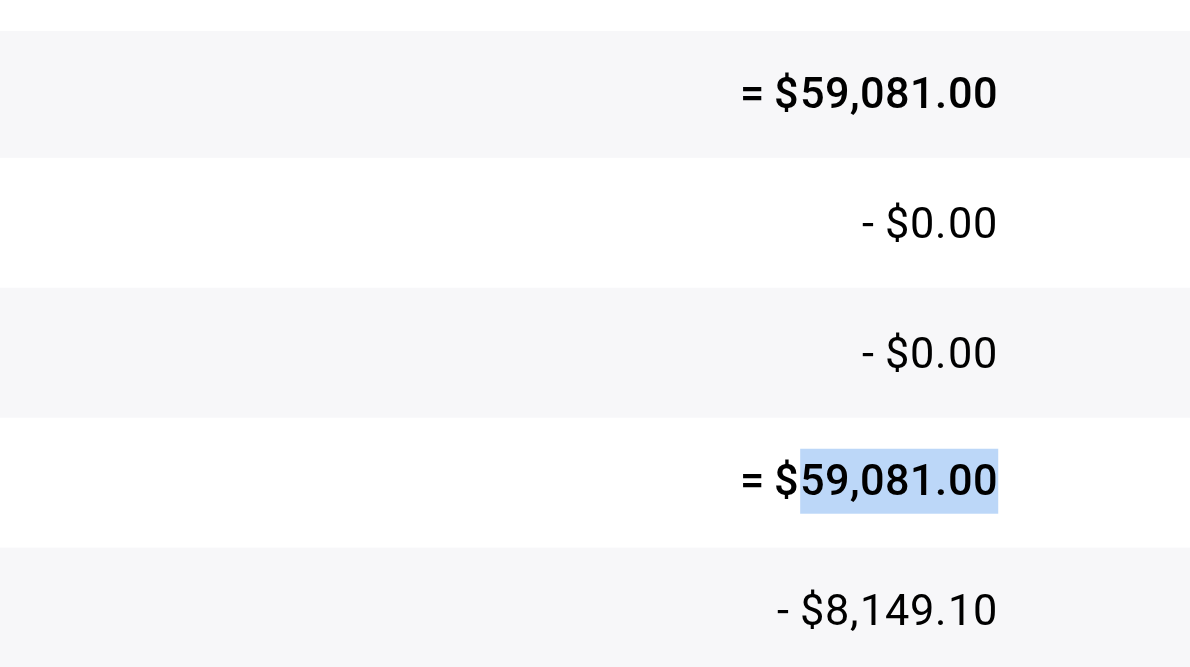 drag, startPoint x: 1026, startPoint y: 472, endPoint x: 1093, endPoint y: 477, distance: 67.18631 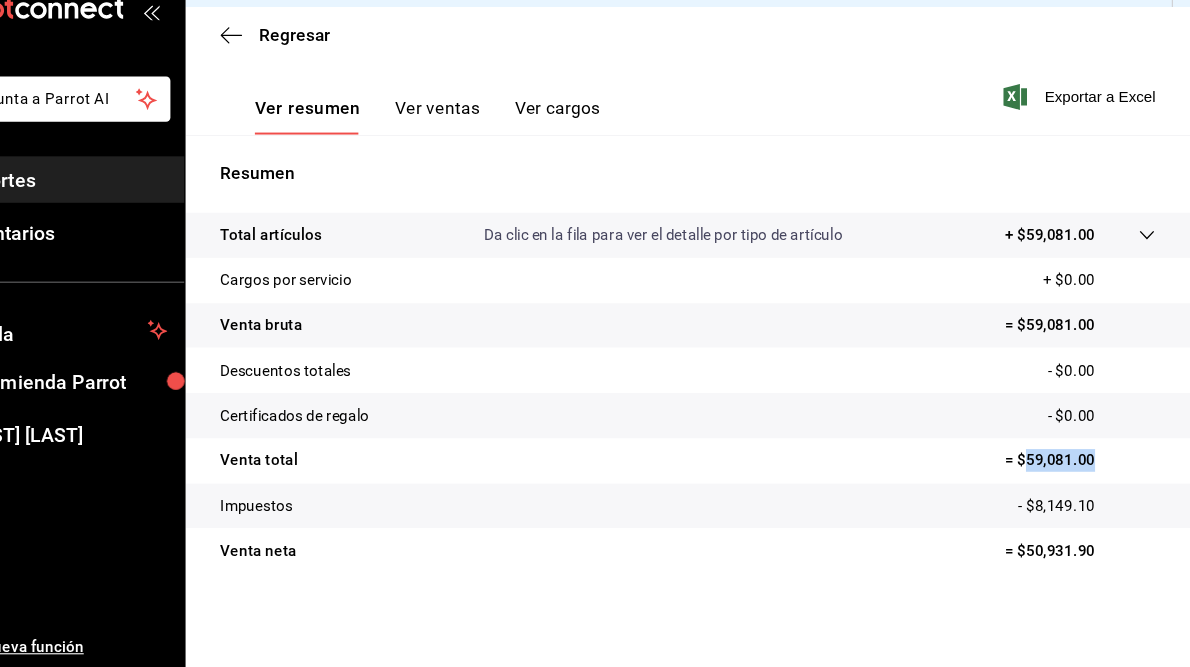 drag, startPoint x: 1031, startPoint y: 144, endPoint x: 878, endPoint y: 249, distance: 185.56401 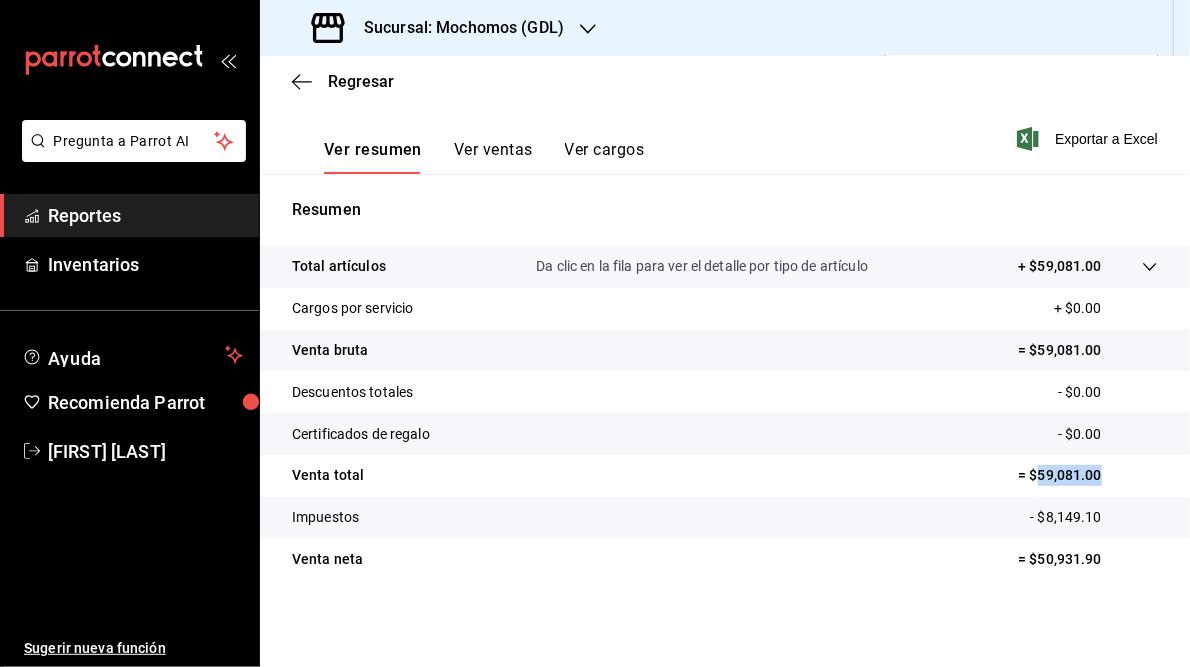 scroll, scrollTop: 0, scrollLeft: 0, axis: both 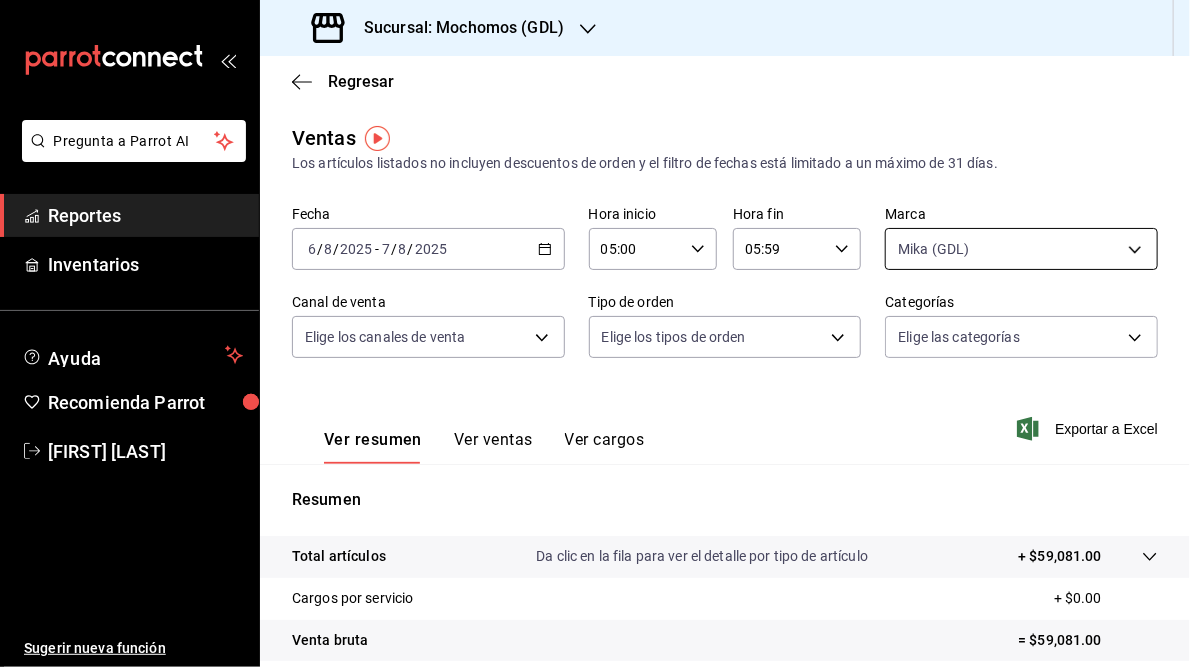 click on "Pregunta a Parrot AI Reportes   Inventarios   Ayuda Recomienda Parrot   [FIRST] [LAST]   Sugerir nueva función   Sucursal: Mochomos ([CITY]) Regresar Ventas Los artículos listados no incluyen descuentos de orden y el filtro de fechas está limitado a un máximo de 31 días. Fecha 2025-08-06 6 / 8 / 2025 - 2025-08-07 7 / 8 / 2025 Hora inicio 05:00 Hora inicio Hora fin 05:59 Hora fin Marca Mika ([CITY]) 9cac9703-0c5a-4d8b-addd-5b6b571d65b9 Canal de venta Elige los canales de venta Tipo de orden Elige los tipos de orden Categorías Elige las categorías Ver resumen Ver ventas Ver cargos Exportar a Excel Resumen Total artículos Da clic en la fila para ver el detalle por tipo de artículo + $59,081.00 Cargos por servicio + $0.00 Venta bruta = $59,081.00 Descuentos totales - $0.00 Certificados de regalo - $0.00 Venta total = $59,081.00 Impuestos - $8,149.10 Venta neta = $50,931.90 Pregunta a Parrot AI Reportes   Inventarios   Ayuda Recomienda Parrot   [FIRST] [LAST]   Sugerir nueva función   Ver video tutorial Ir a video" at bounding box center [595, 333] 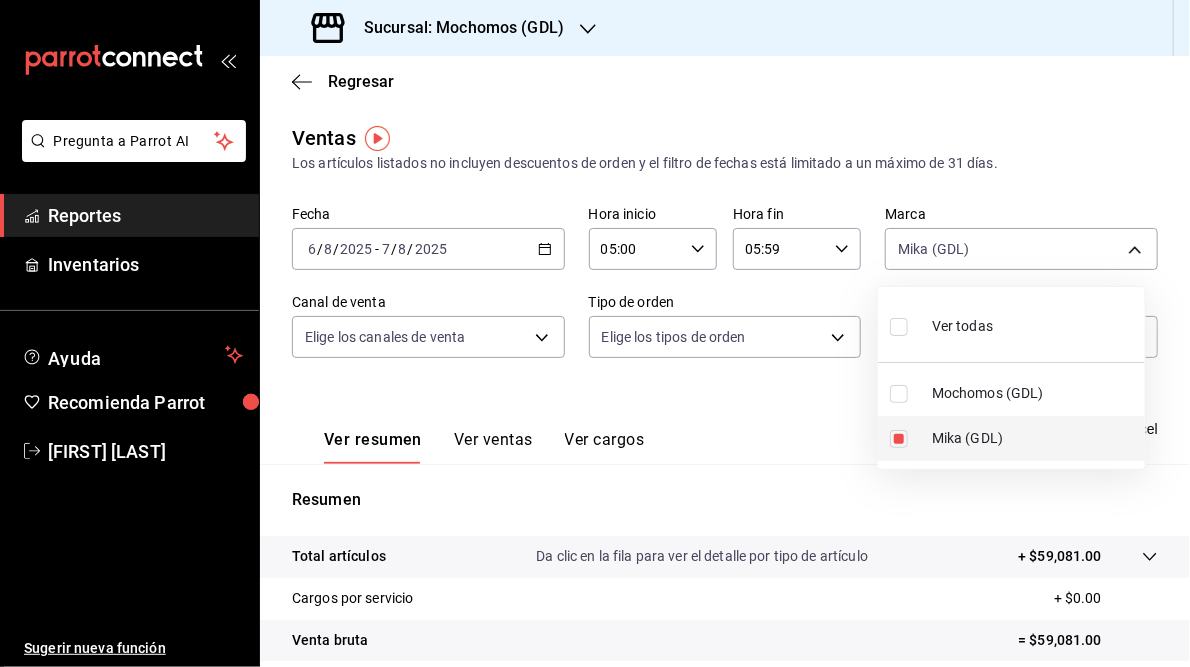 click on "Mika (GDL)" at bounding box center (1034, 438) 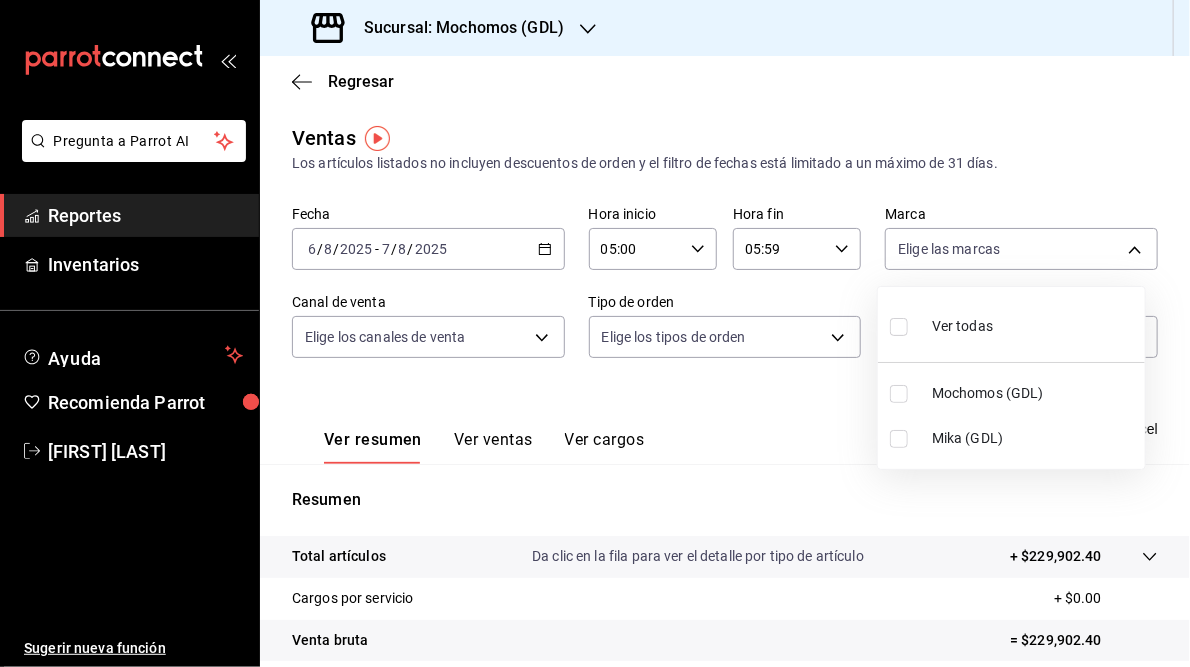 click at bounding box center (899, 394) 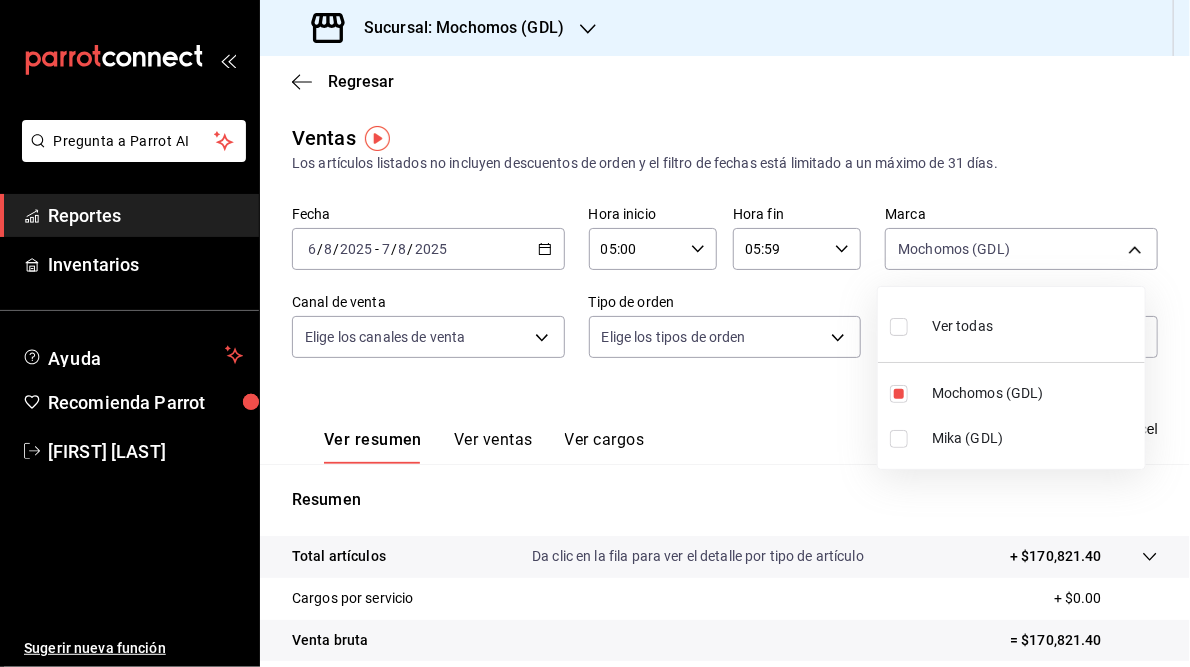 click at bounding box center (595, 333) 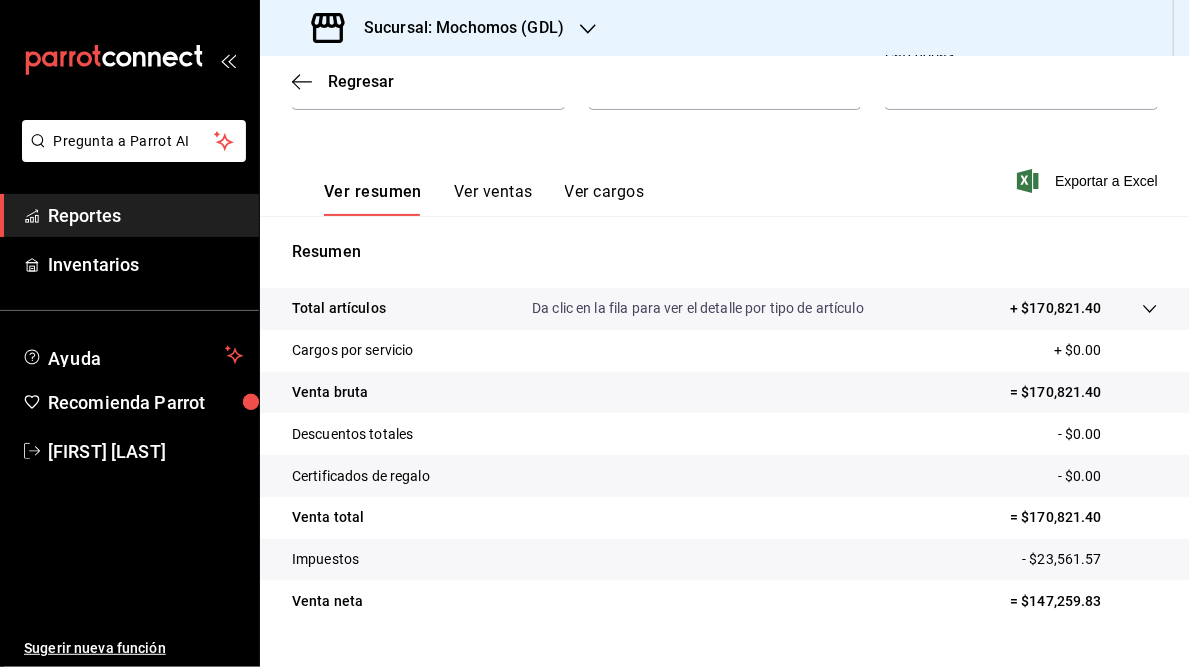 scroll, scrollTop: 290, scrollLeft: 0, axis: vertical 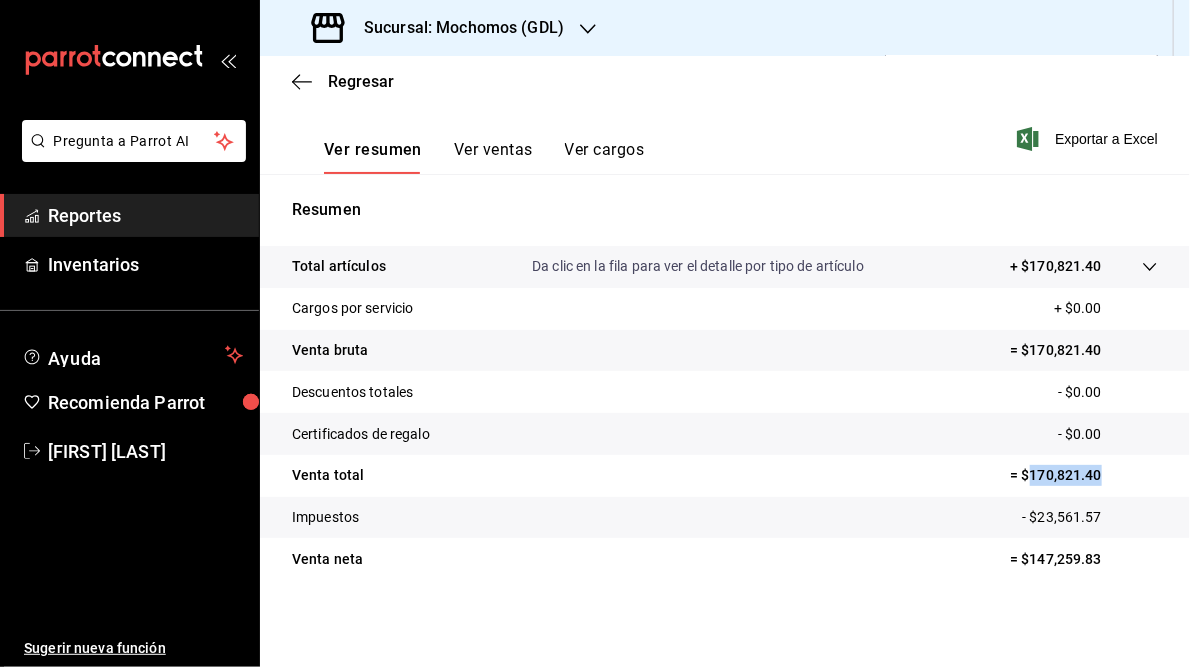 drag, startPoint x: 1017, startPoint y: 475, endPoint x: 1102, endPoint y: 476, distance: 85.00588 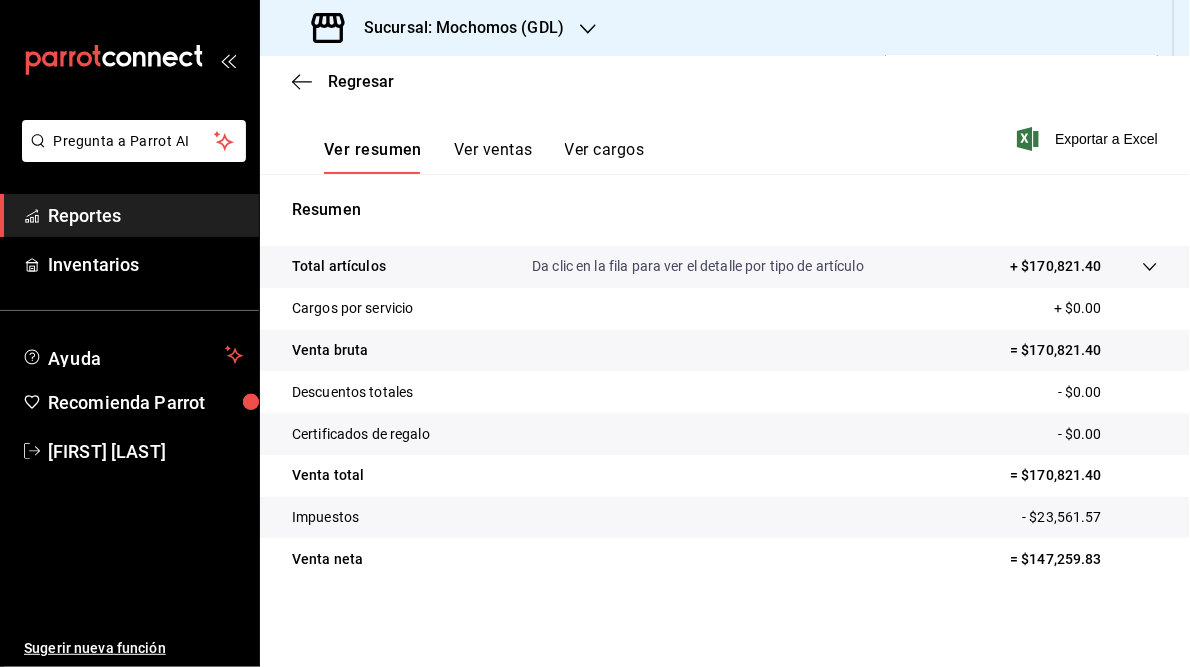click on "Sucursal: Mochomos (GDL)" at bounding box center (456, 28) 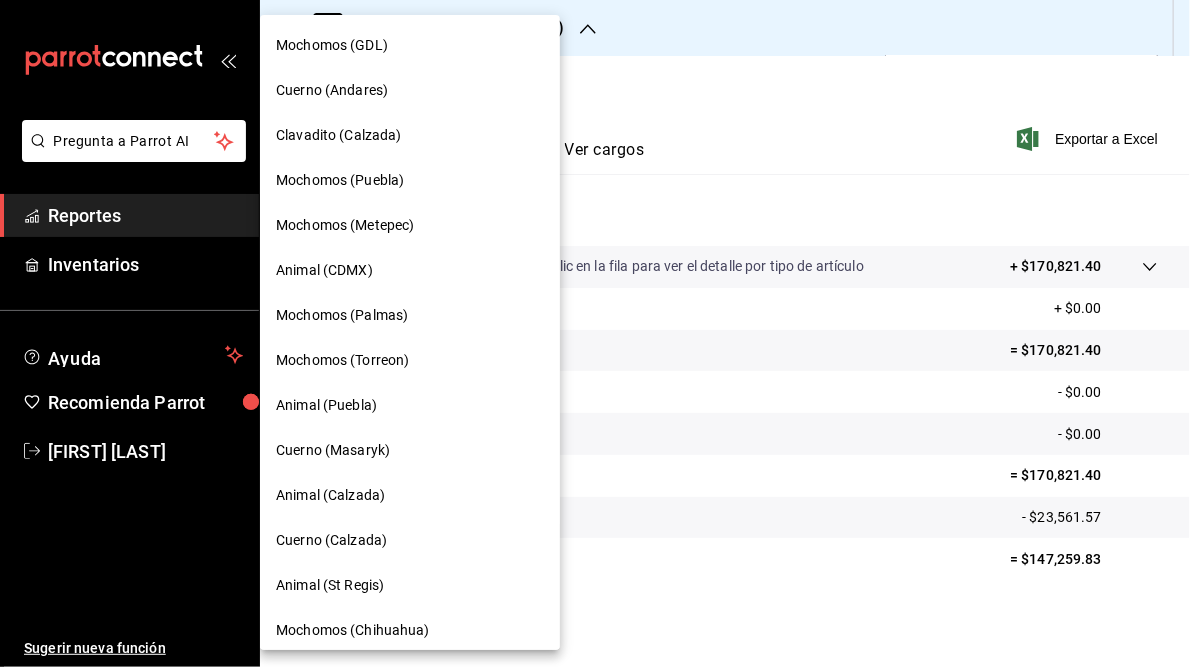 click on "Cuerno (Andares)" at bounding box center (332, 90) 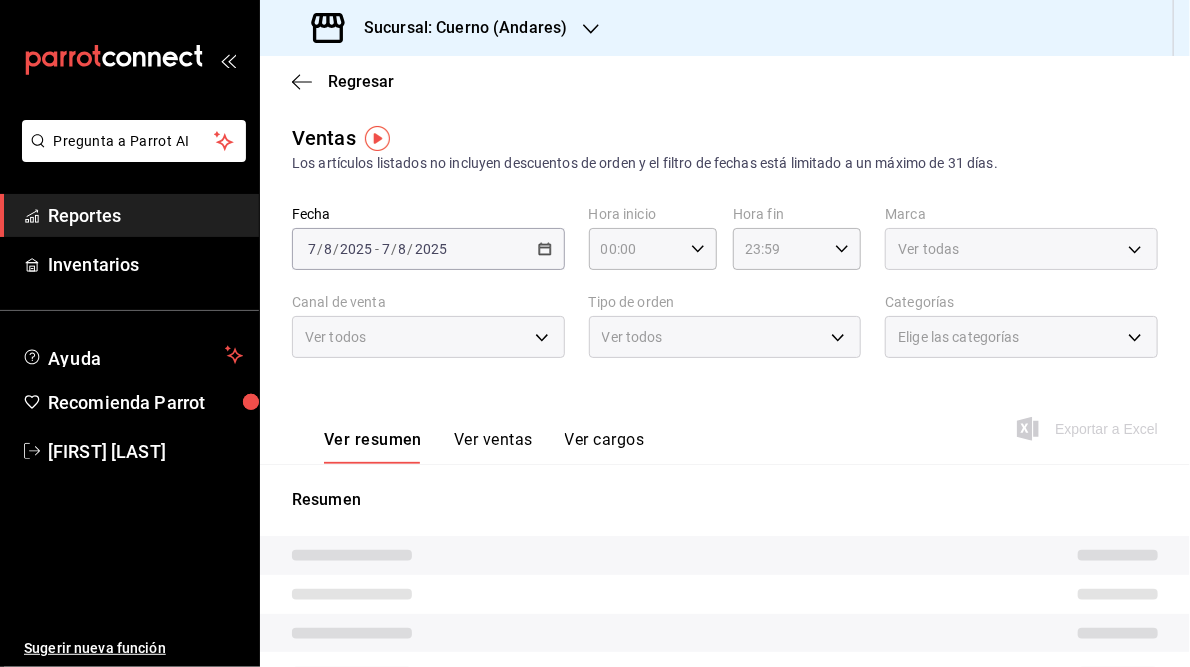 type on "05:00" 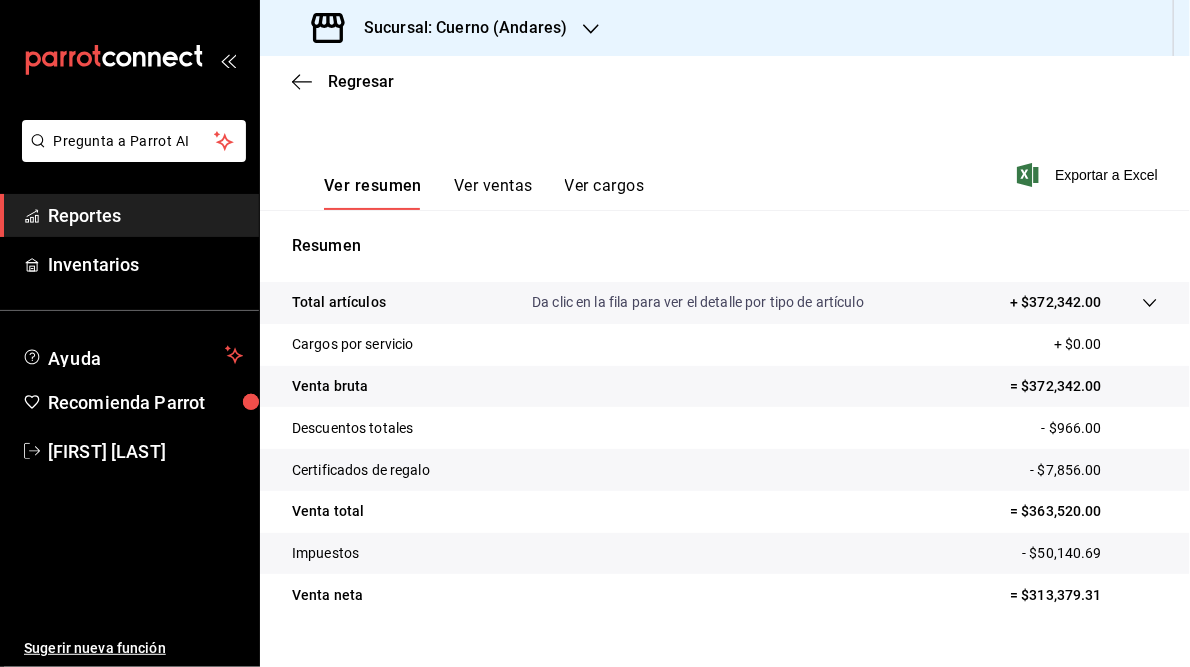 scroll, scrollTop: 258, scrollLeft: 0, axis: vertical 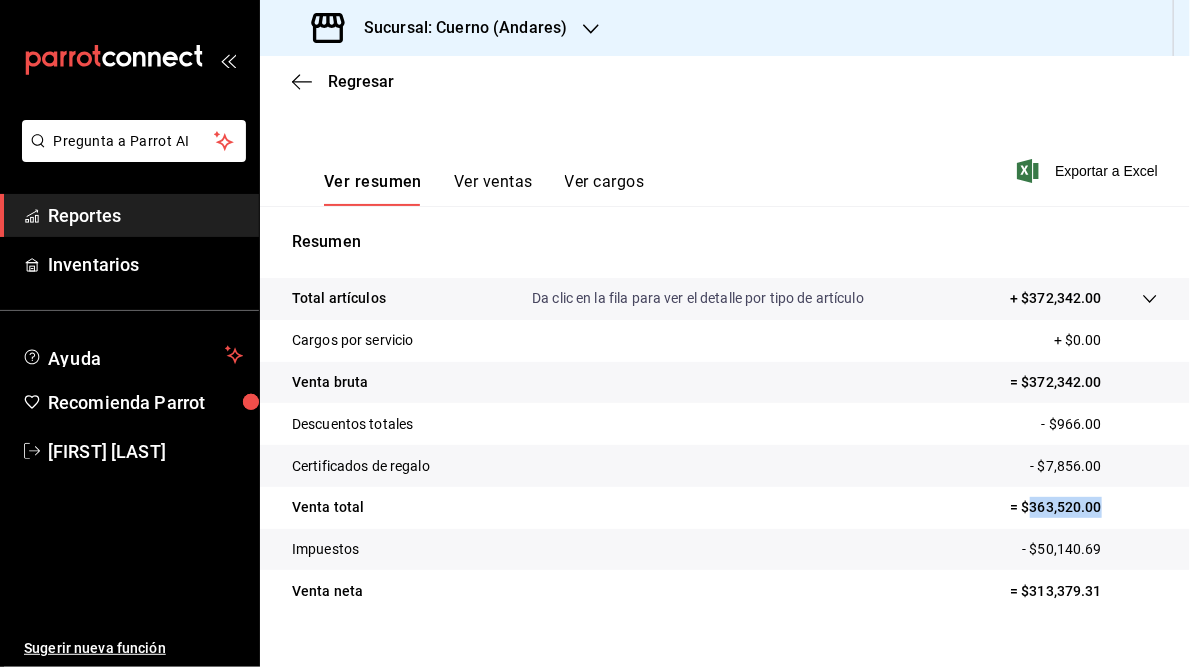 drag, startPoint x: 1018, startPoint y: 505, endPoint x: 1114, endPoint y: 505, distance: 96 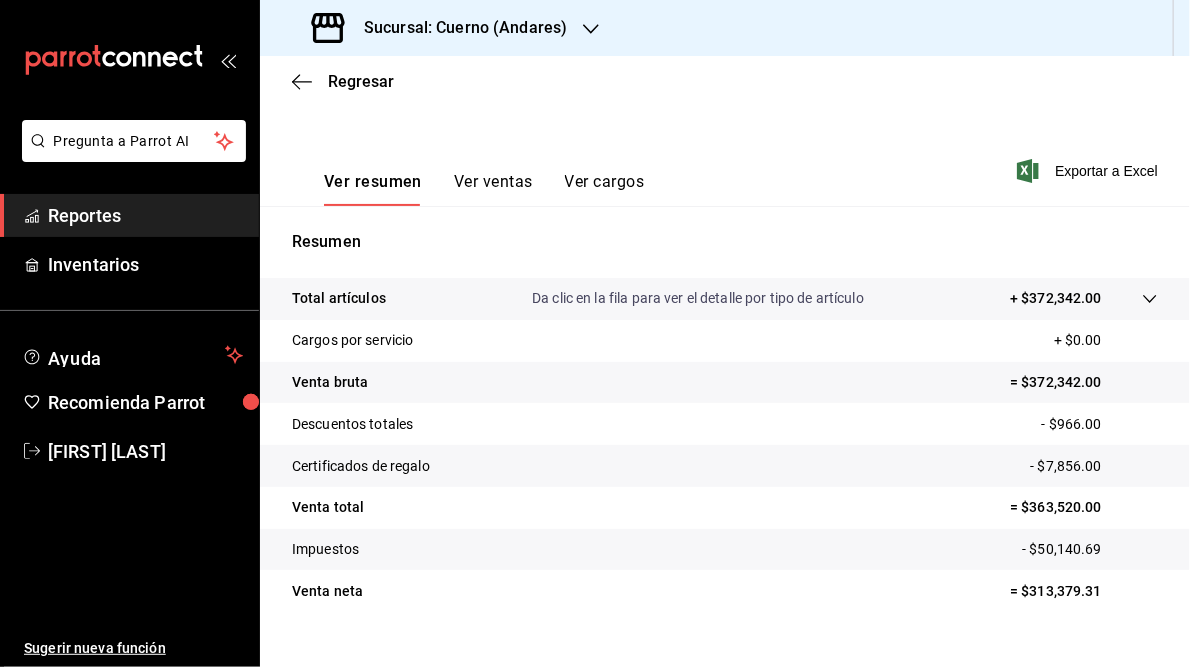 click on "Sucursal: Cuerno (Andares)" at bounding box center (457, 28) 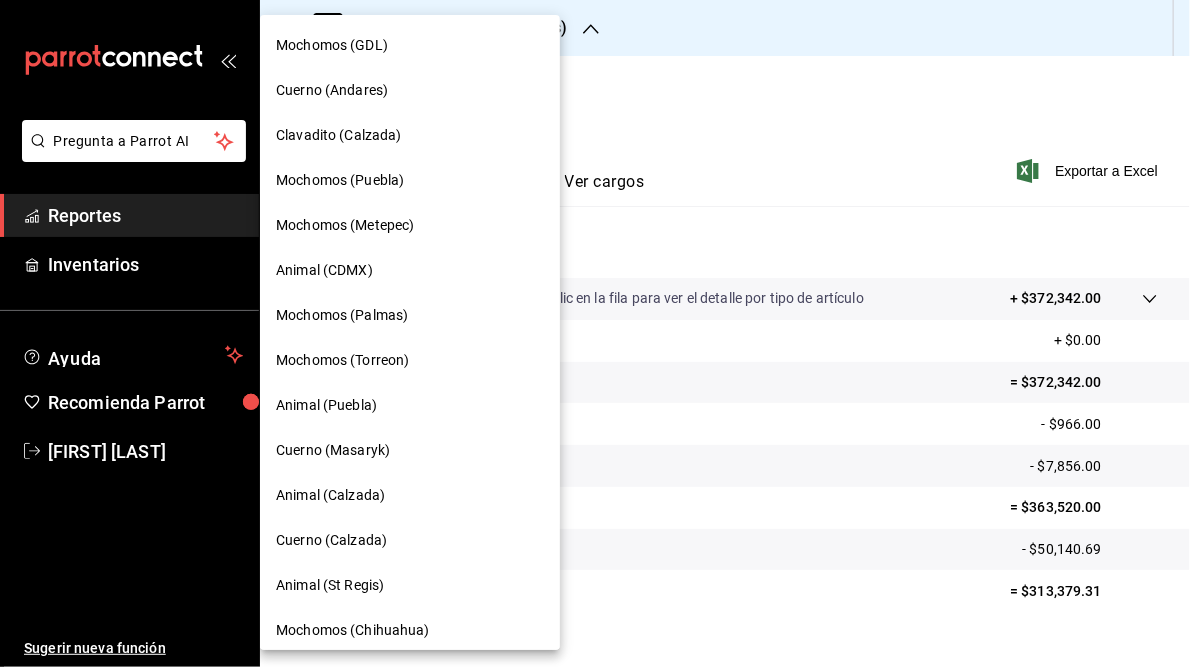 click on "Clavadito (Calzada)" at bounding box center (339, 135) 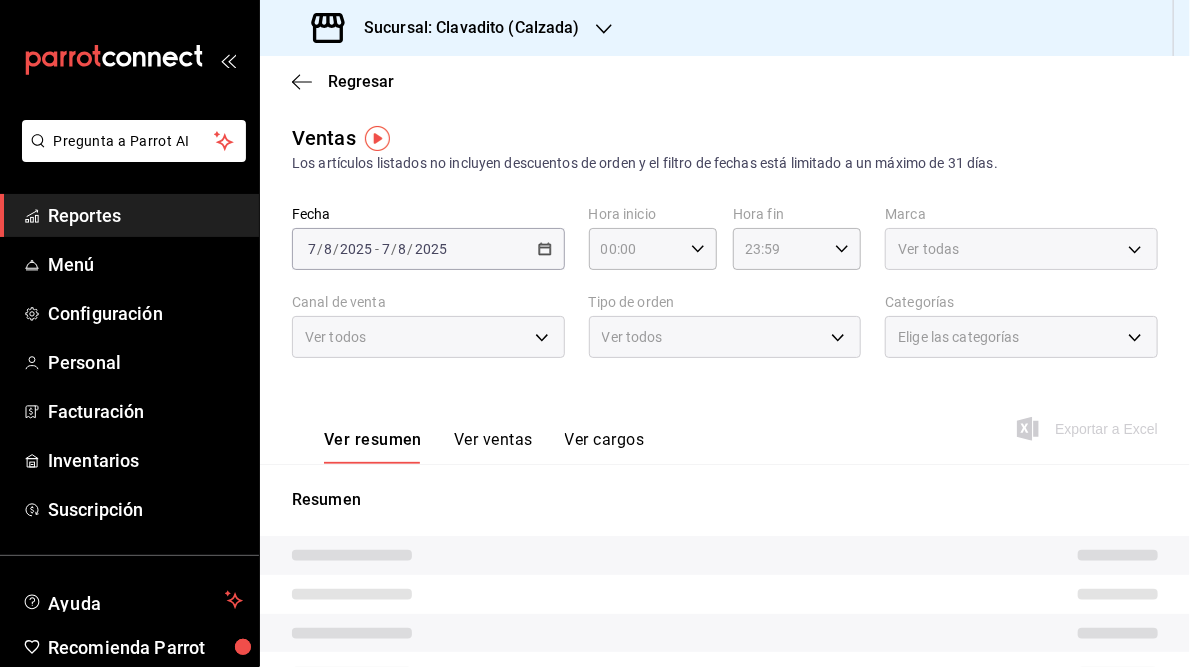 type on "05:00" 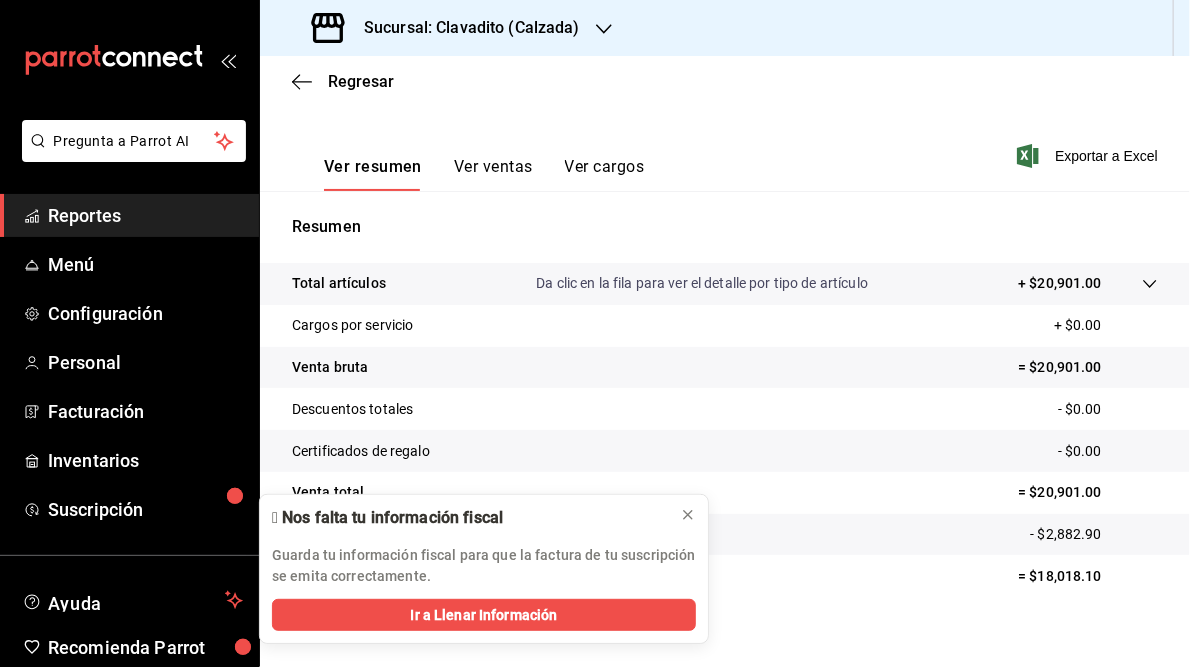 scroll, scrollTop: 290, scrollLeft: 0, axis: vertical 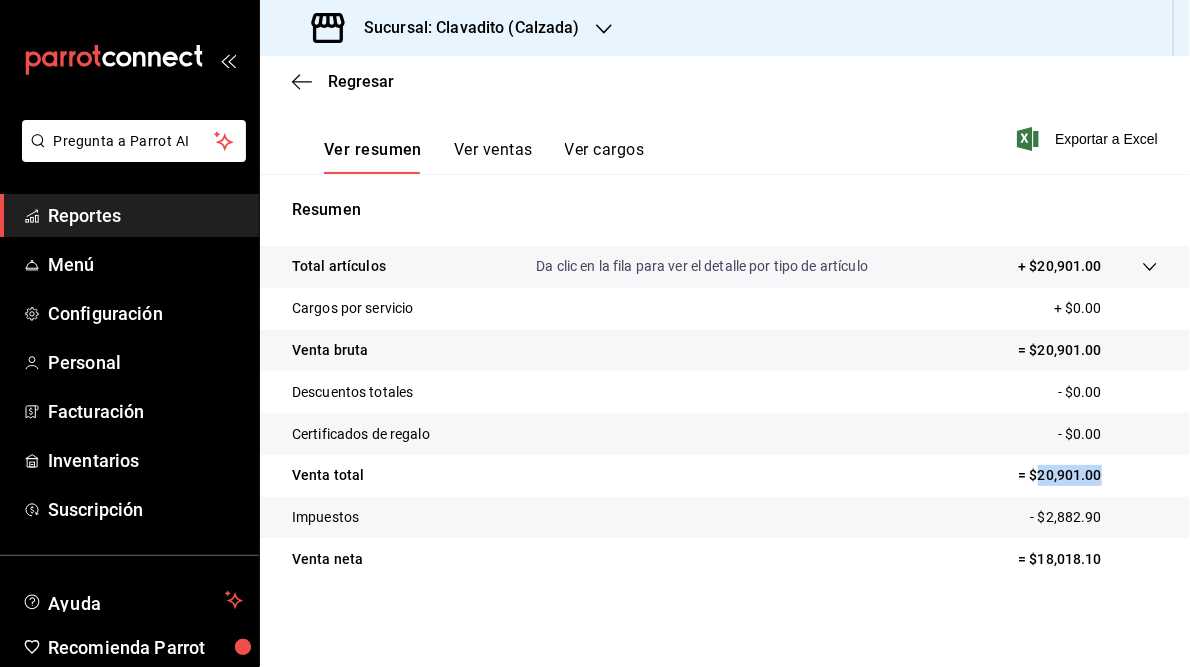 drag, startPoint x: 1029, startPoint y: 479, endPoint x: 1113, endPoint y: 466, distance: 85 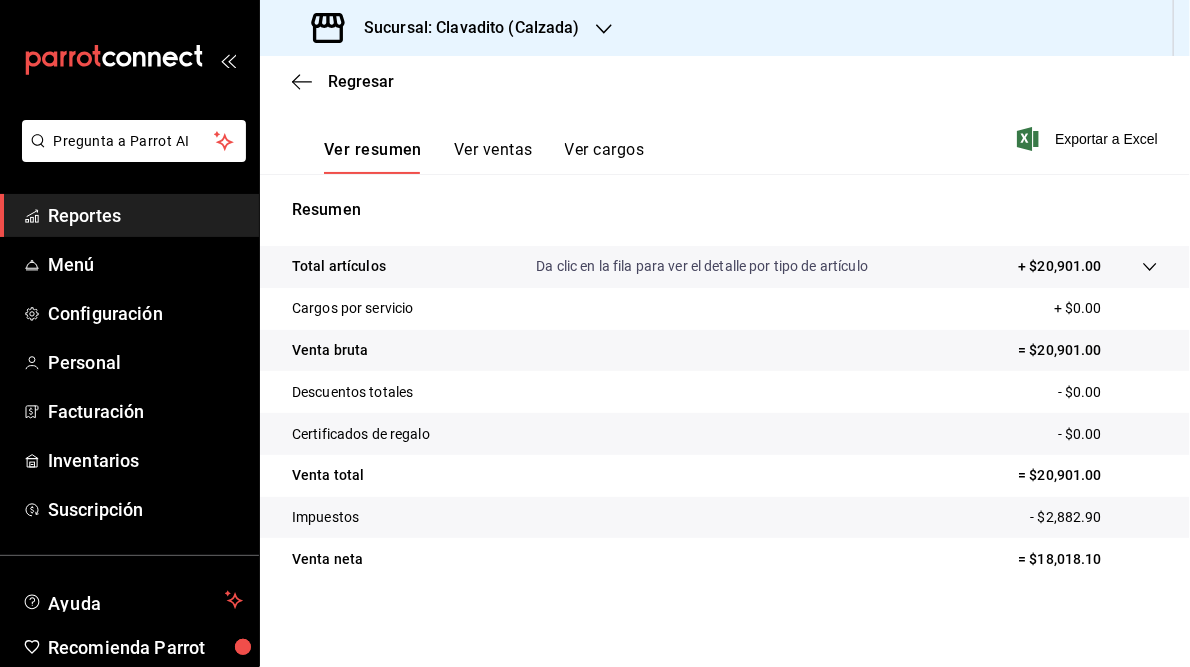click on "Sucursal: Clavadito (Calzada)" at bounding box center [464, 28] 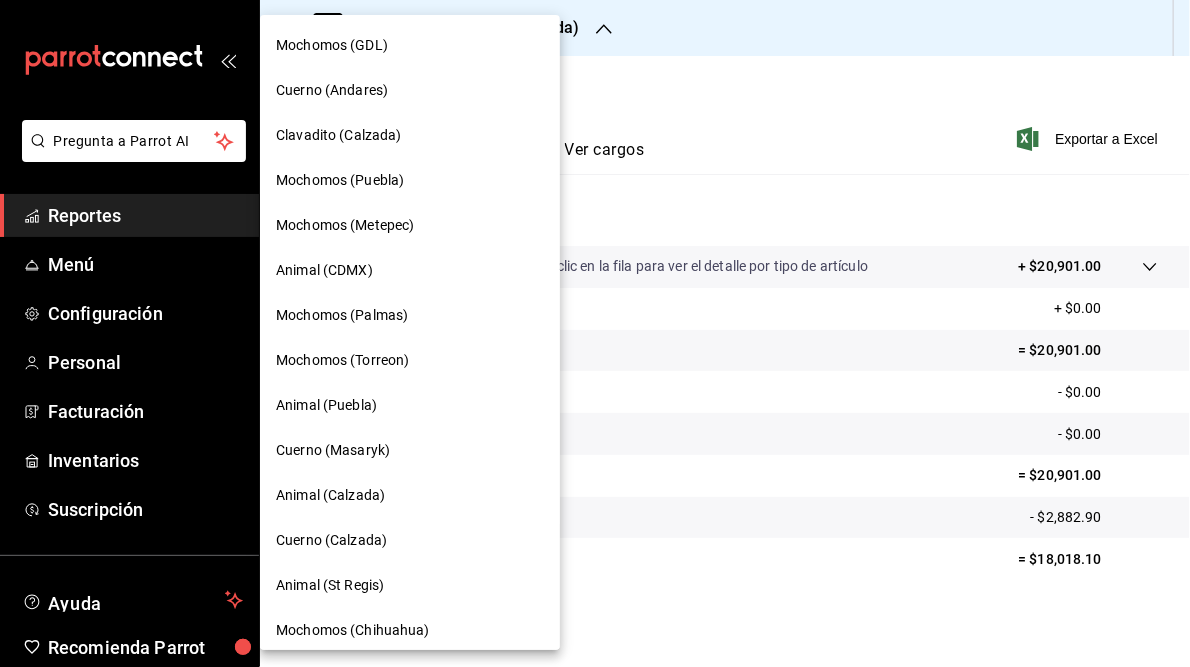 click on "Mochomos (Puebla)" at bounding box center [340, 180] 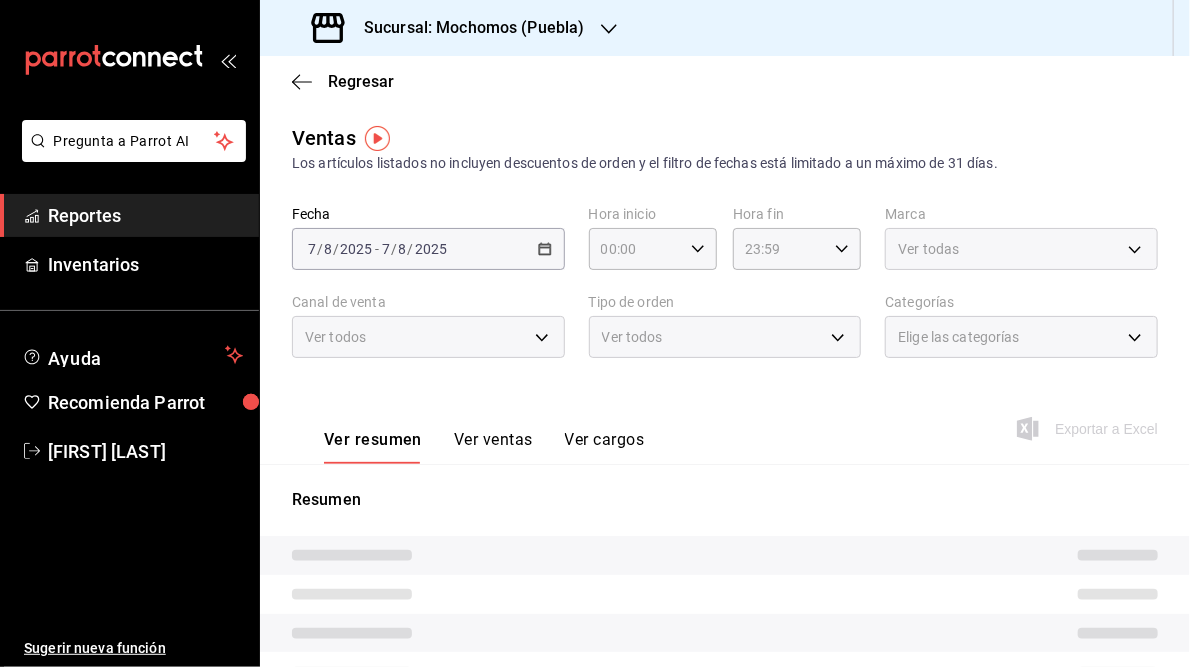 type on "05:00" 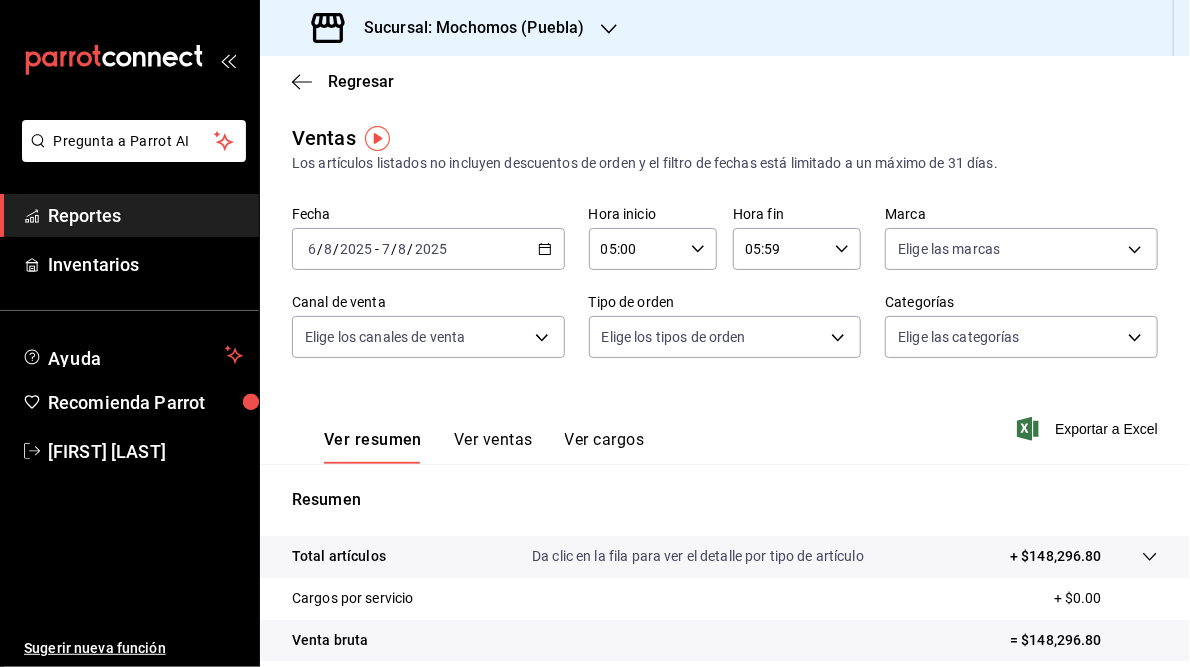 scroll, scrollTop: 290, scrollLeft: 0, axis: vertical 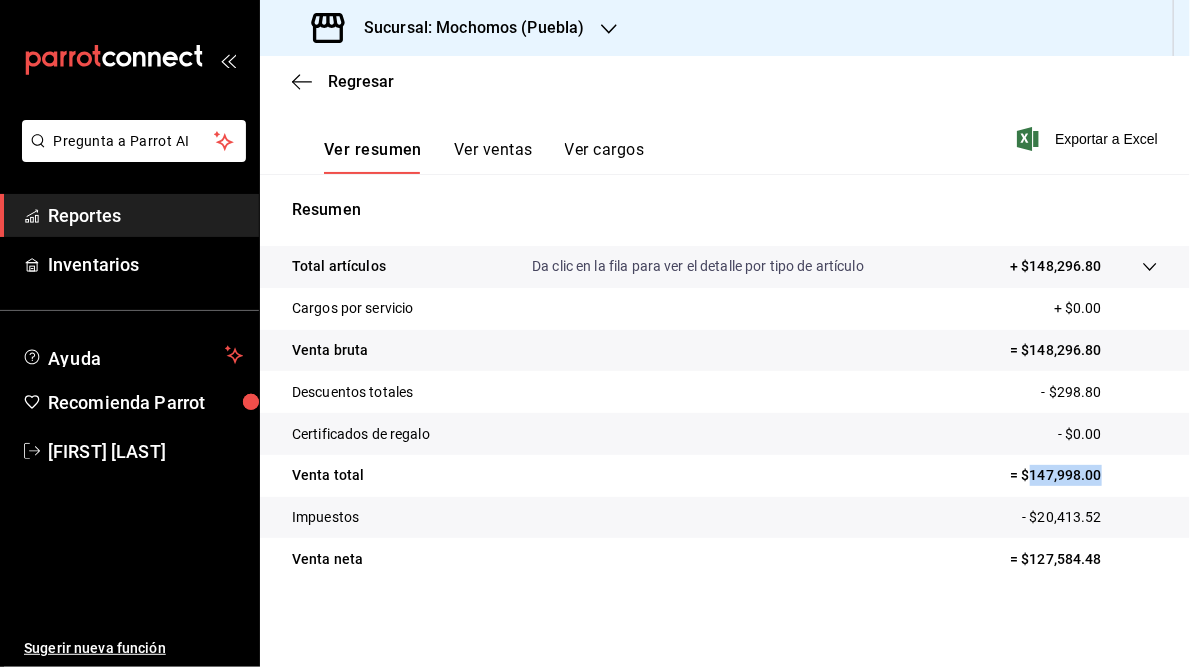 drag, startPoint x: 1020, startPoint y: 473, endPoint x: 1126, endPoint y: 470, distance: 106.04244 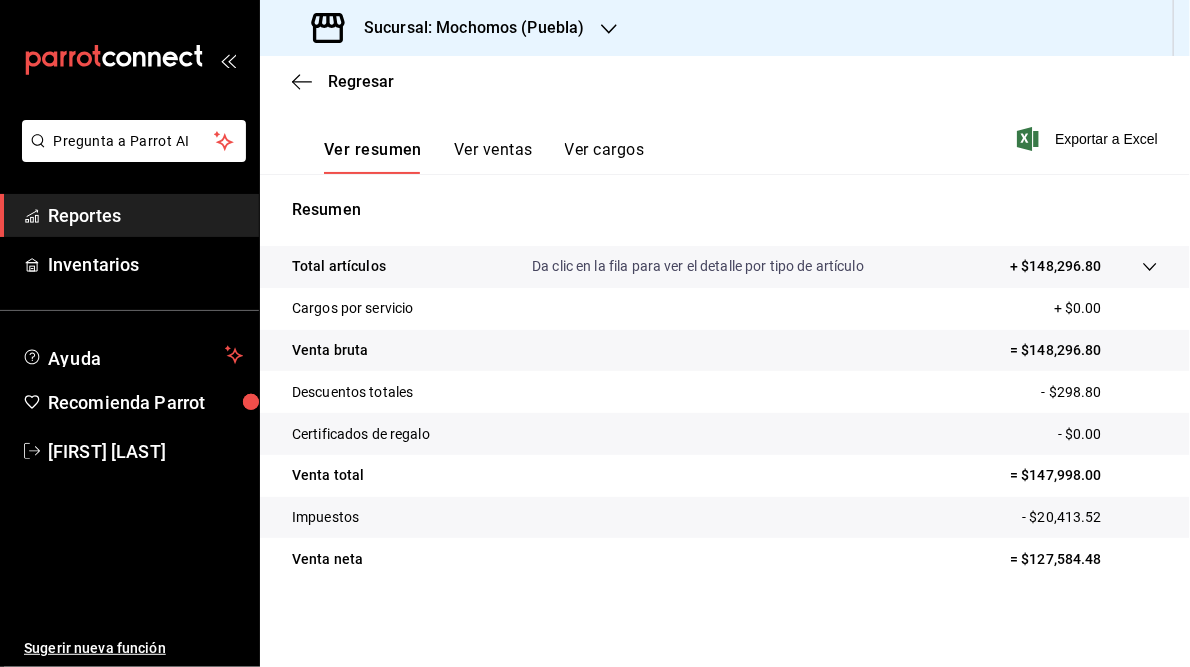 click on "Sucursal: Mochomos (Puebla)" at bounding box center (466, 28) 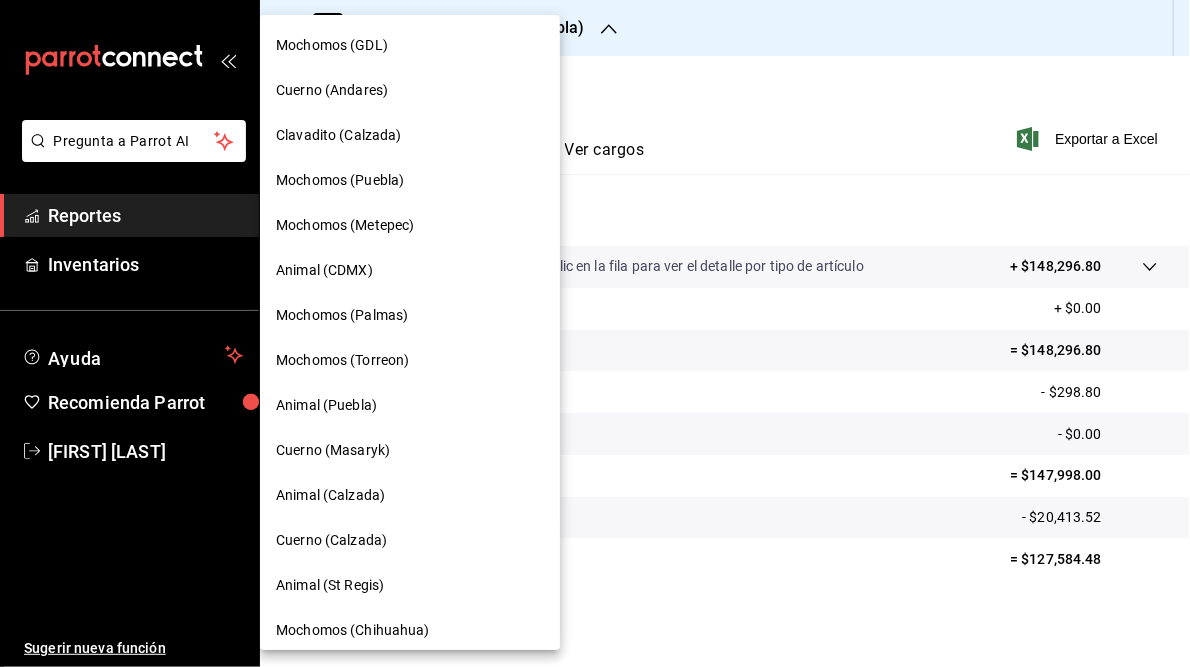 click on "Mochomos (Metepec)" at bounding box center (345, 225) 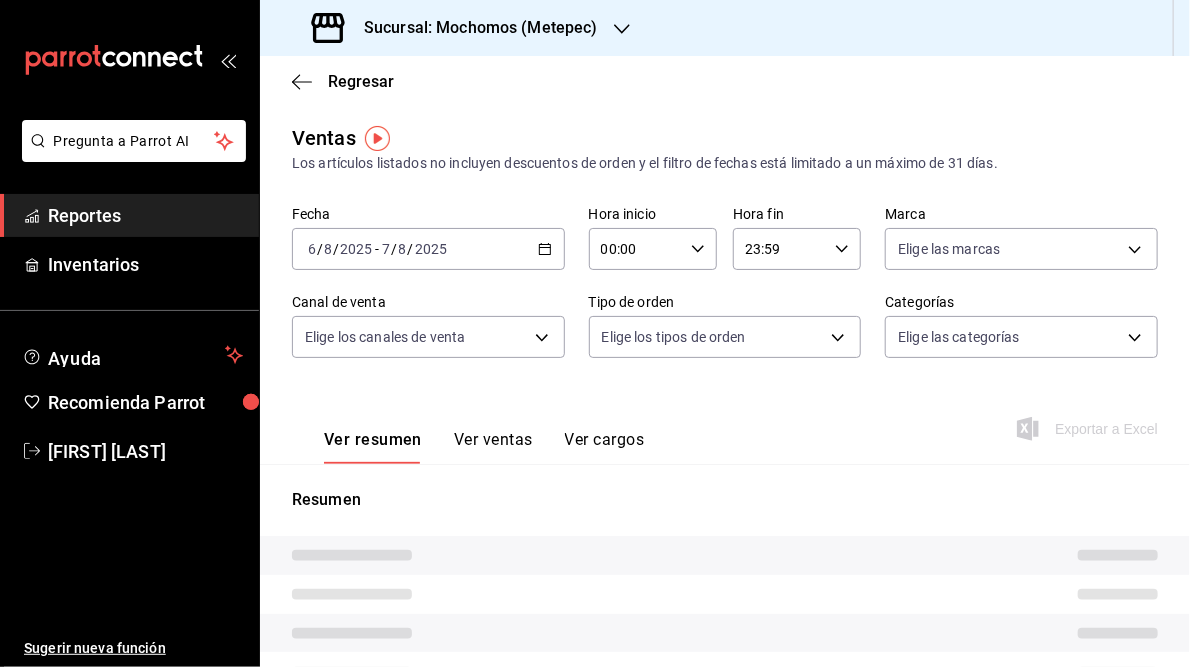 type on "05:00" 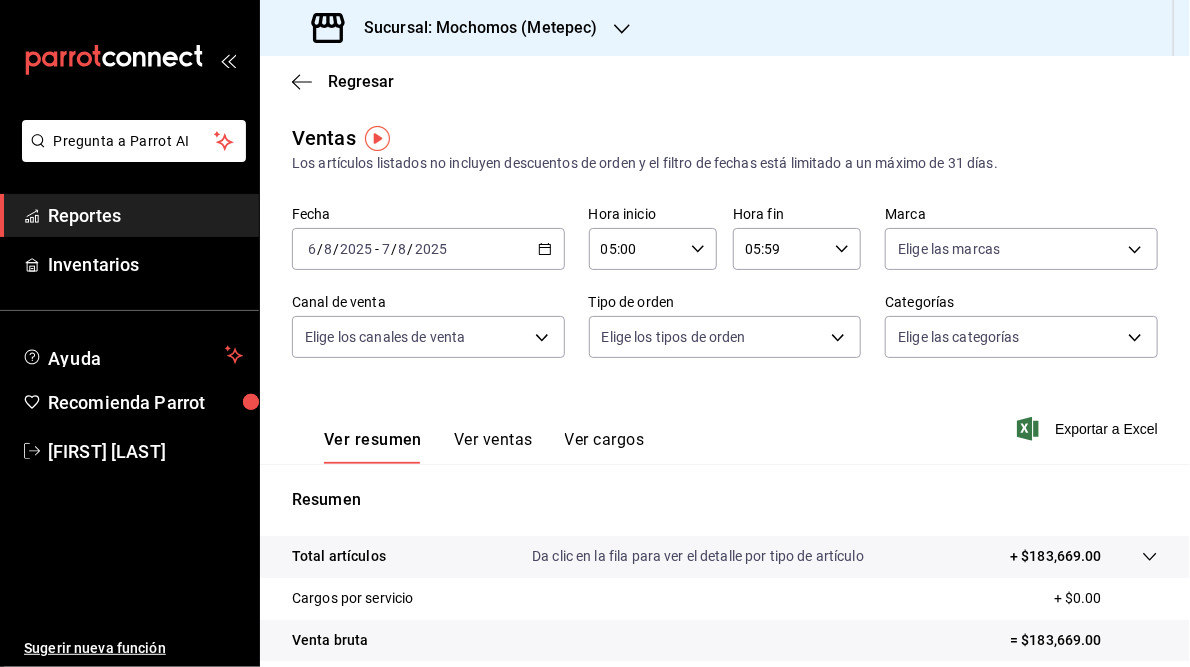 scroll, scrollTop: 290, scrollLeft: 0, axis: vertical 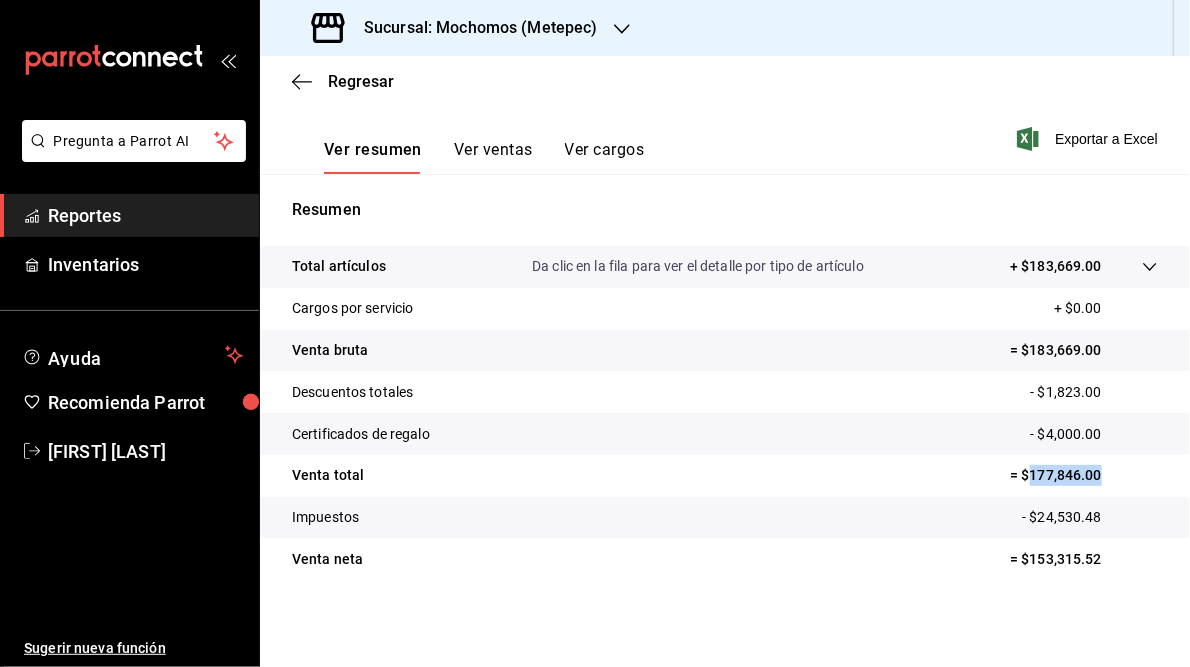 drag, startPoint x: 1020, startPoint y: 474, endPoint x: 1122, endPoint y: 470, distance: 102.0784 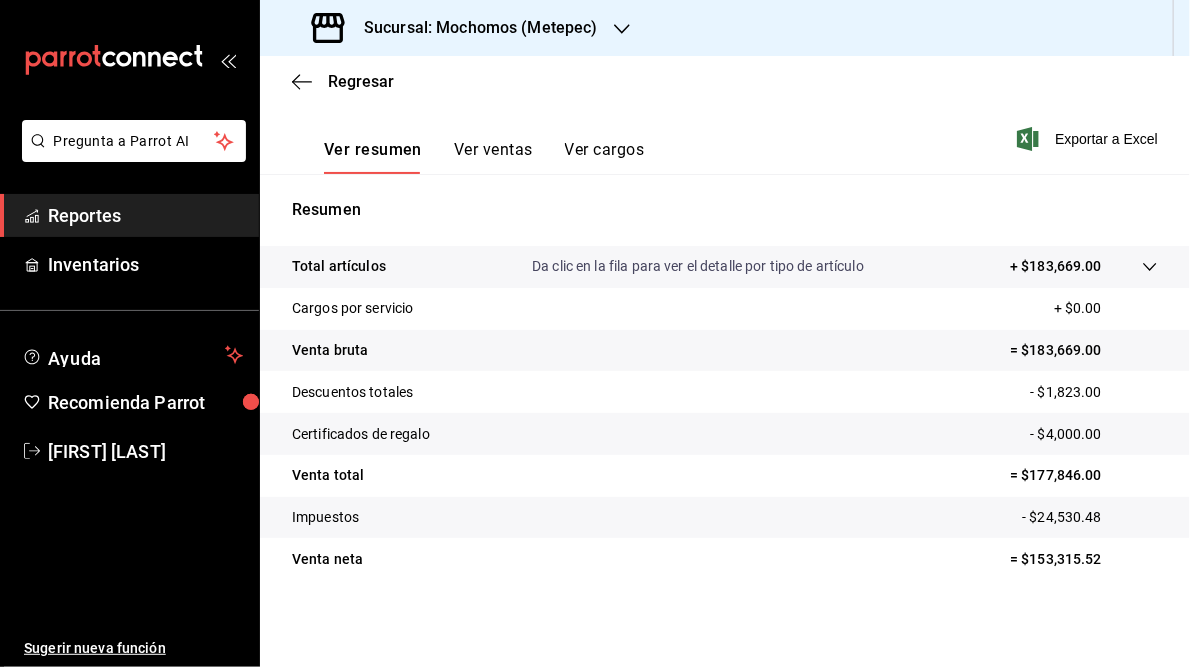 click on "Sucursal: Mochomos (Metepec)" at bounding box center (473, 28) 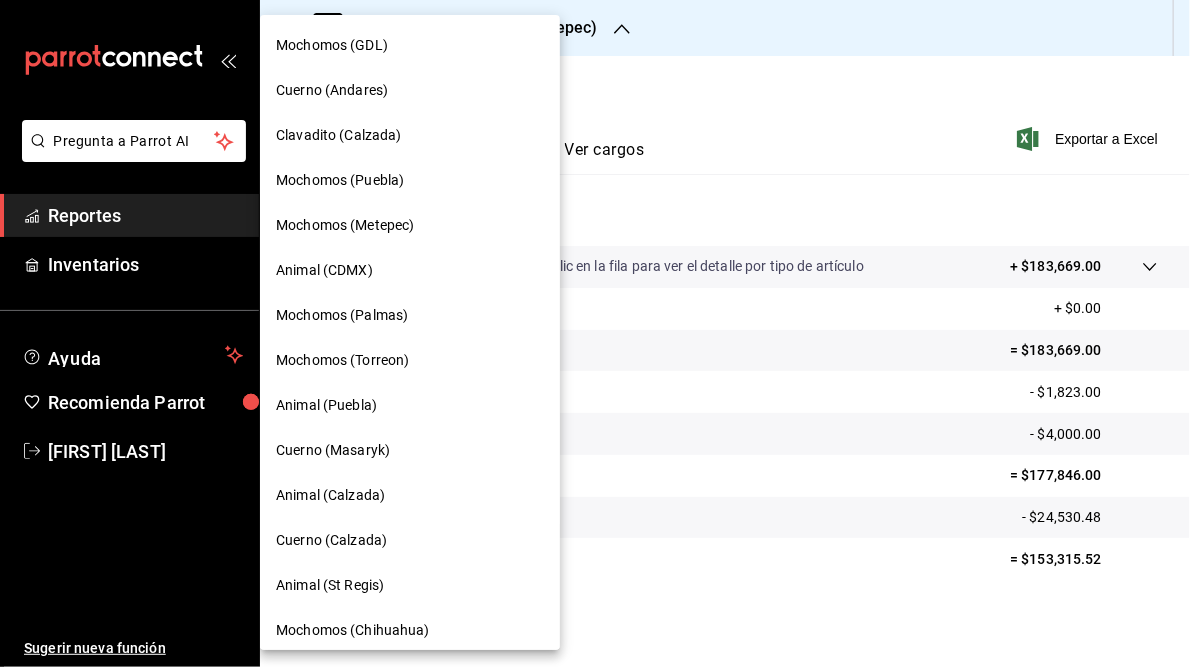 click on "Animal (CDMX)" at bounding box center [324, 270] 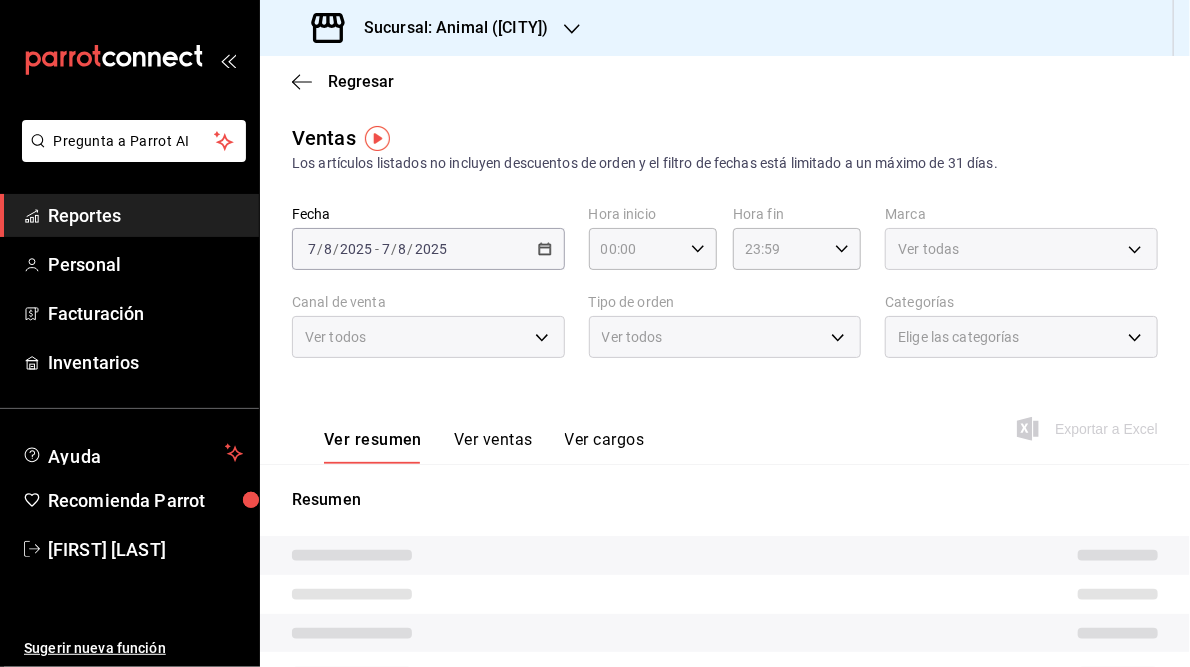 type on "05:00" 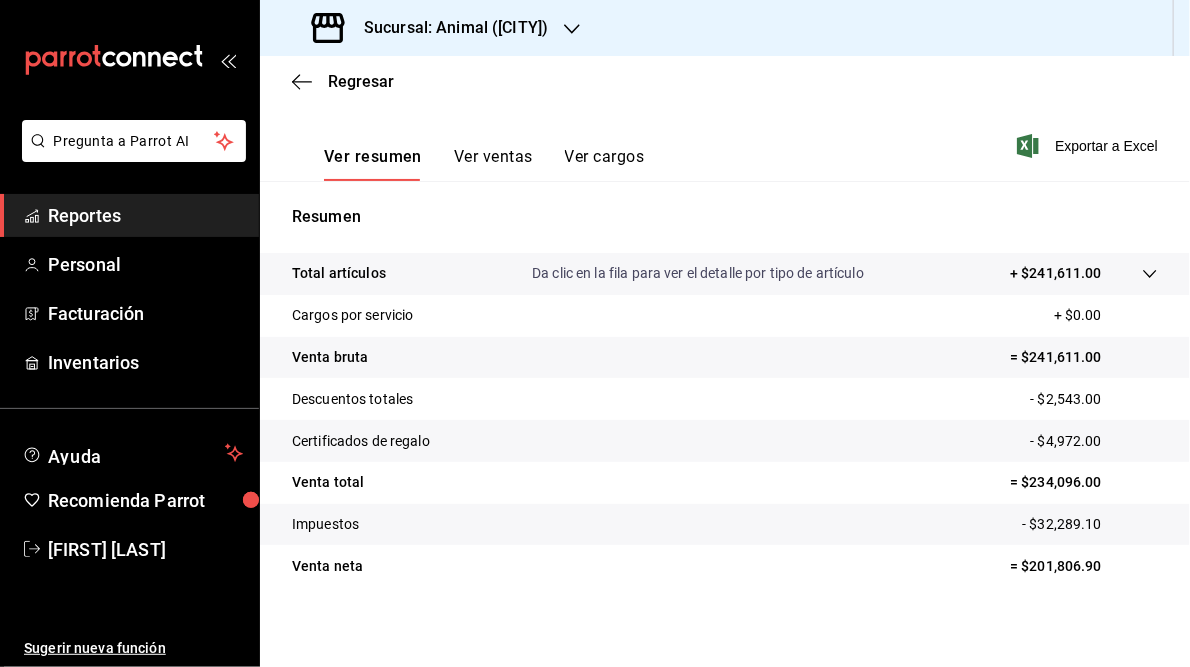 scroll, scrollTop: 285, scrollLeft: 0, axis: vertical 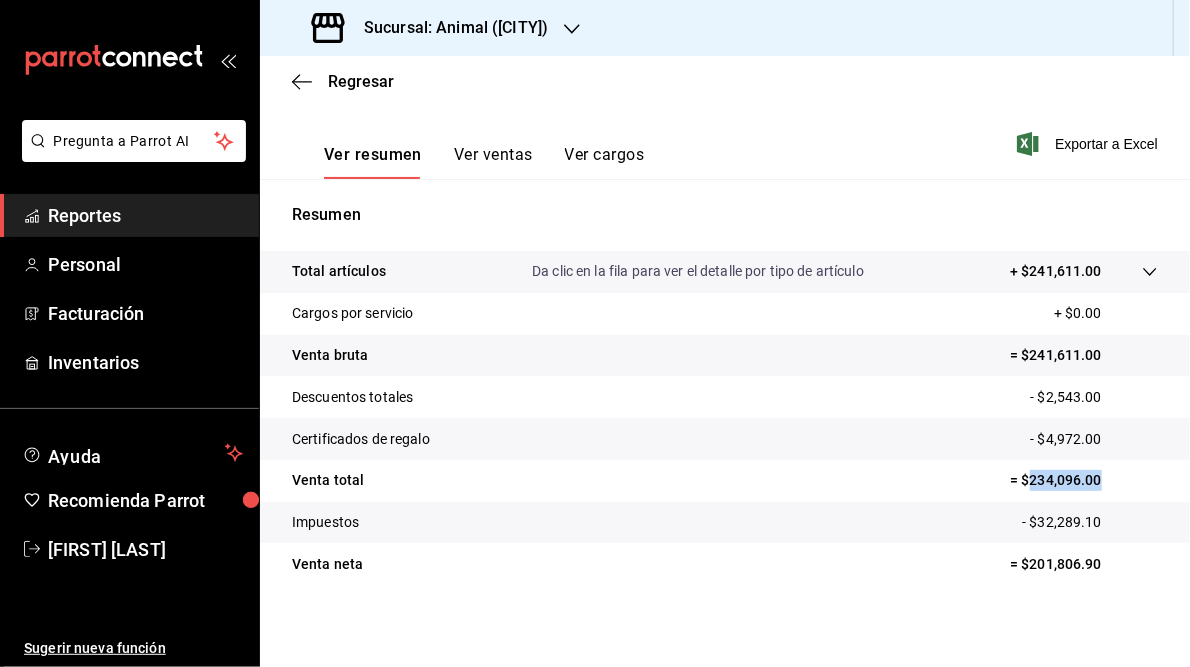 drag, startPoint x: 1019, startPoint y: 481, endPoint x: 1127, endPoint y: 470, distance: 108.55874 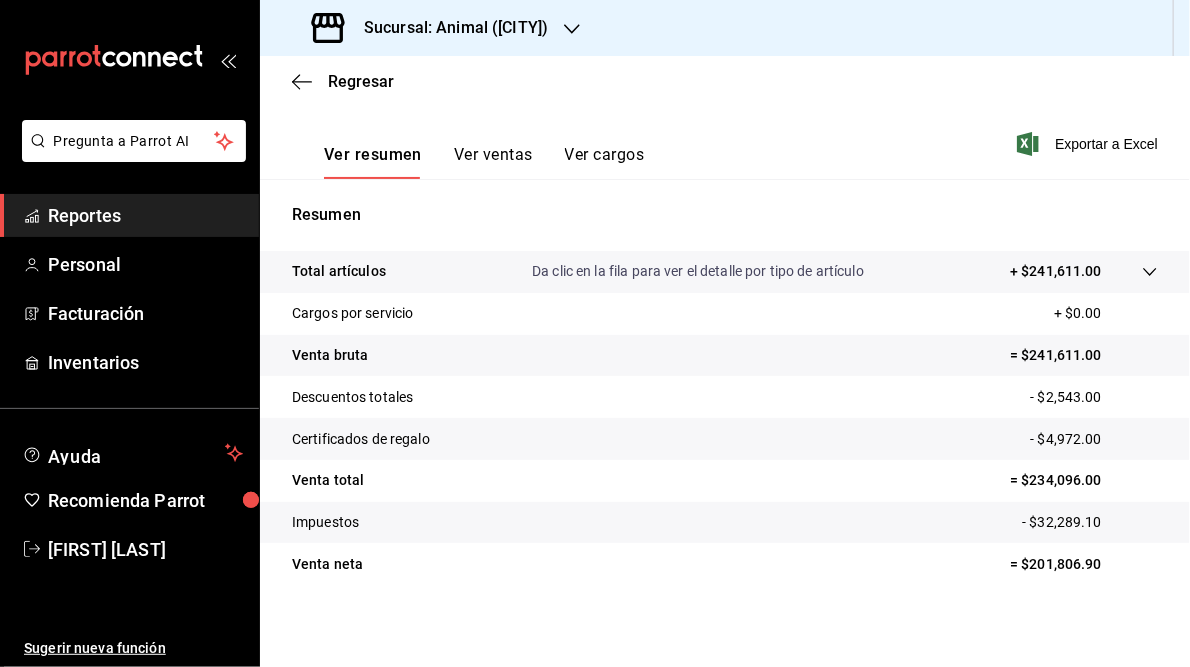 click on "Sucursal: Animal ([CITY])" at bounding box center [448, 28] 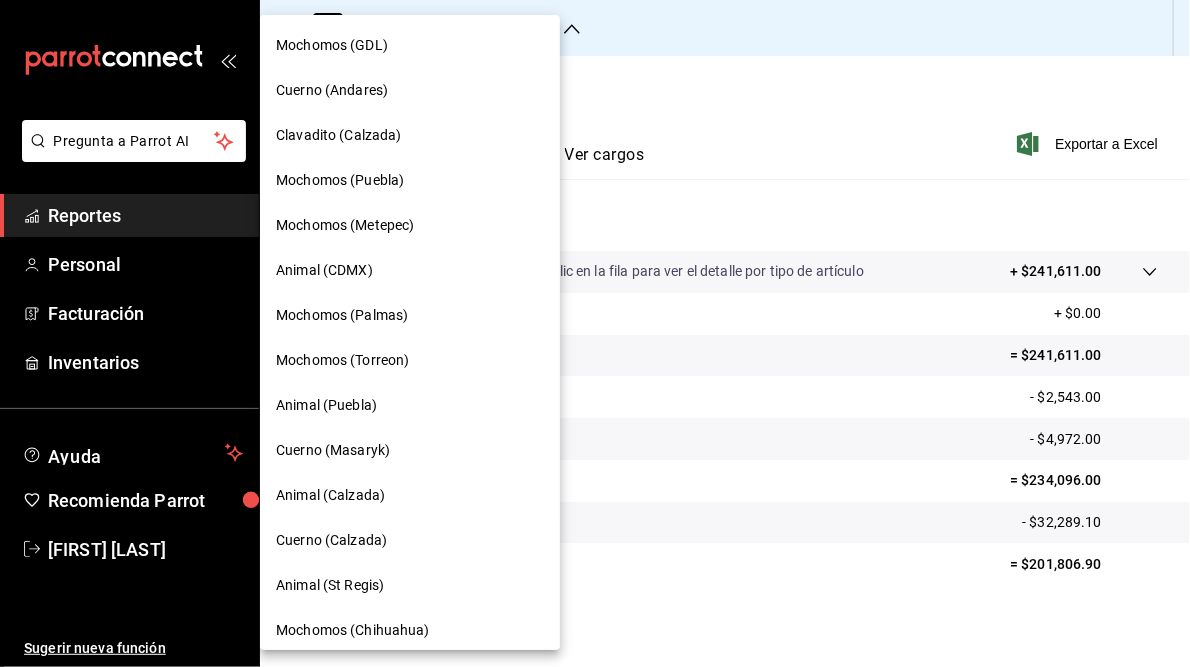 click on "Mochomos (Palmas)" at bounding box center [342, 315] 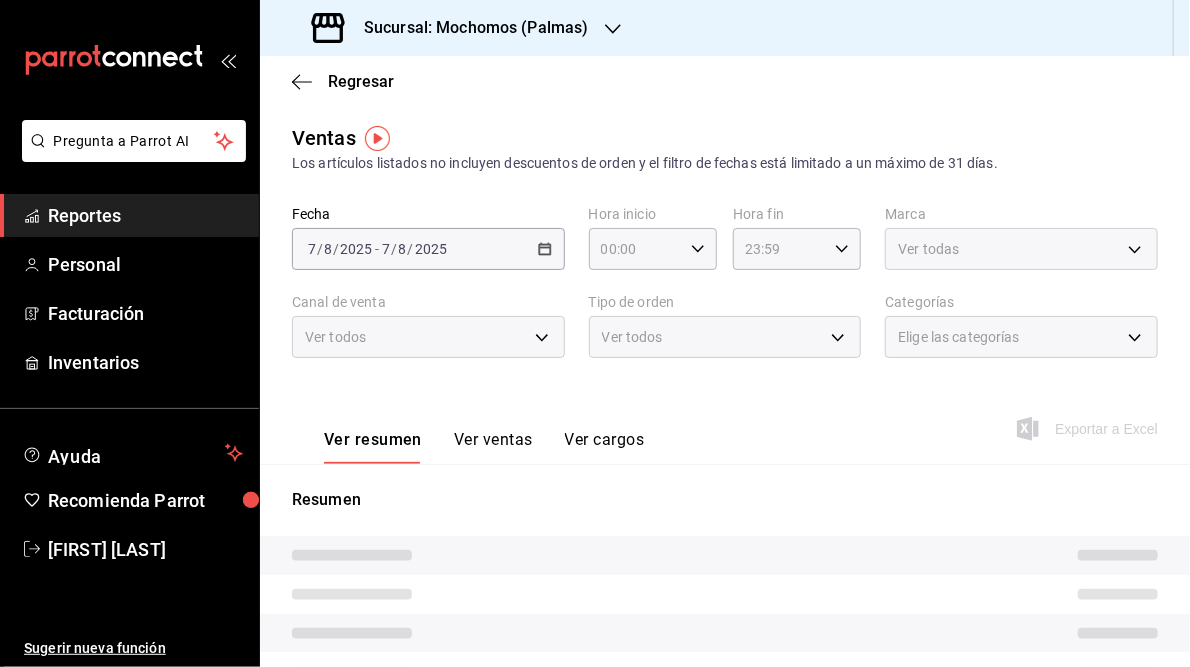 type on "05:00" 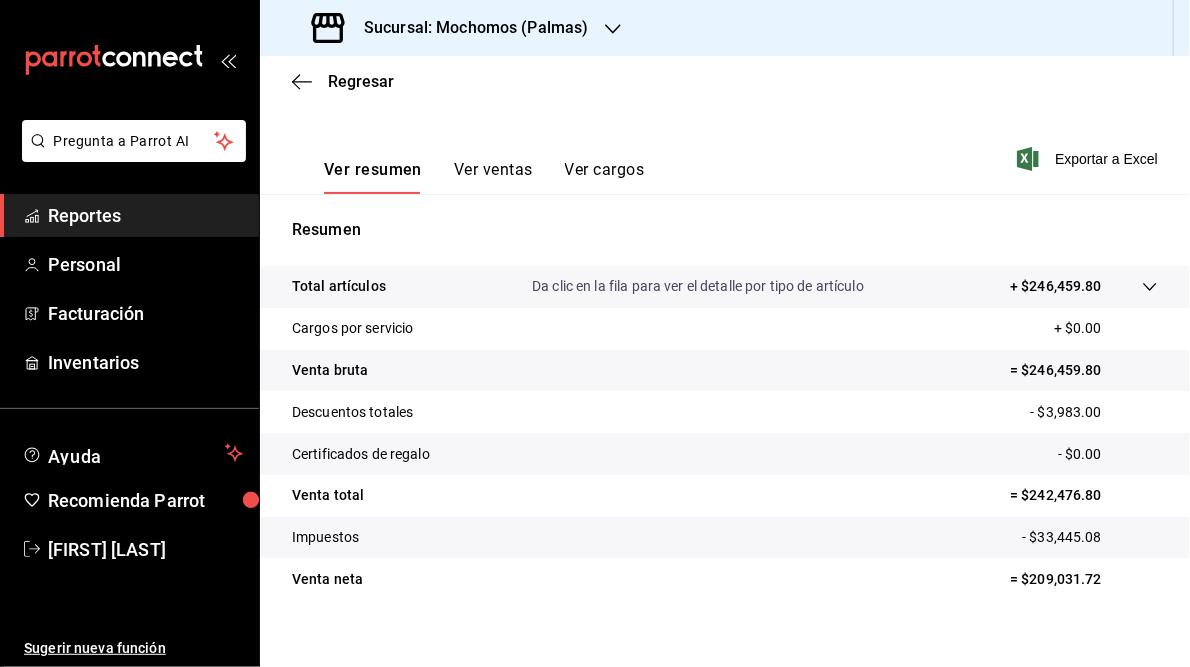 scroll, scrollTop: 283, scrollLeft: 0, axis: vertical 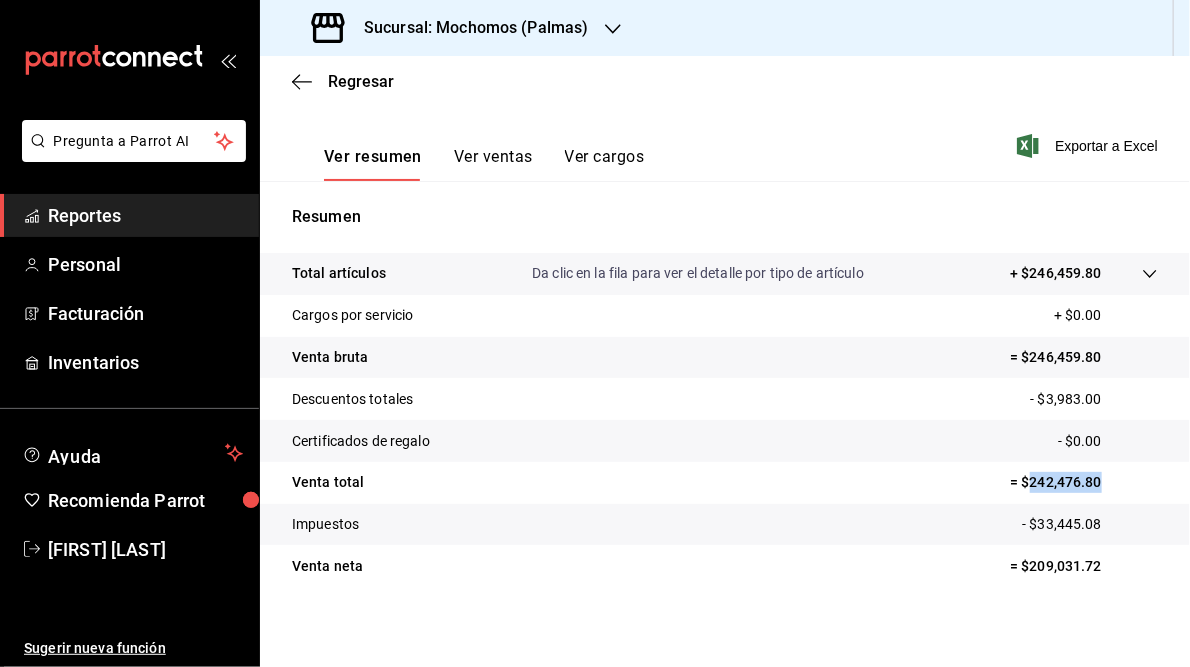 drag, startPoint x: 1021, startPoint y: 483, endPoint x: 1096, endPoint y: 479, distance: 75.10659 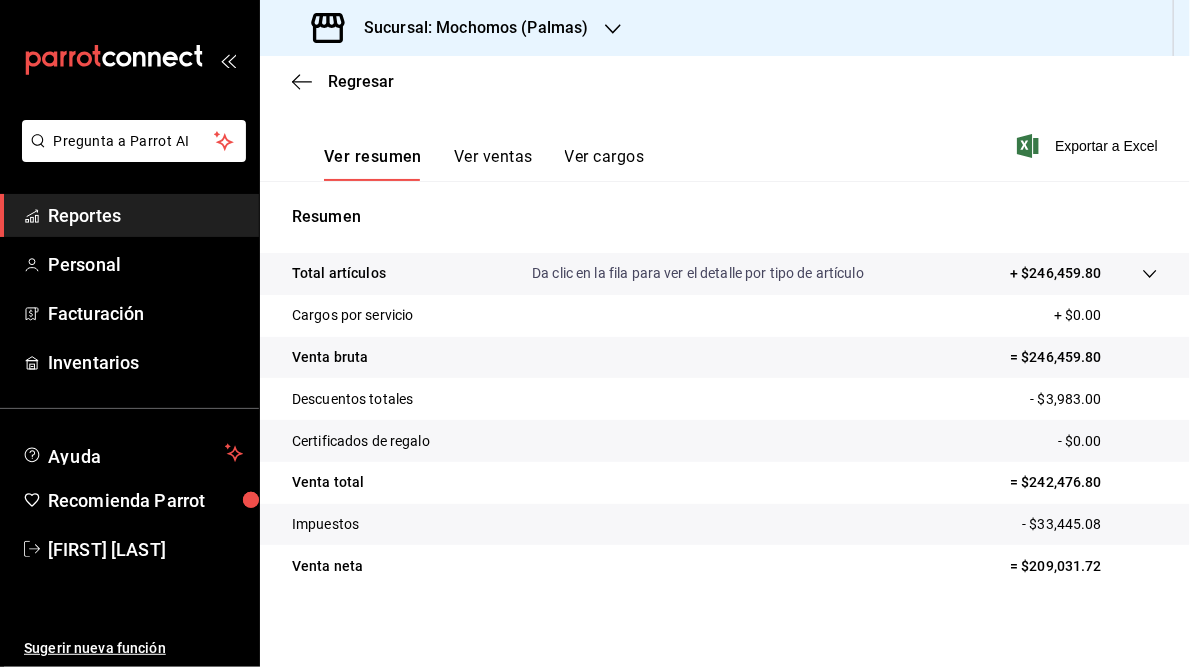 click on "Sucursal: Mochomos (Palmas)" at bounding box center [468, 28] 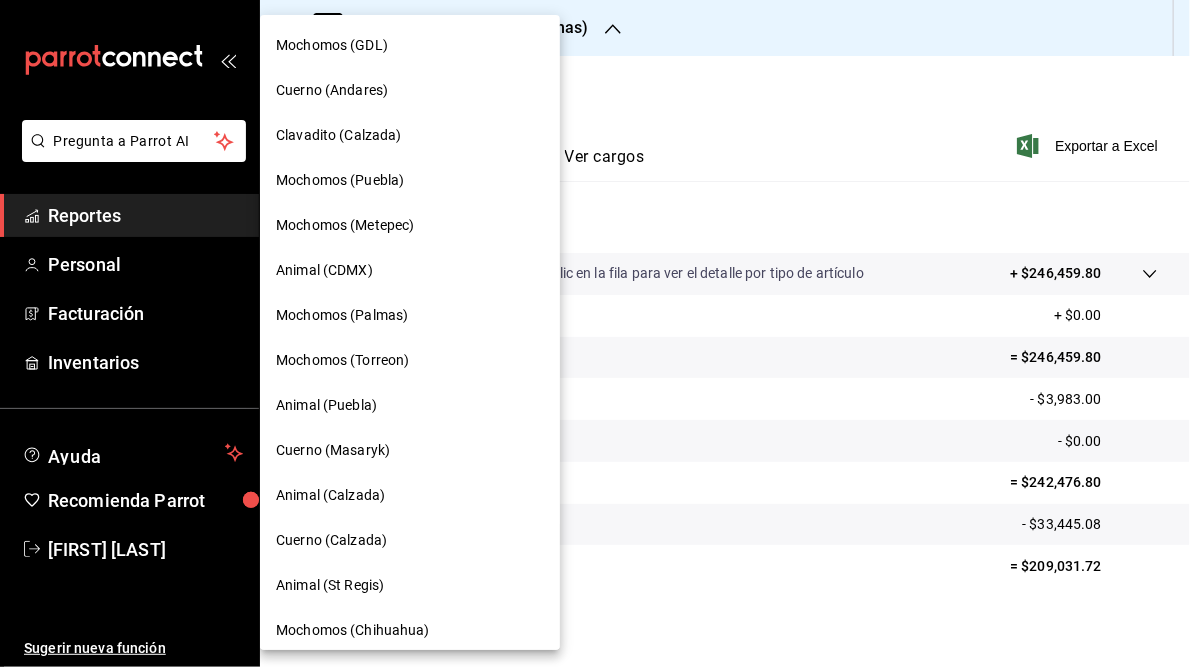 click on "Mochomos (Torreon)" at bounding box center (342, 360) 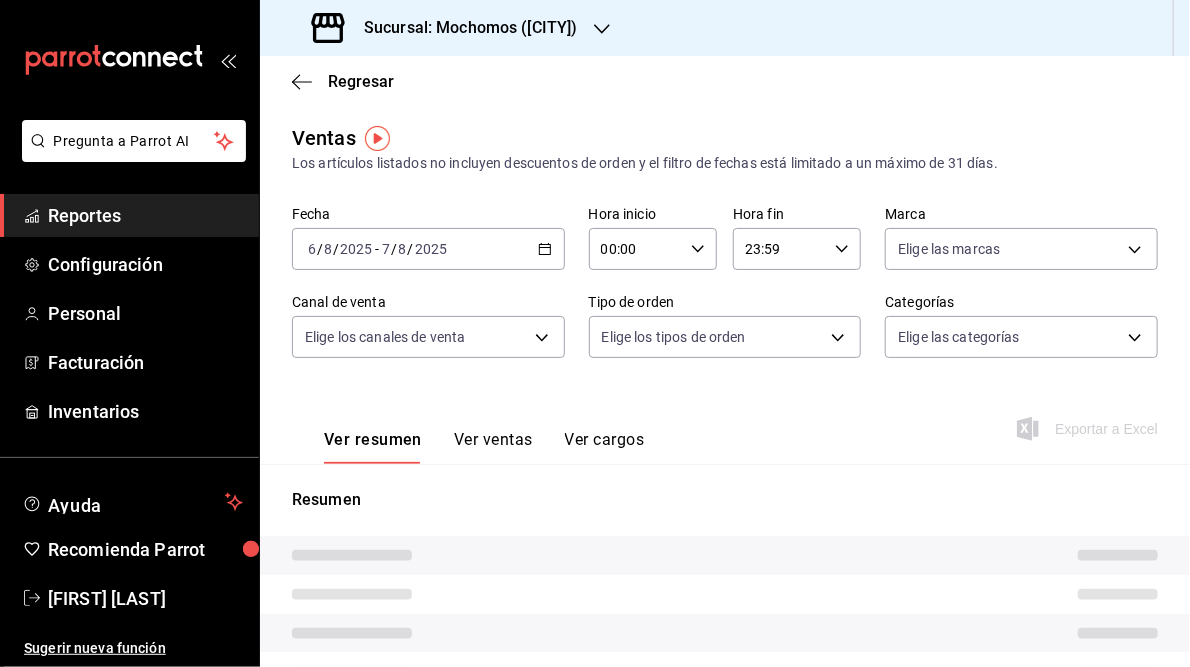 type on "05:00" 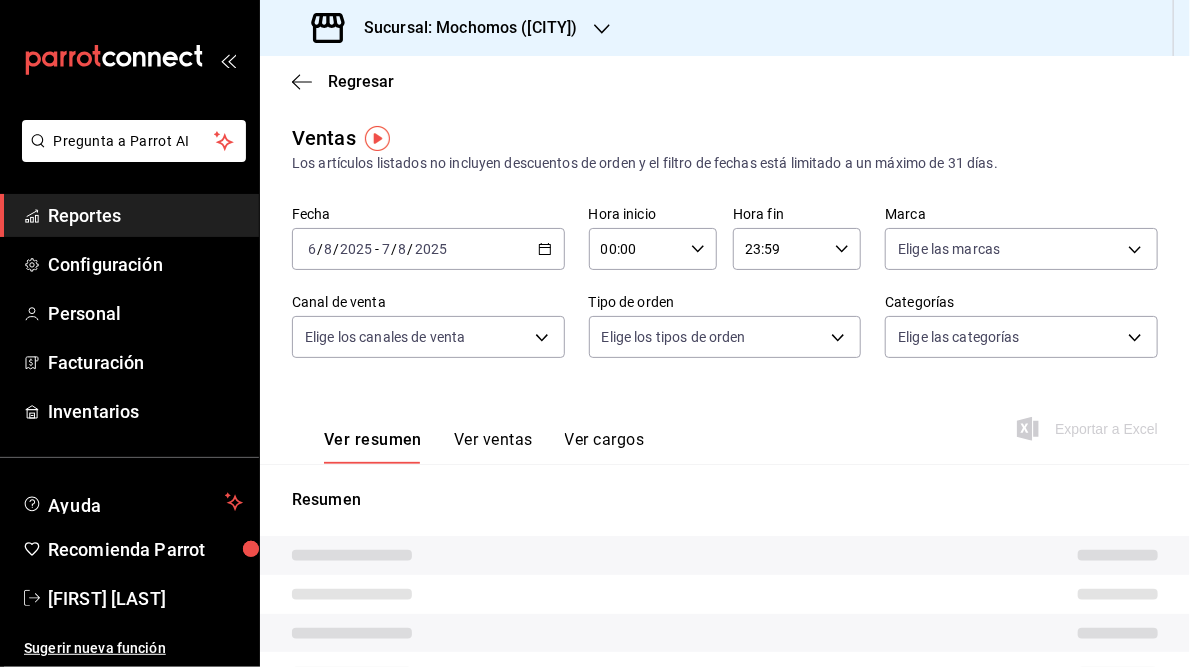 type on "05:59" 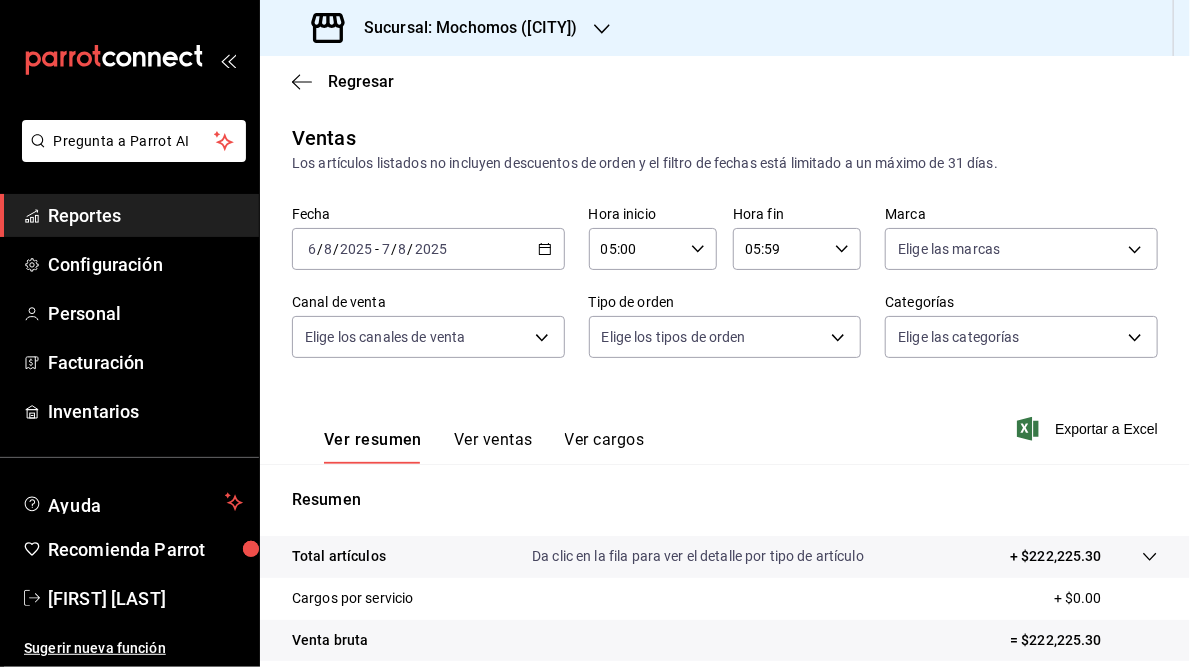 scroll, scrollTop: 290, scrollLeft: 0, axis: vertical 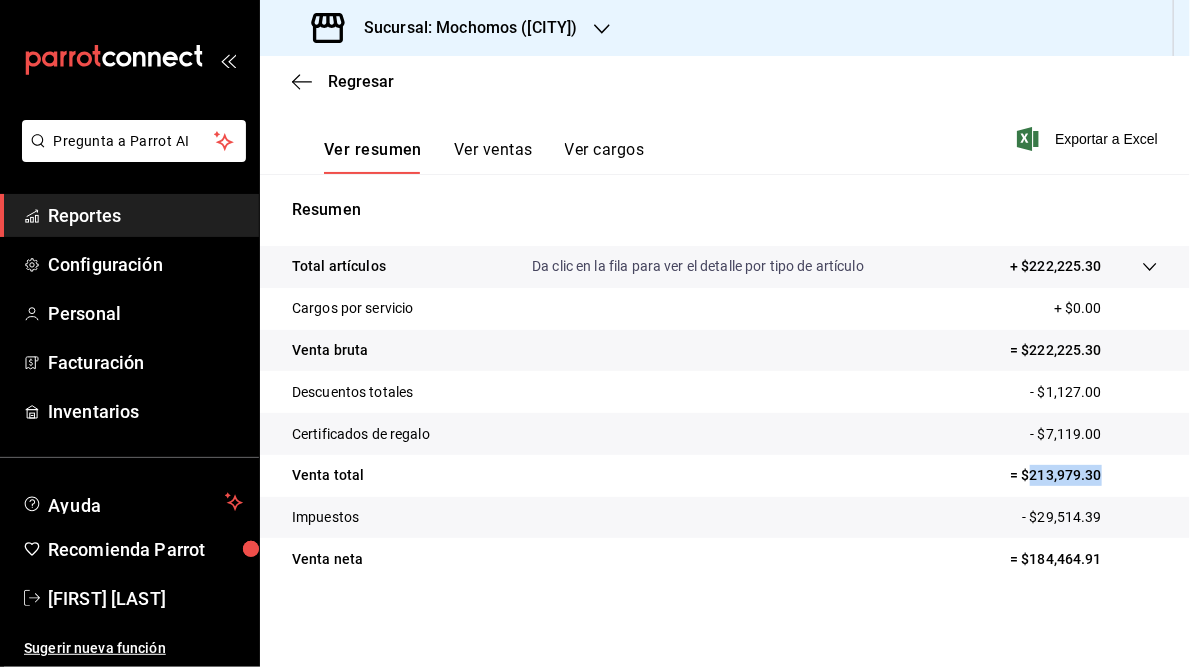 drag, startPoint x: 1020, startPoint y: 473, endPoint x: 1094, endPoint y: 473, distance: 74 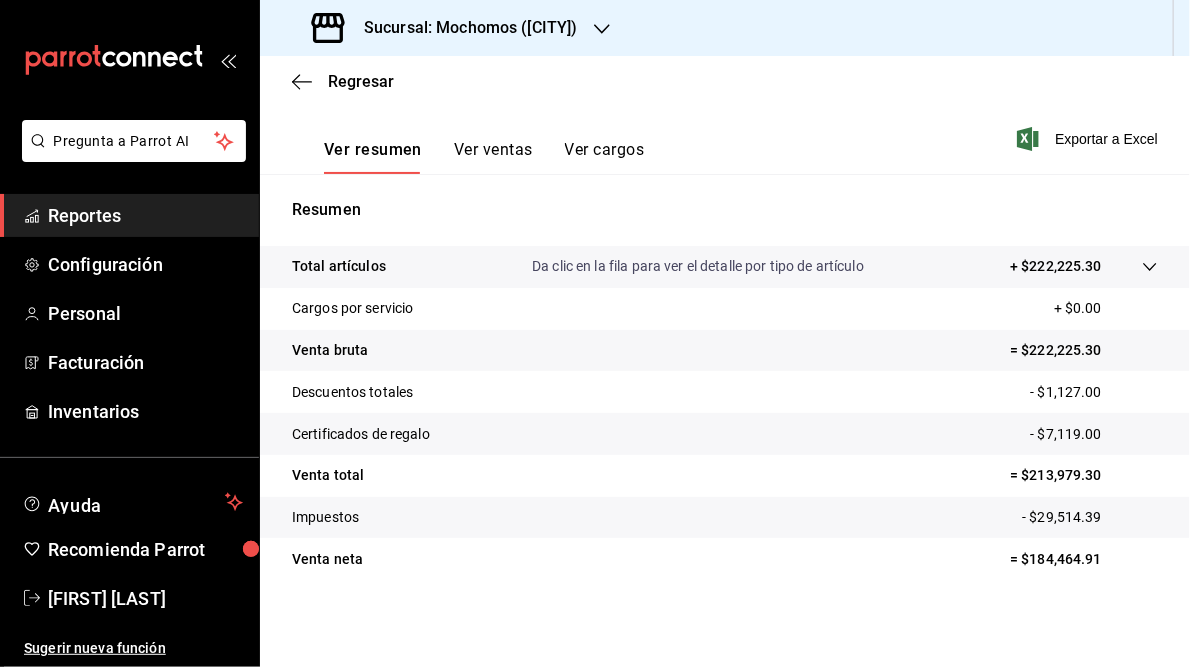 click on "Sucursal: Mochomos ([CITY])" at bounding box center (463, 28) 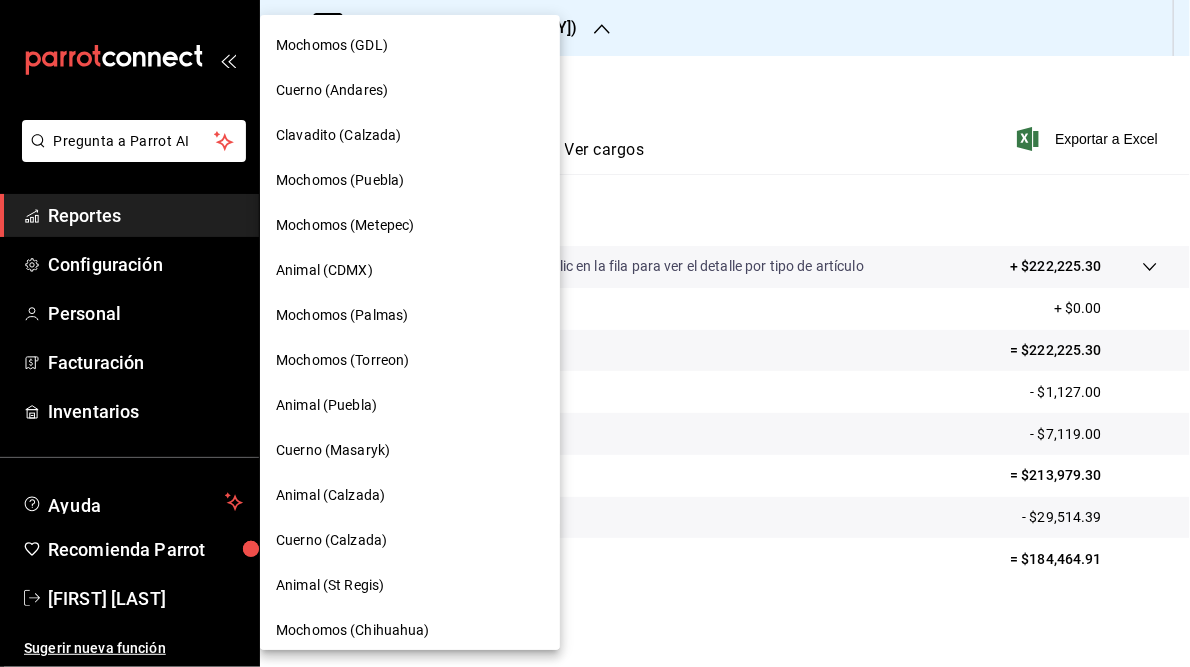 click on "Animal (Puebla)" at bounding box center (326, 405) 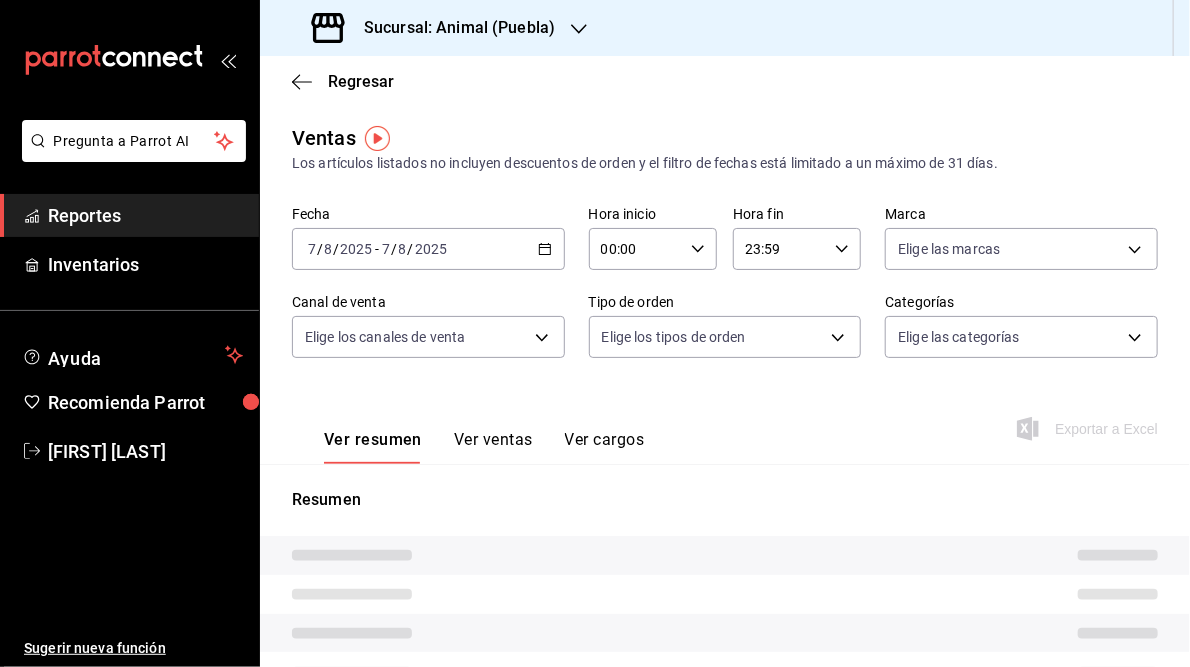 type on "05:00" 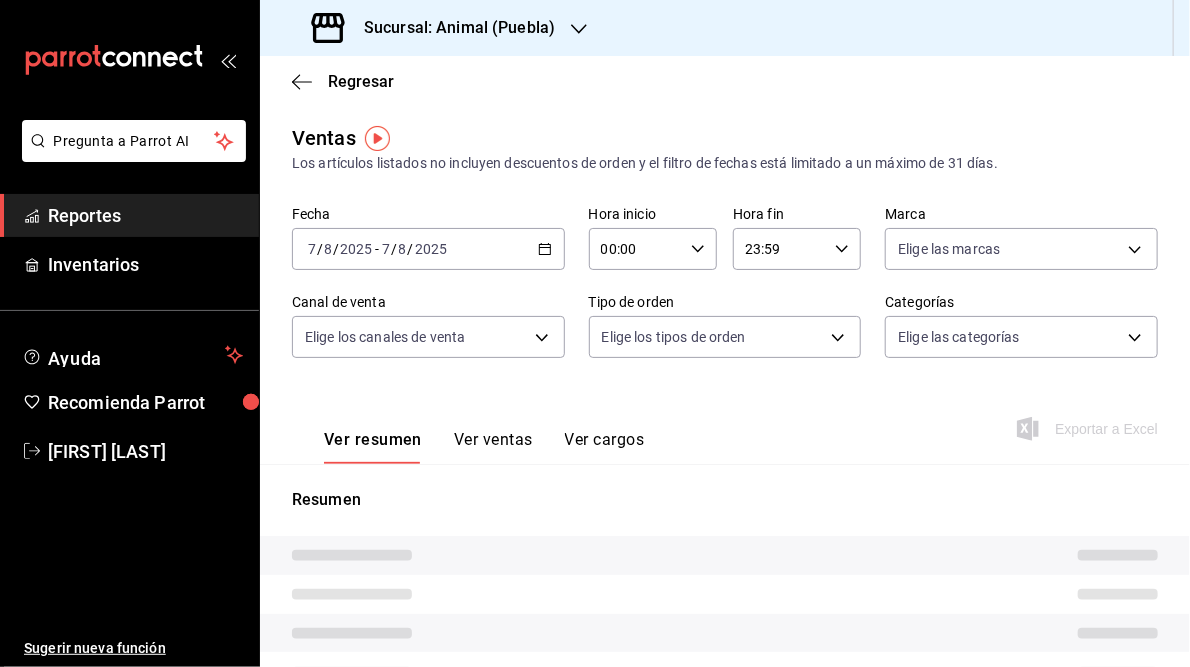type on "05:59" 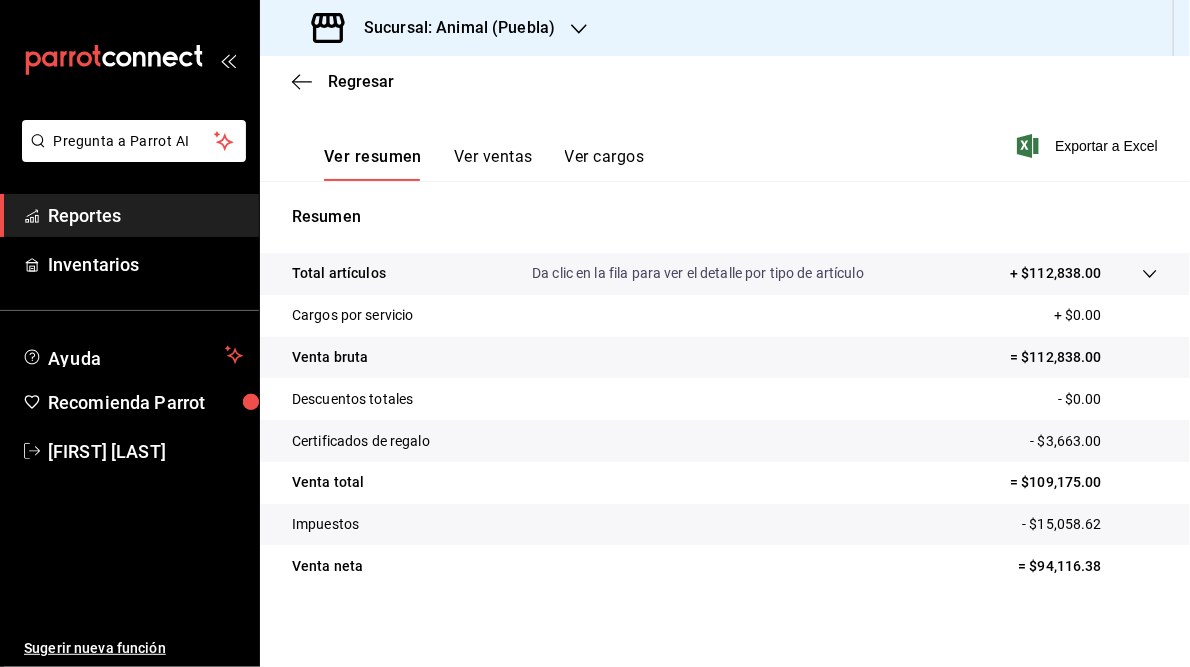 scroll, scrollTop: 284, scrollLeft: 0, axis: vertical 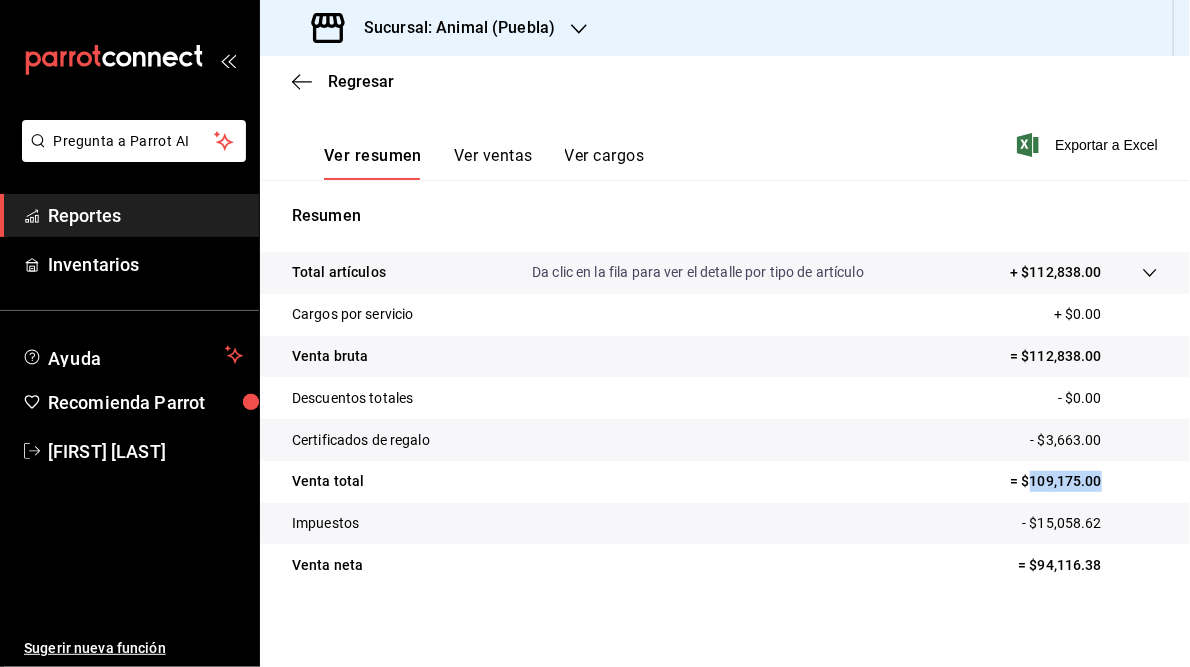 drag, startPoint x: 1020, startPoint y: 482, endPoint x: 1104, endPoint y: 478, distance: 84.095184 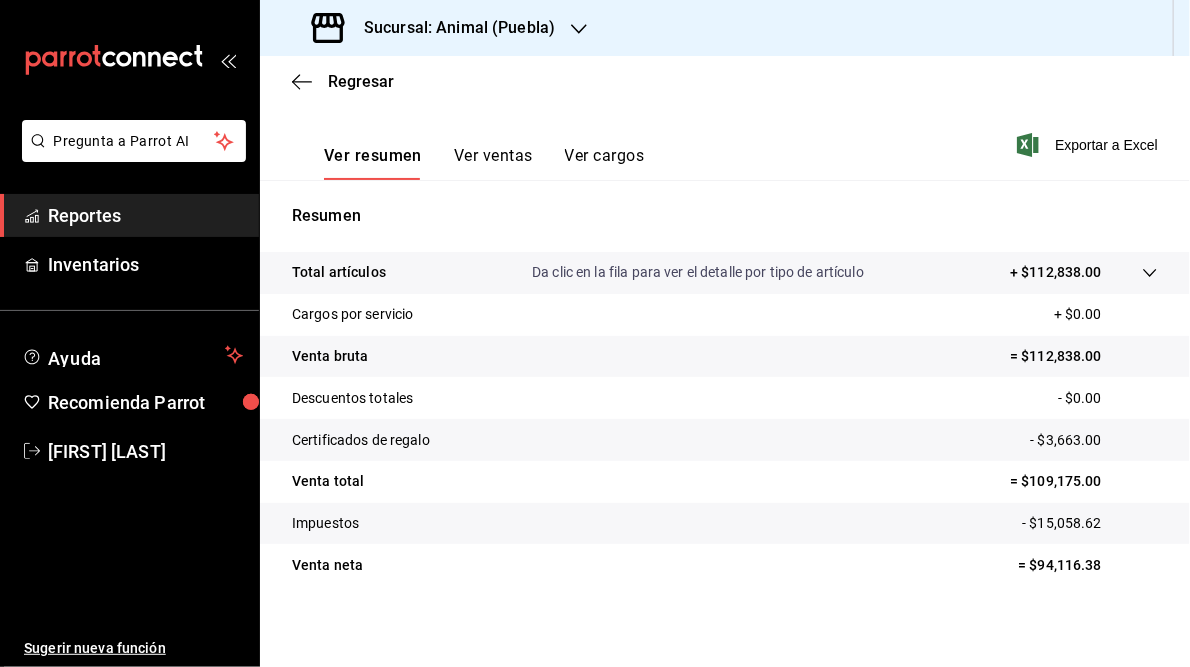 click on "Sucursal: Animal (Puebla)" at bounding box center (451, 28) 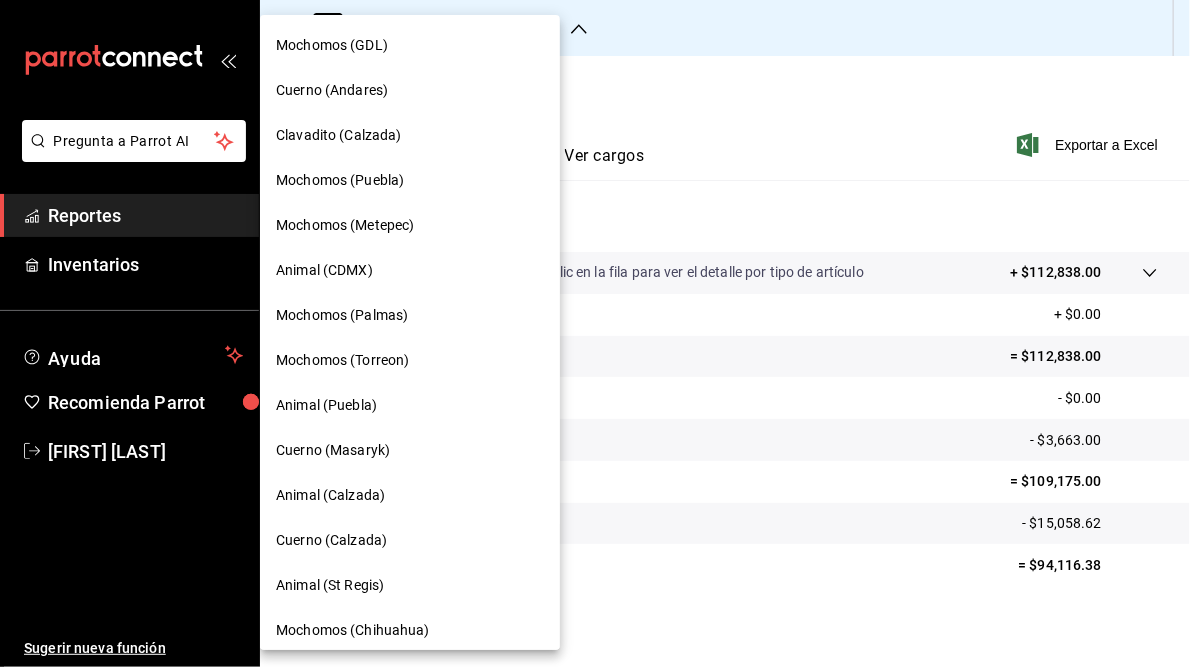 click on "Cuerno (Masaryk)" at bounding box center [333, 450] 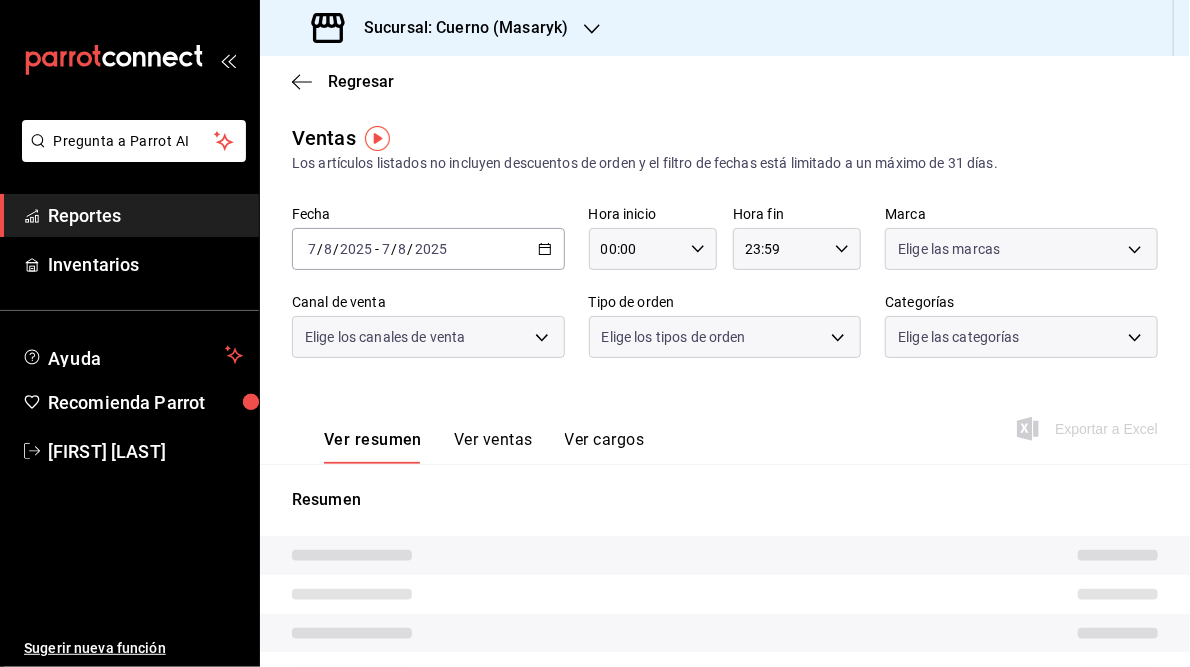 type on "05:00" 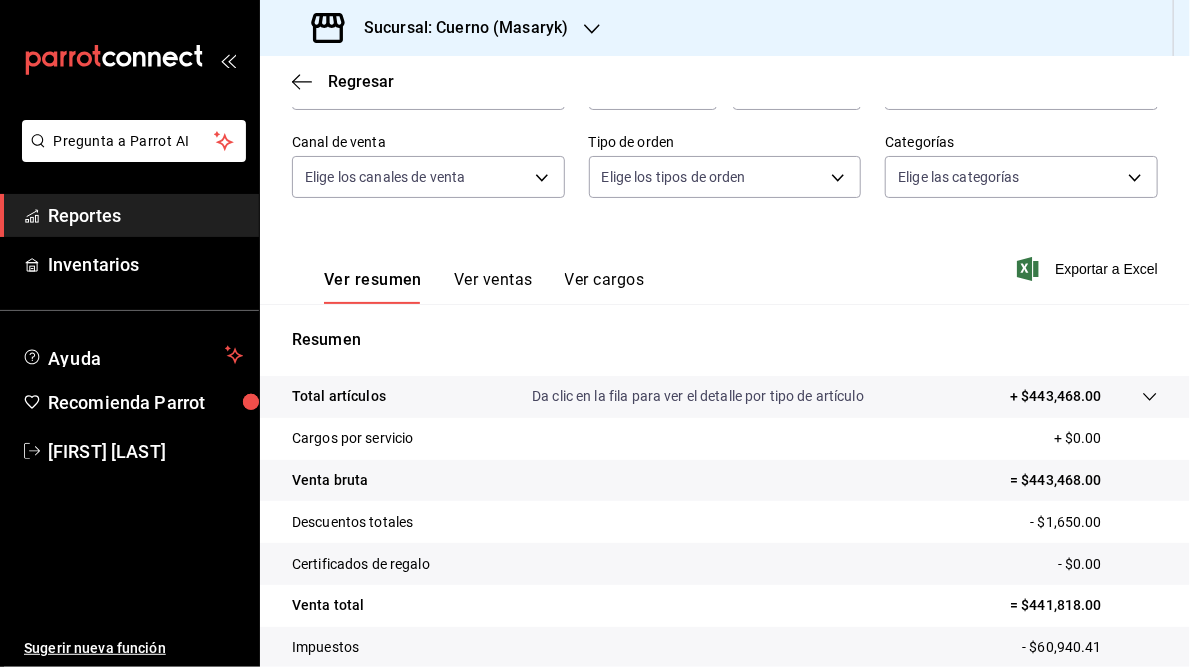 scroll, scrollTop: 160, scrollLeft: 0, axis: vertical 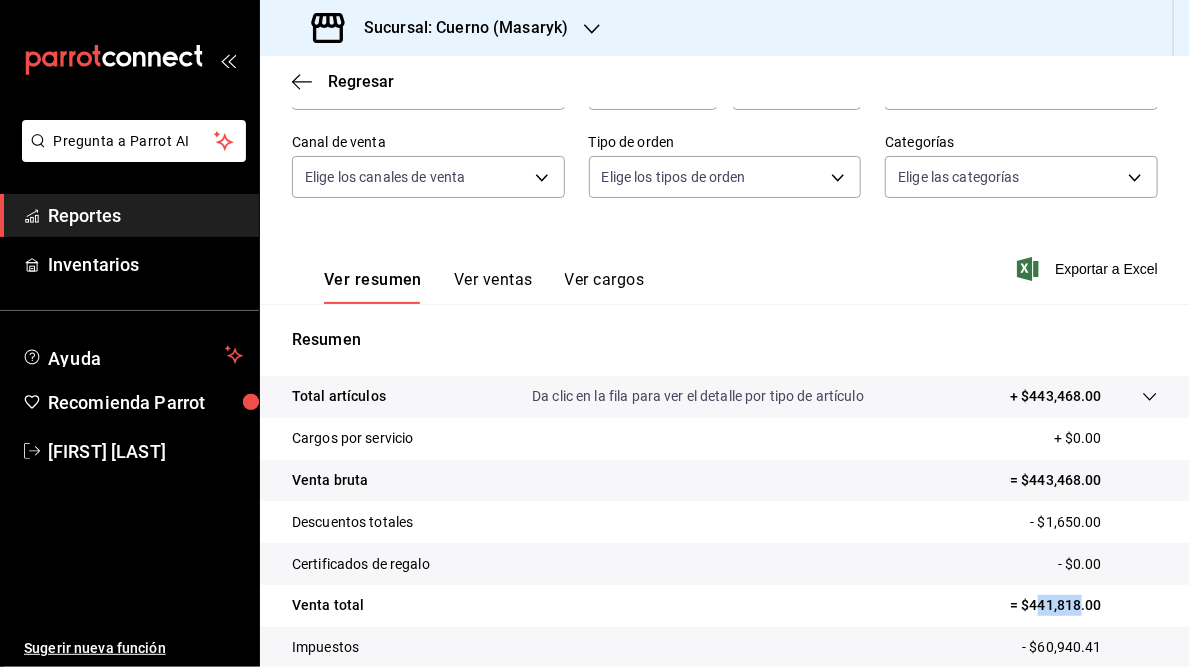 drag, startPoint x: 1027, startPoint y: 605, endPoint x: 1066, endPoint y: 604, distance: 39.012817 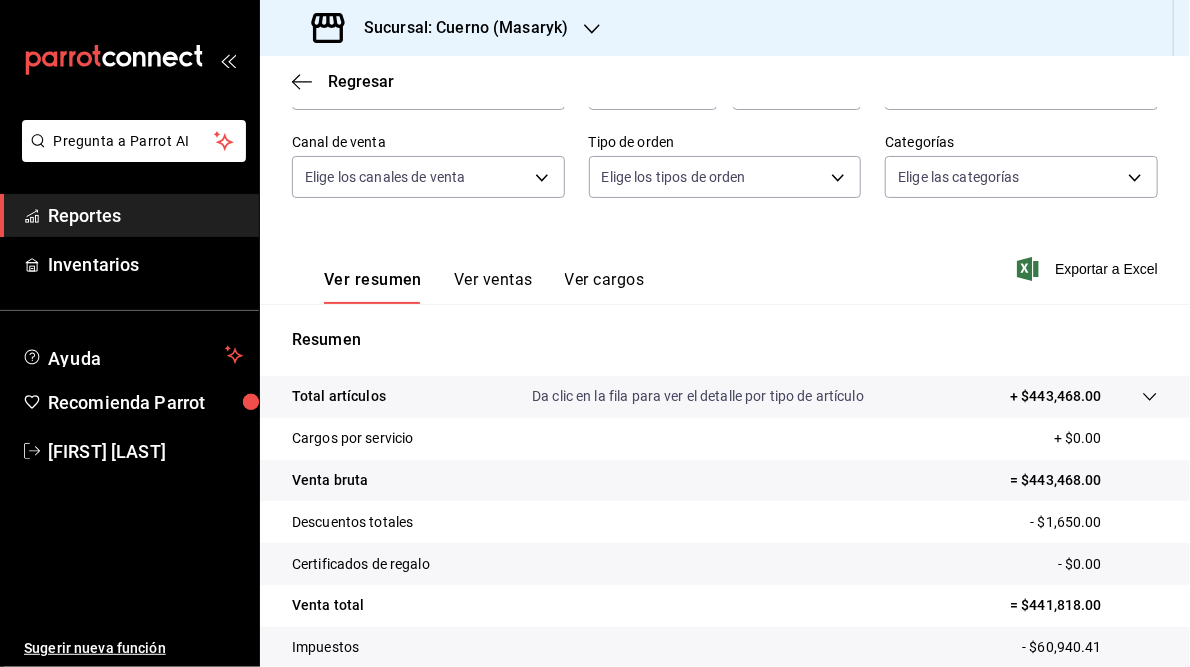 click on "Certificados de regalo - $0.00" at bounding box center [725, 564] 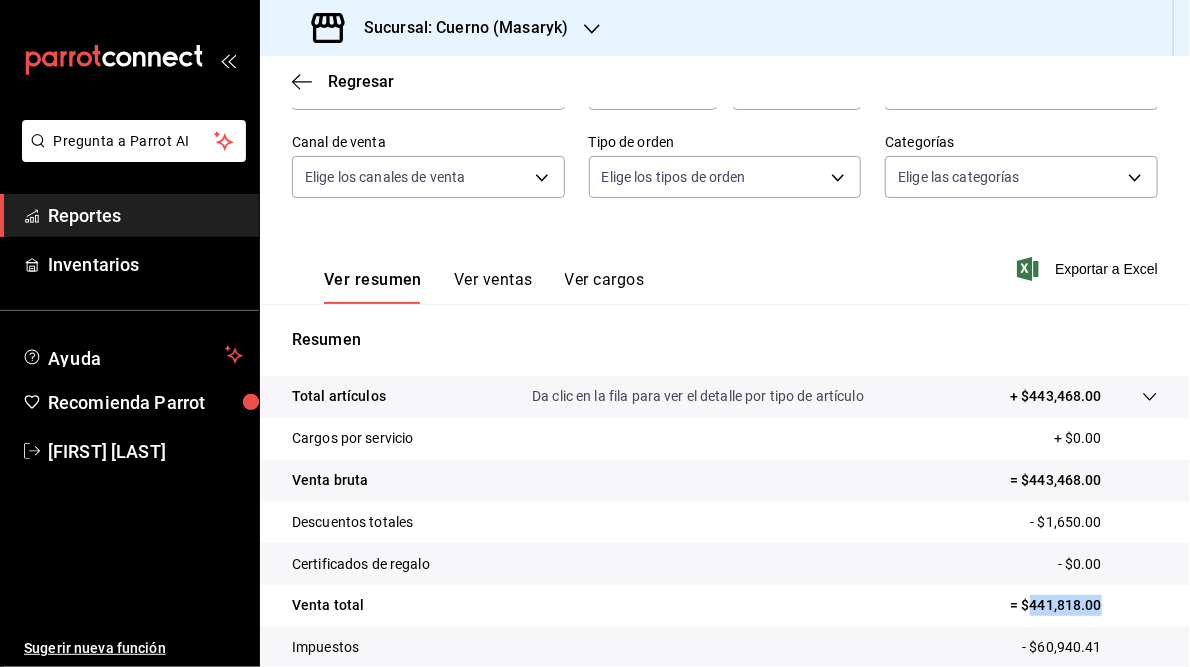 drag, startPoint x: 1017, startPoint y: 604, endPoint x: 1099, endPoint y: 603, distance: 82.006096 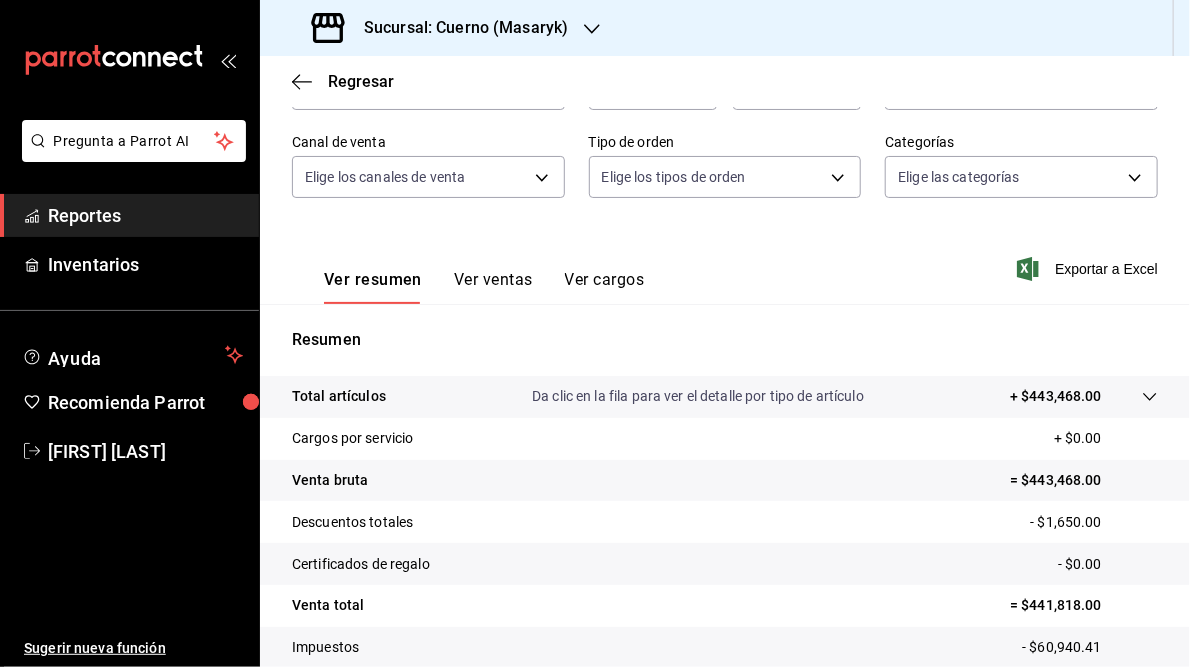 click on "Sucursal: Cuerno (Masaryk)" at bounding box center (458, 28) 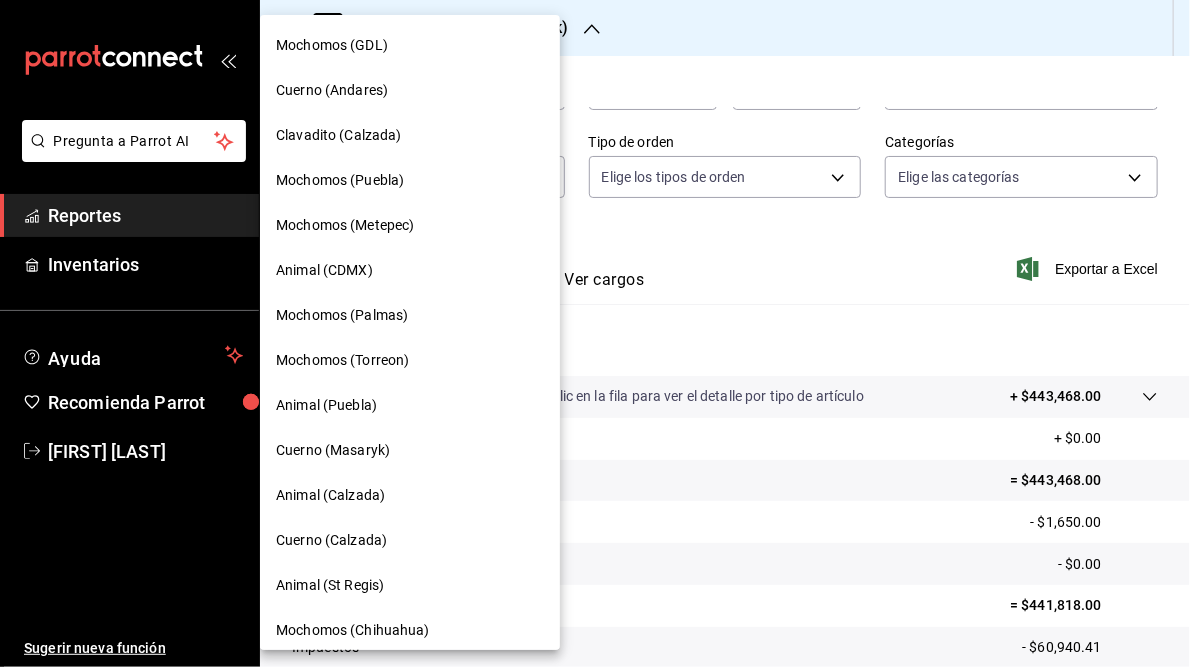 click on "Animal (Calzada)" at bounding box center [330, 495] 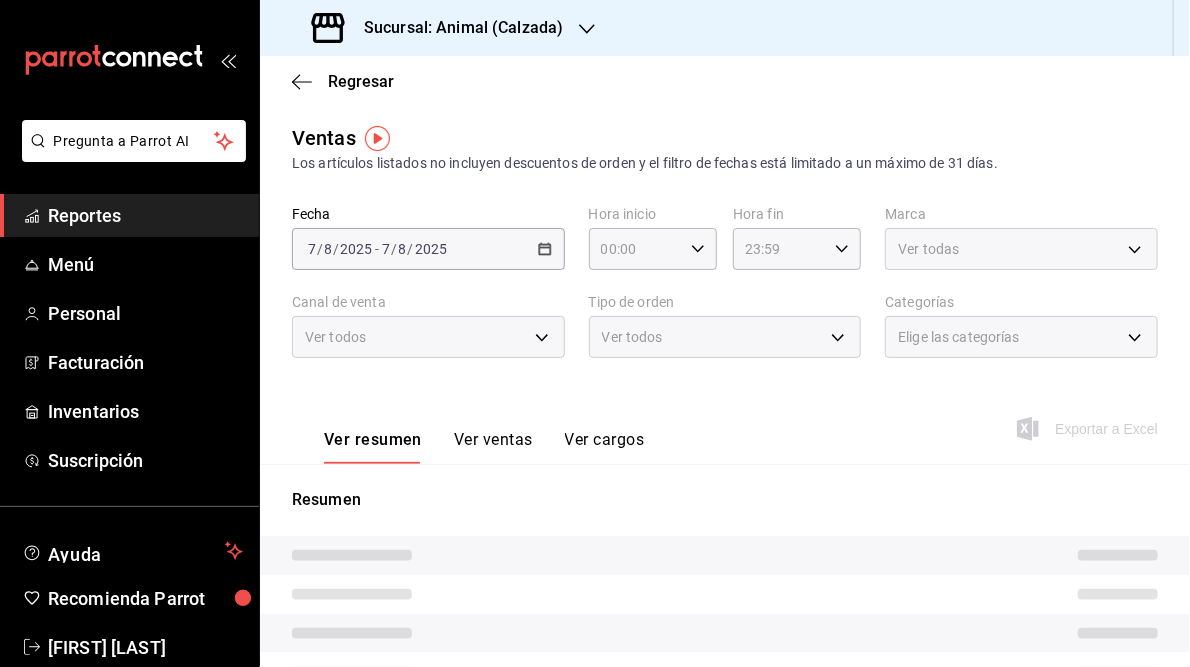 type on "05:00" 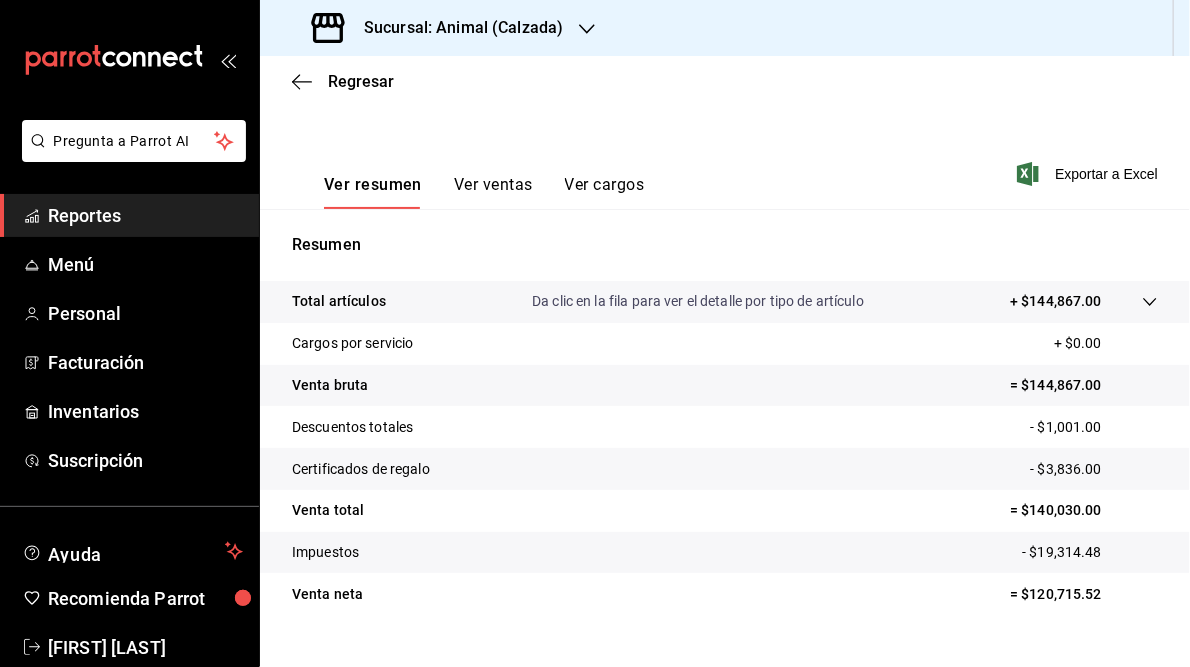 scroll, scrollTop: 290, scrollLeft: 0, axis: vertical 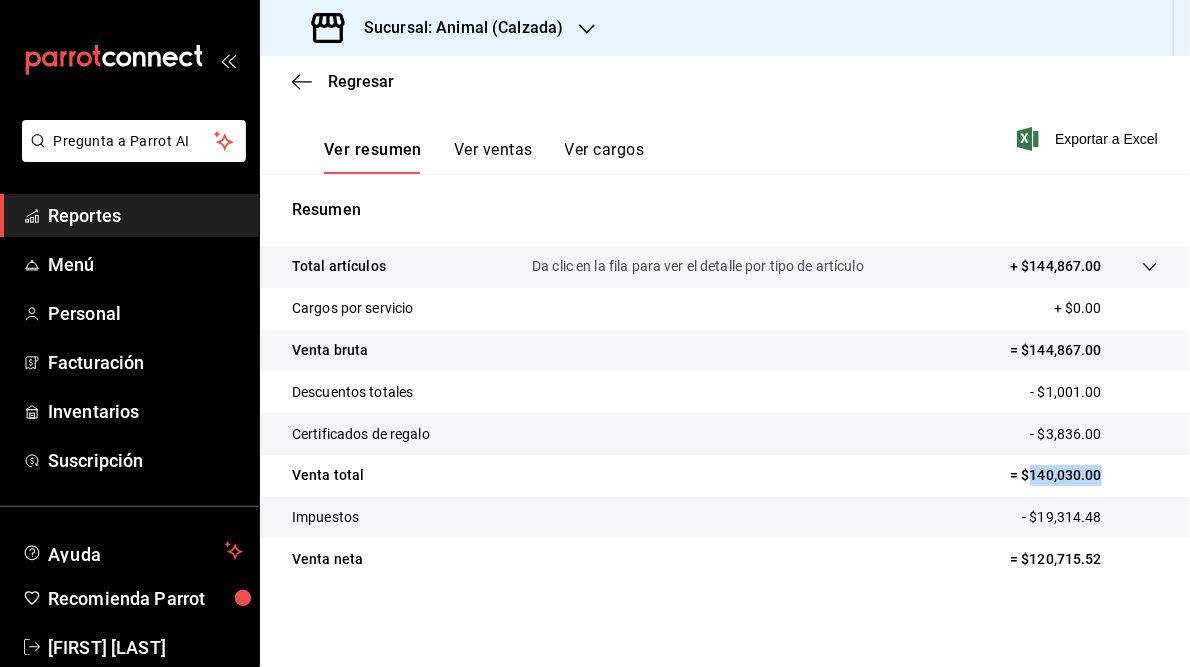 drag, startPoint x: 1017, startPoint y: 474, endPoint x: 1134, endPoint y: 472, distance: 117.01709 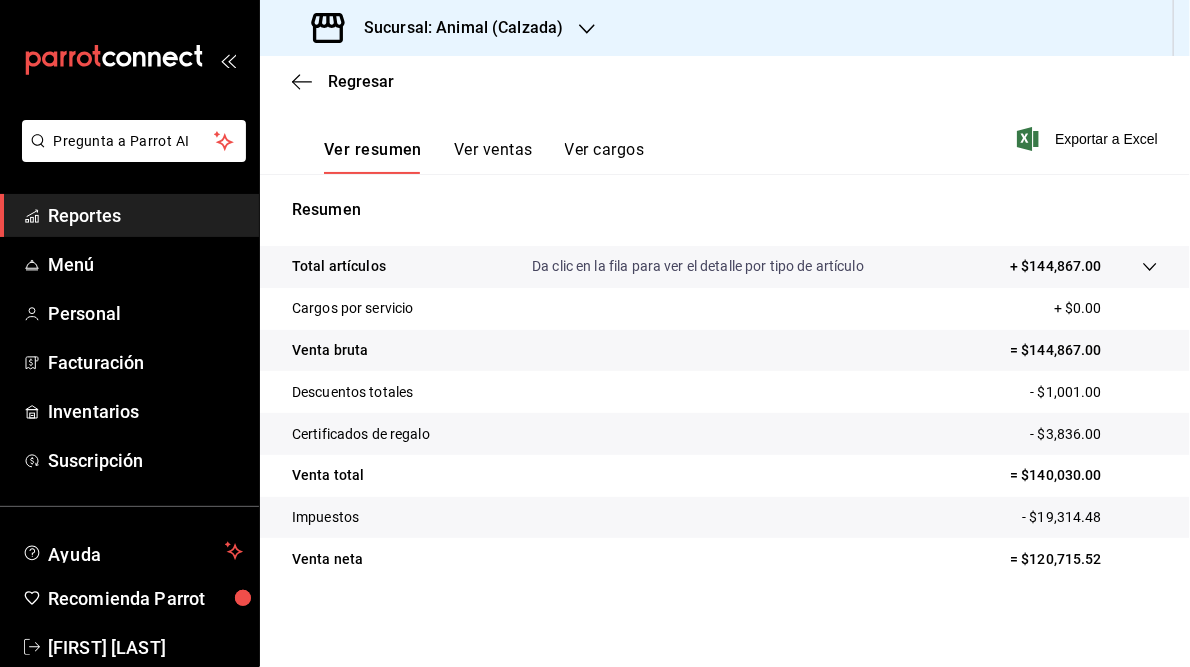 click on "Sucursal: Animal (Calzada)" at bounding box center [455, 28] 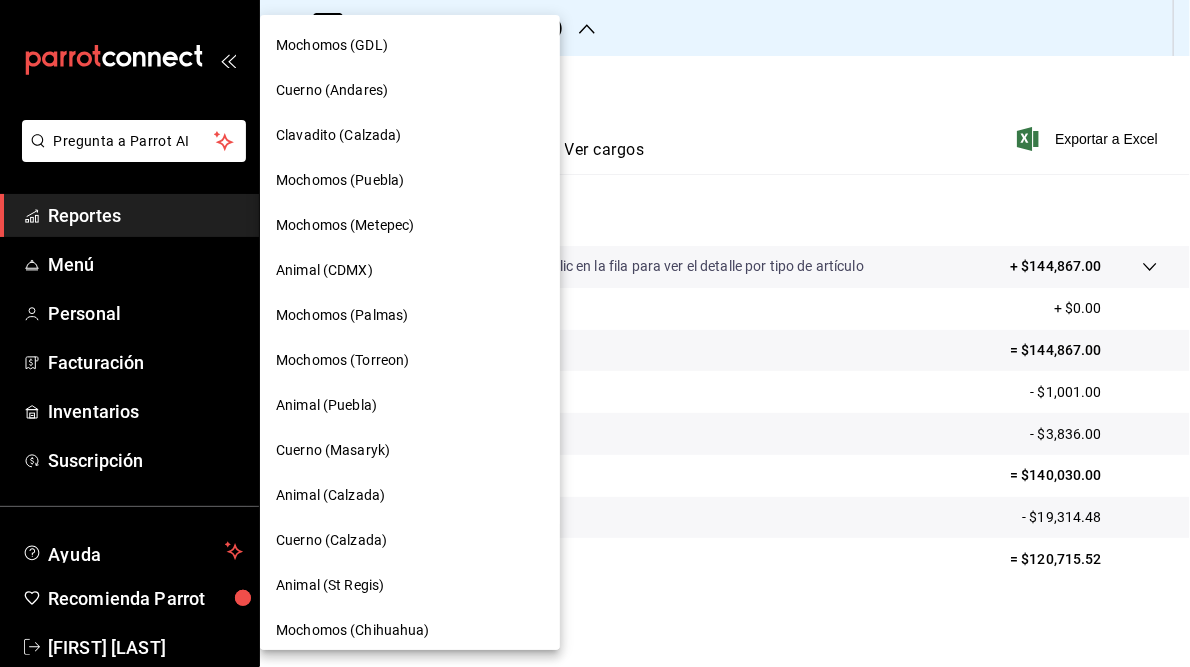 click on "Cuerno (Calzada)" at bounding box center (331, 540) 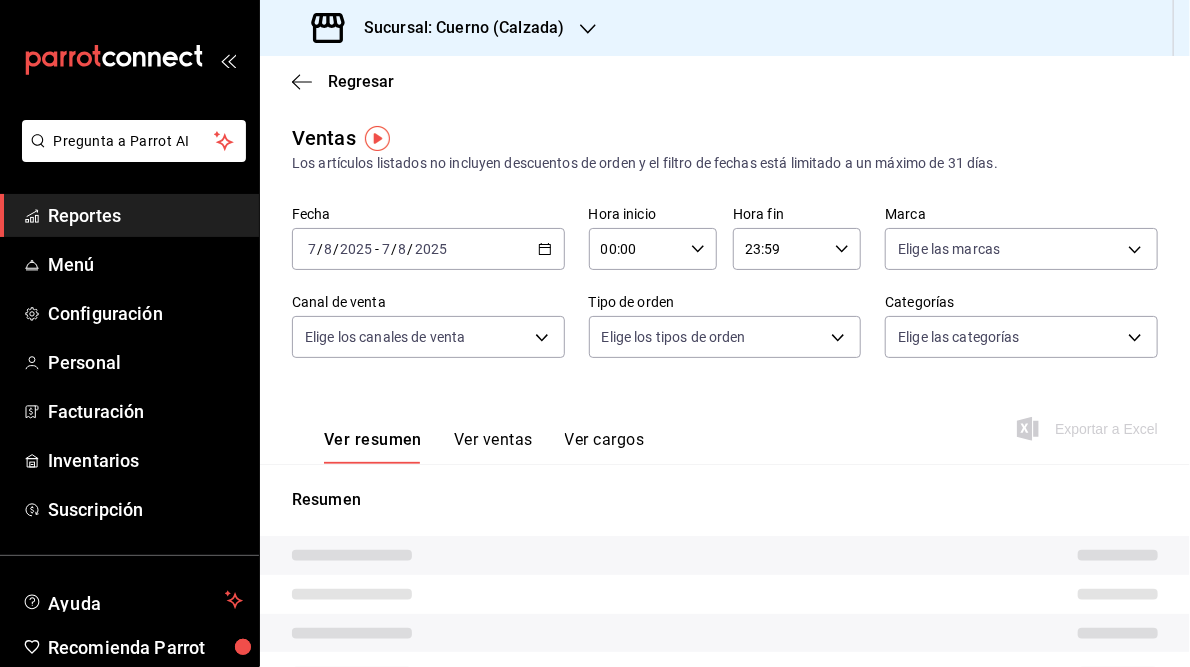 type on "05:00" 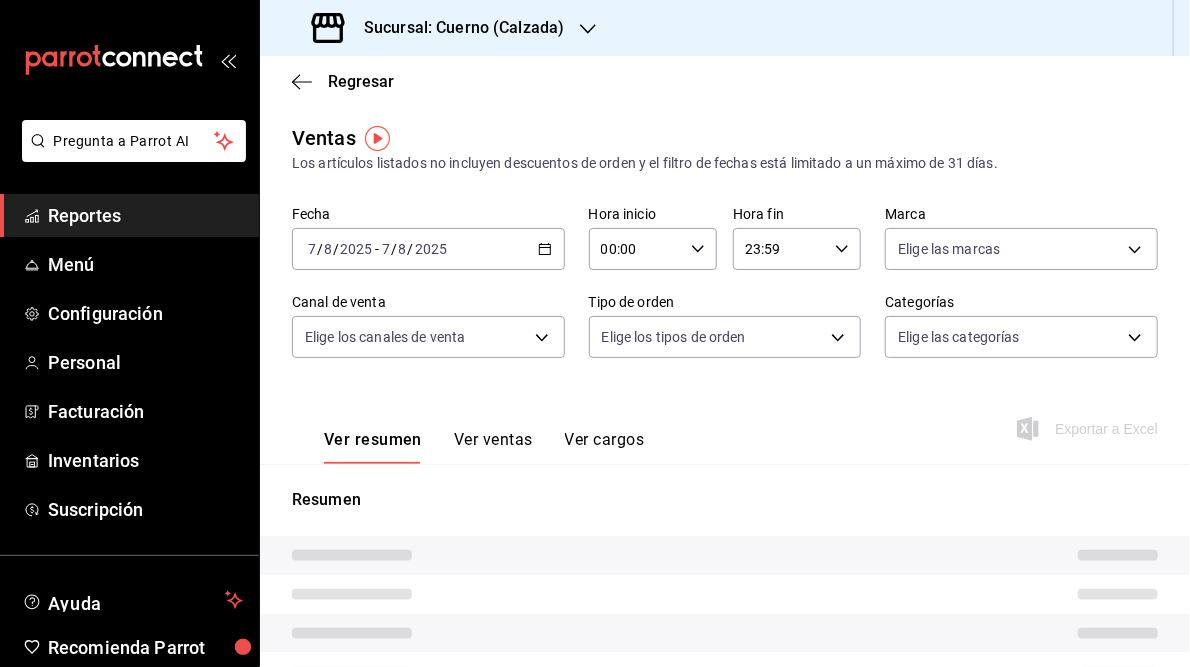 type on "05:59" 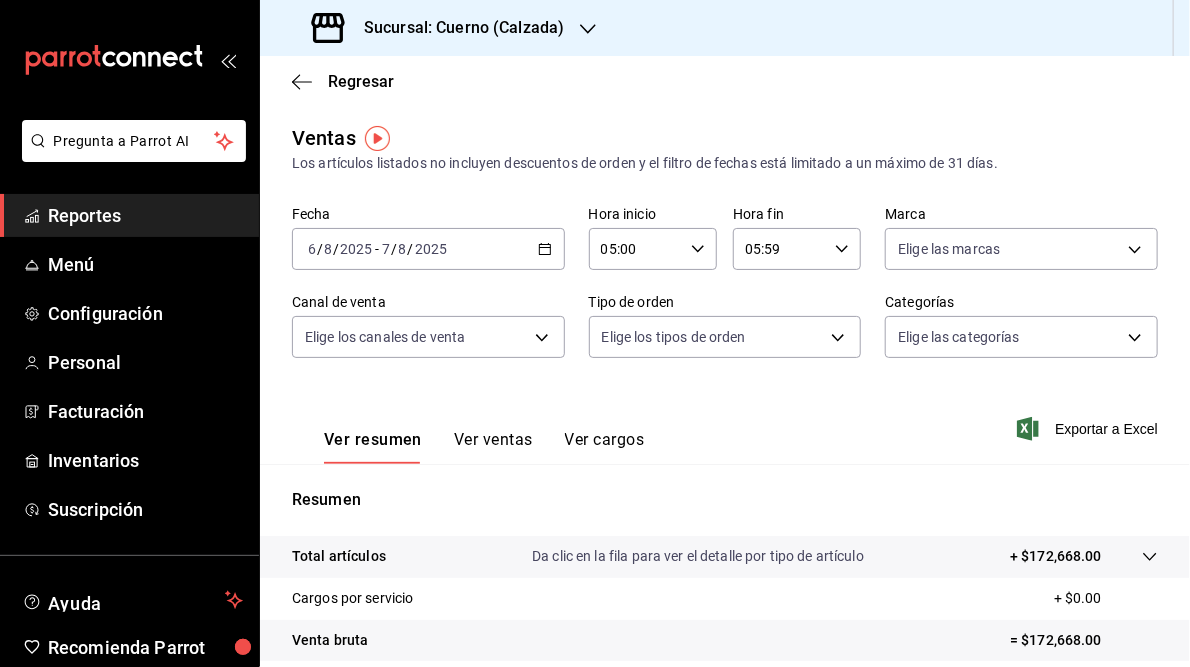 scroll, scrollTop: 290, scrollLeft: 0, axis: vertical 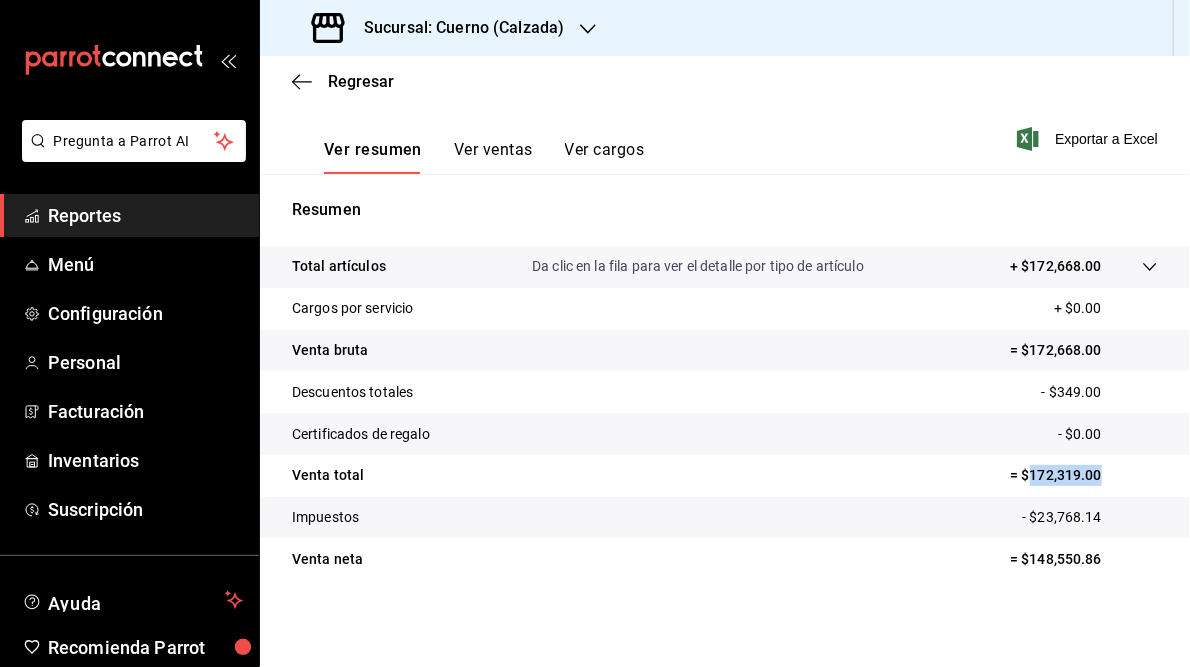 drag, startPoint x: 1018, startPoint y: 473, endPoint x: 1096, endPoint y: 475, distance: 78.025635 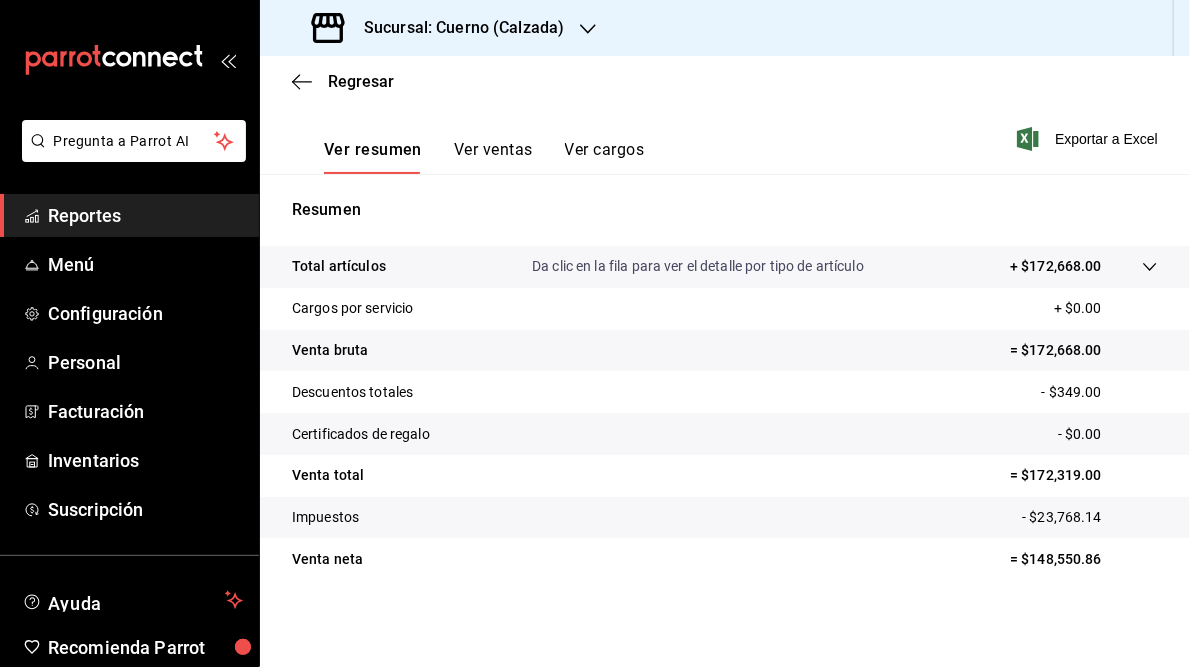click on "Sucursal: Cuerno (Calzada)" at bounding box center [456, 28] 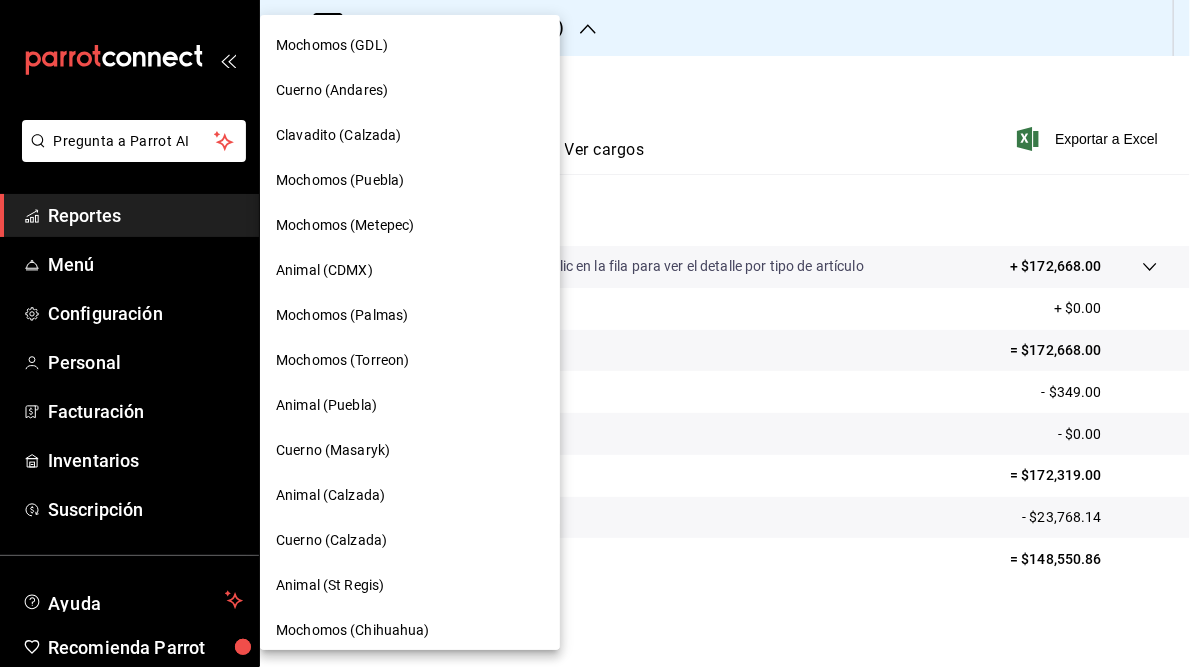 scroll, scrollTop: 145, scrollLeft: 0, axis: vertical 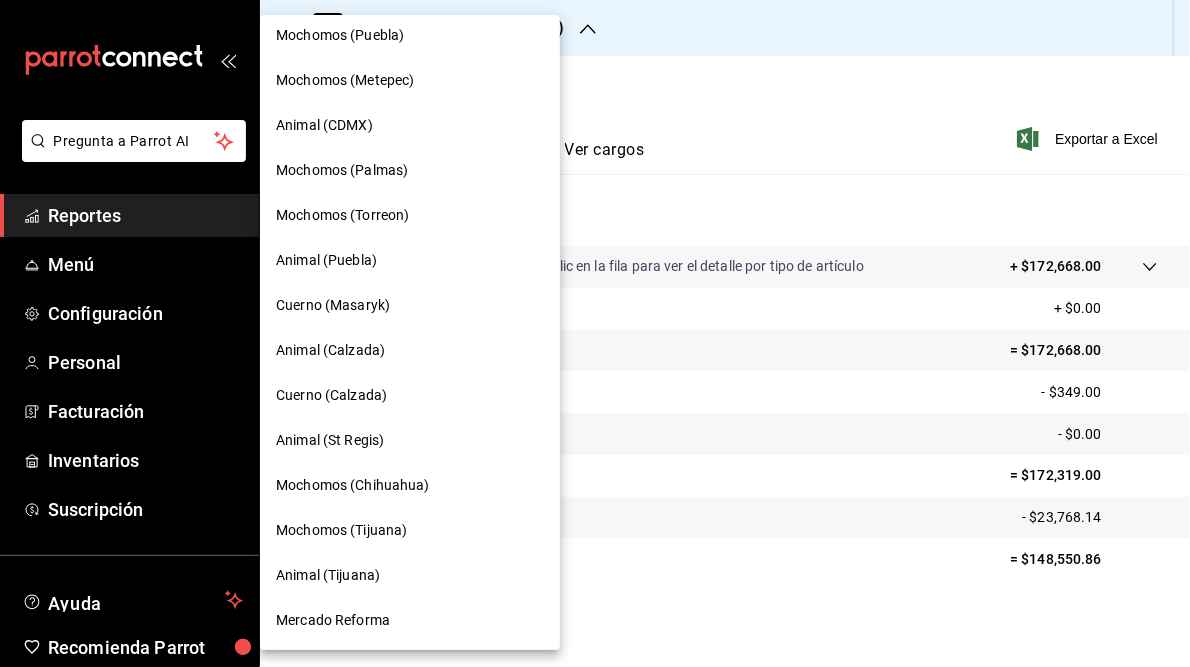 click on "Animal (St Regis)" at bounding box center [330, 440] 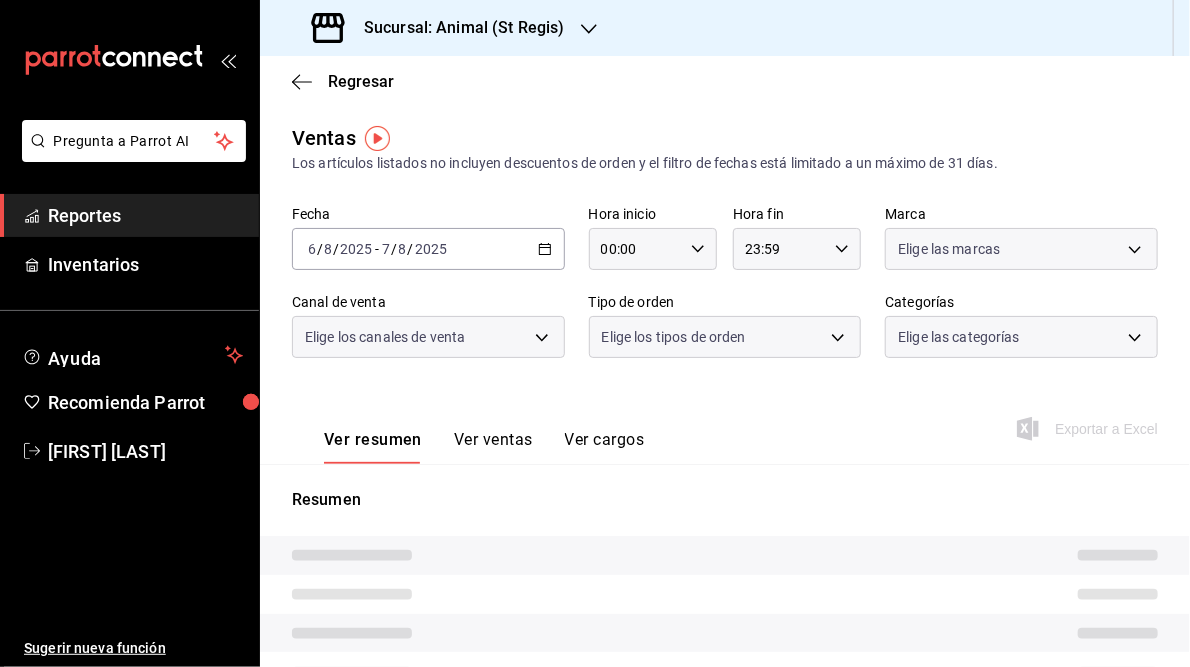 type on "05:00" 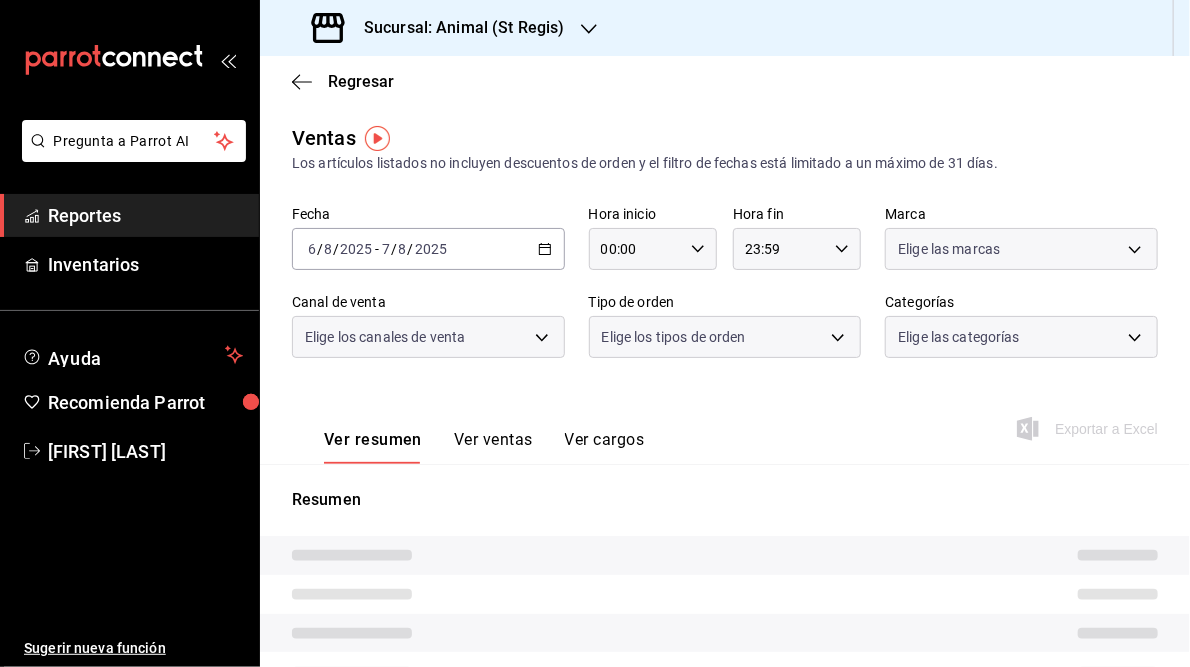 type on "05:59" 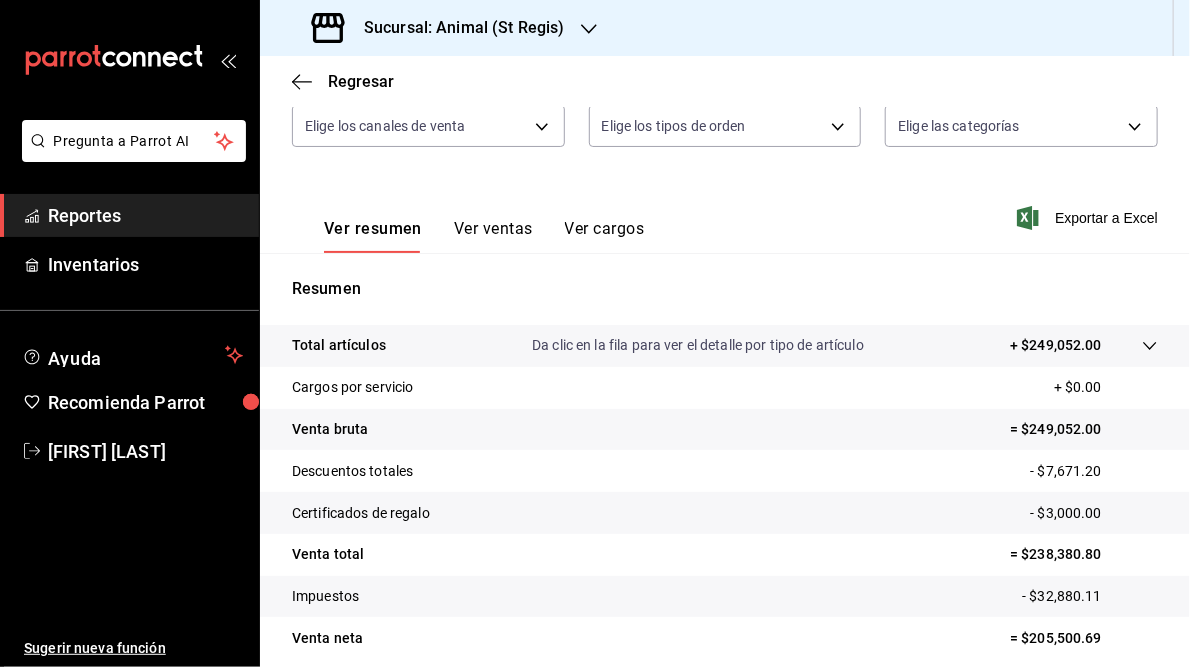 scroll, scrollTop: 213, scrollLeft: 0, axis: vertical 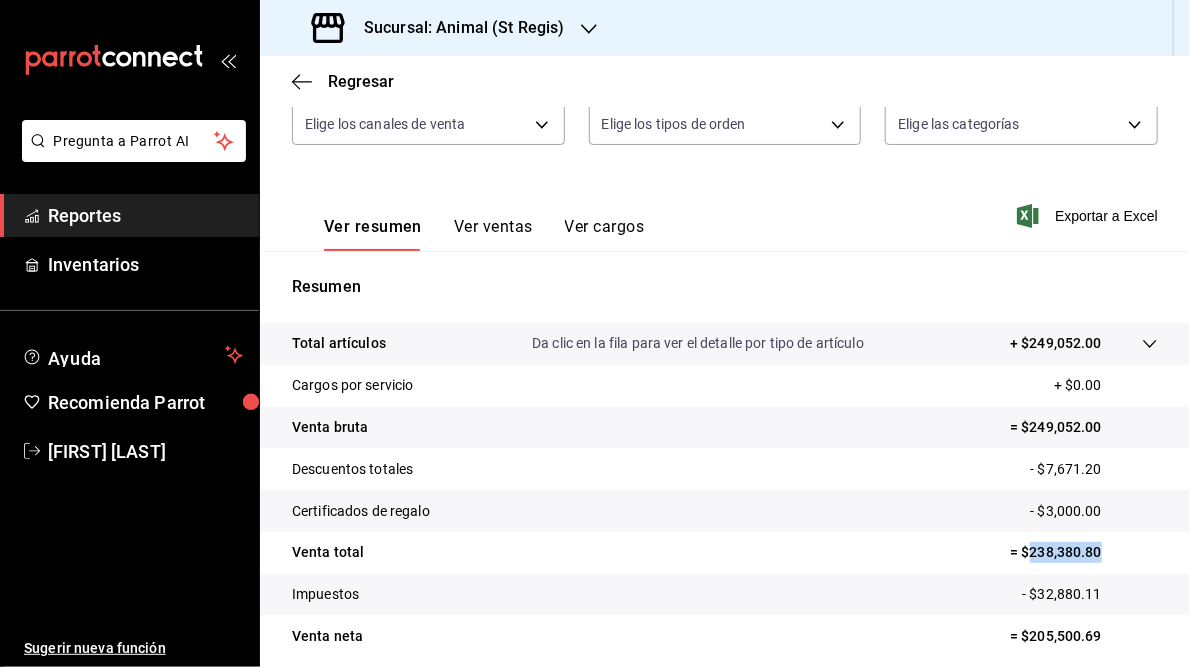 drag, startPoint x: 1020, startPoint y: 552, endPoint x: 1098, endPoint y: 548, distance: 78.10249 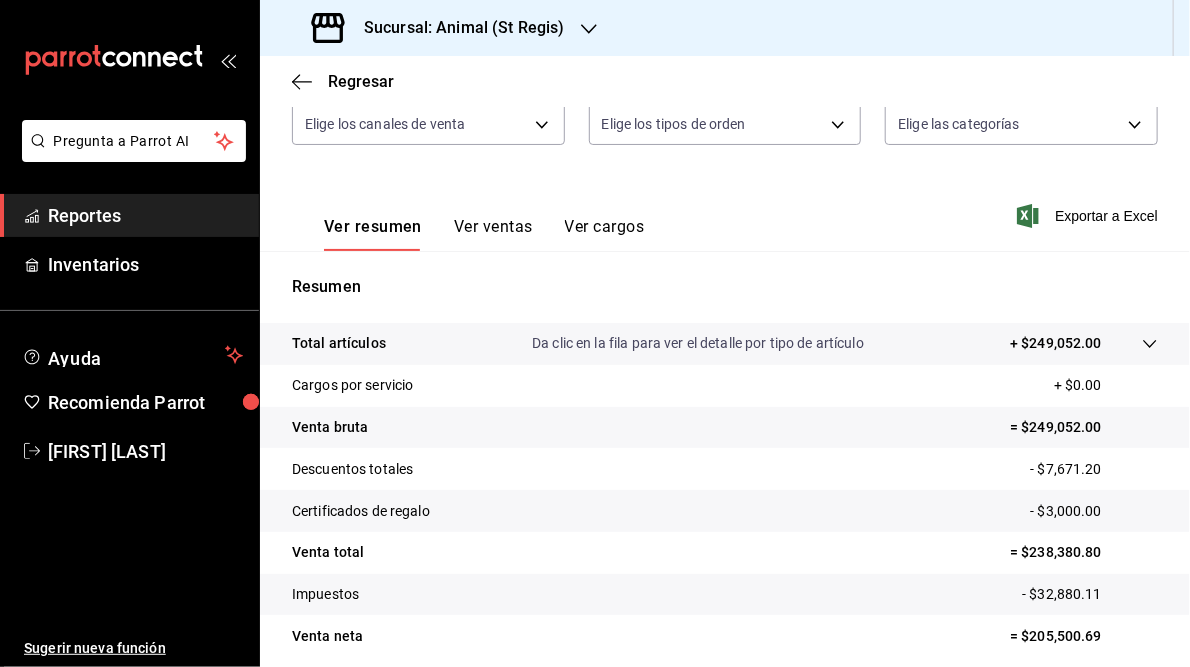 click on "Sucursal: Animal (St Regis)" at bounding box center (456, 28) 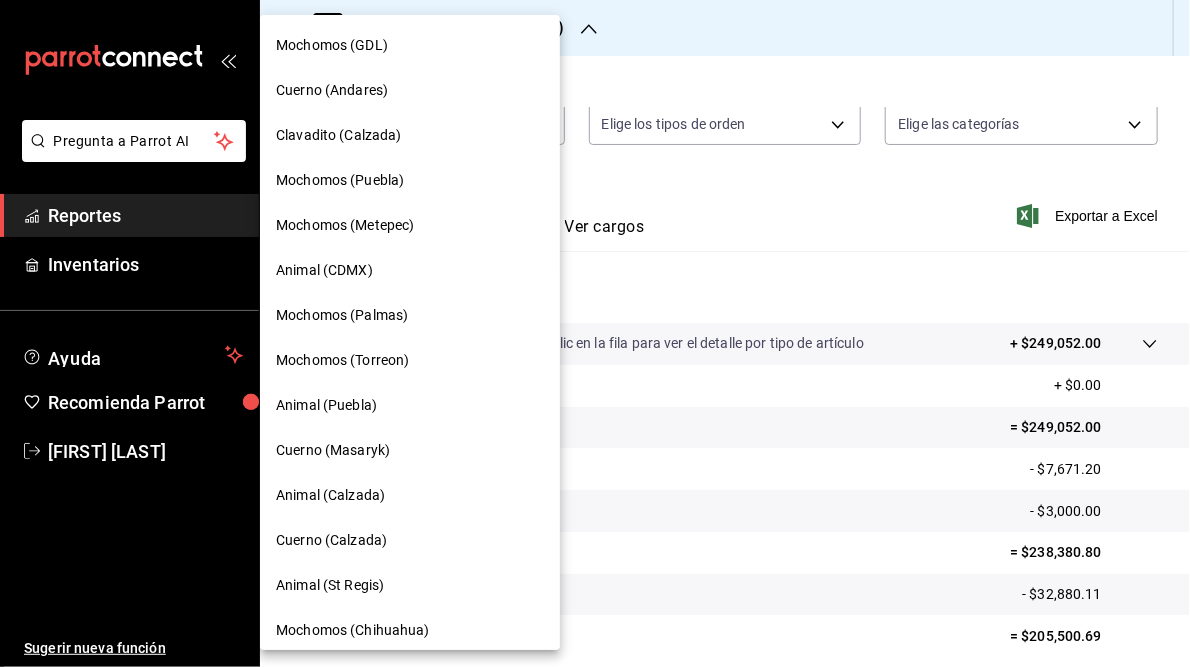 scroll, scrollTop: 145, scrollLeft: 0, axis: vertical 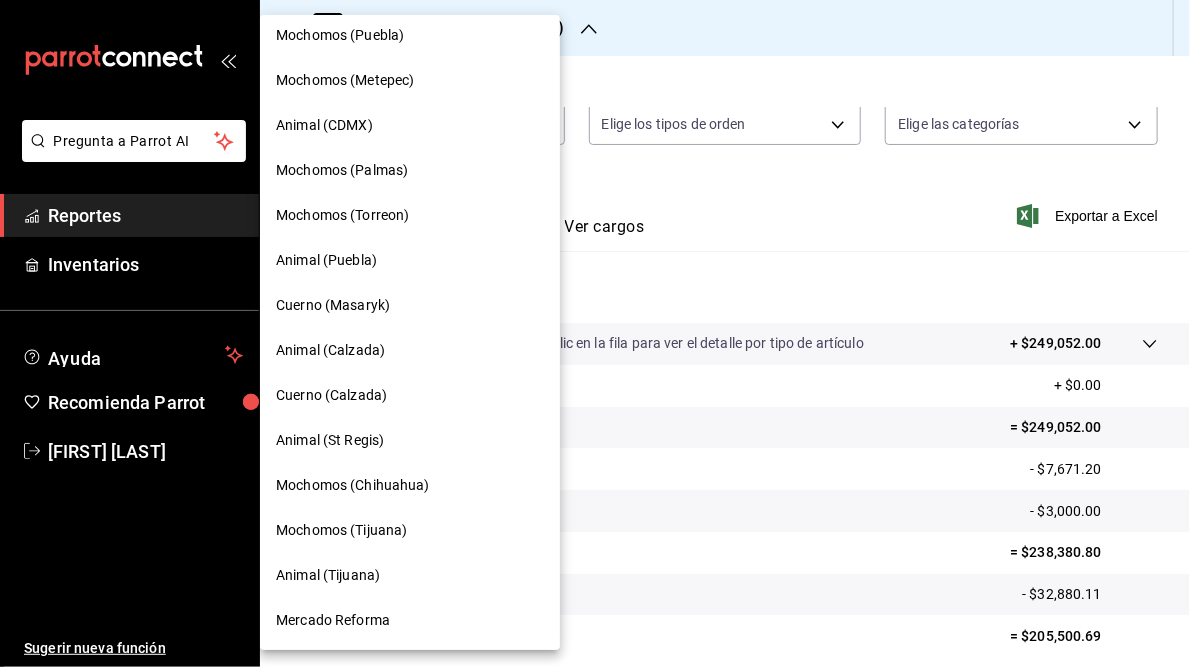 click on "Mochomos (Chihuahua)" at bounding box center [353, 485] 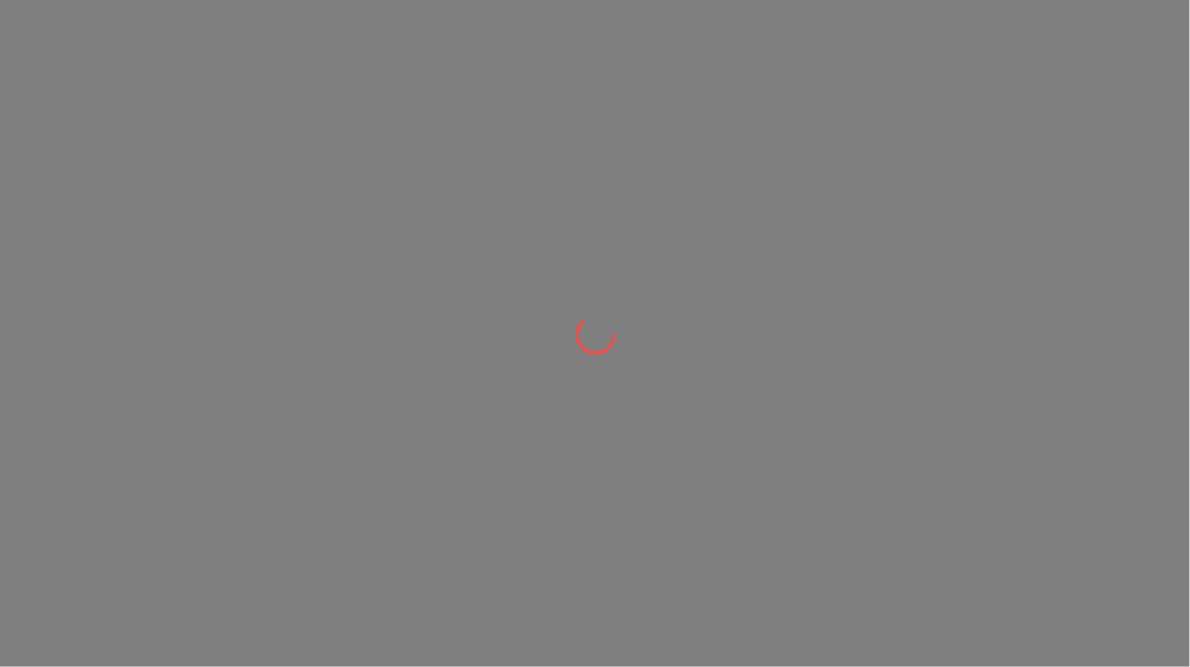 click at bounding box center (595, 333) 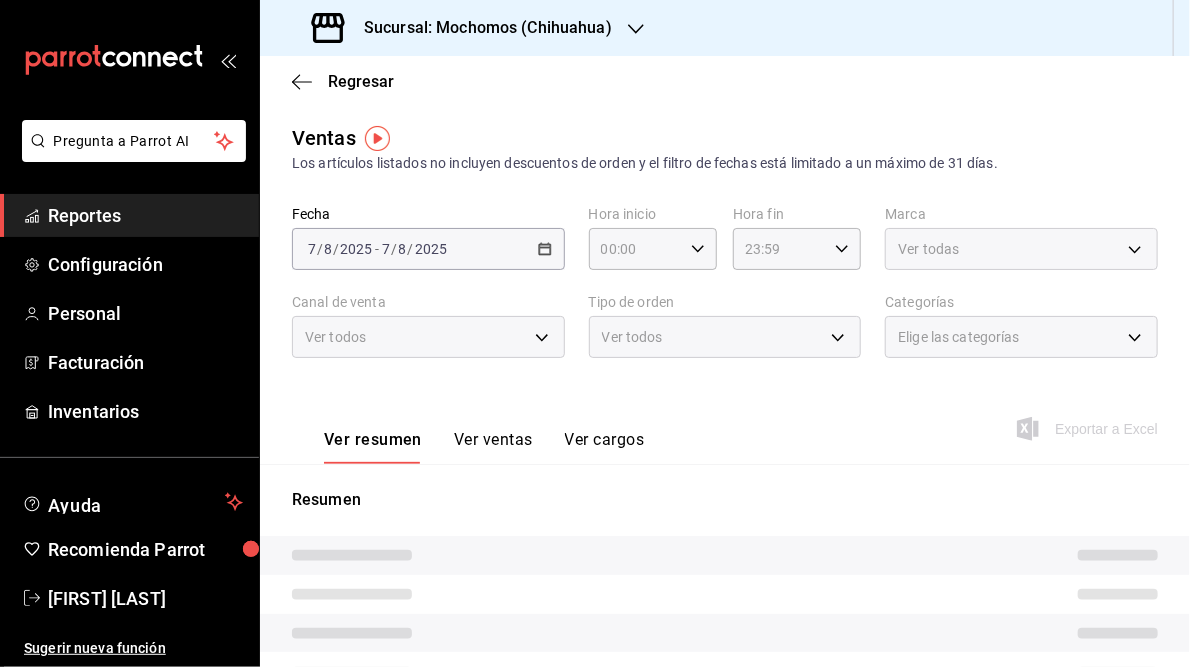 type on "05:00" 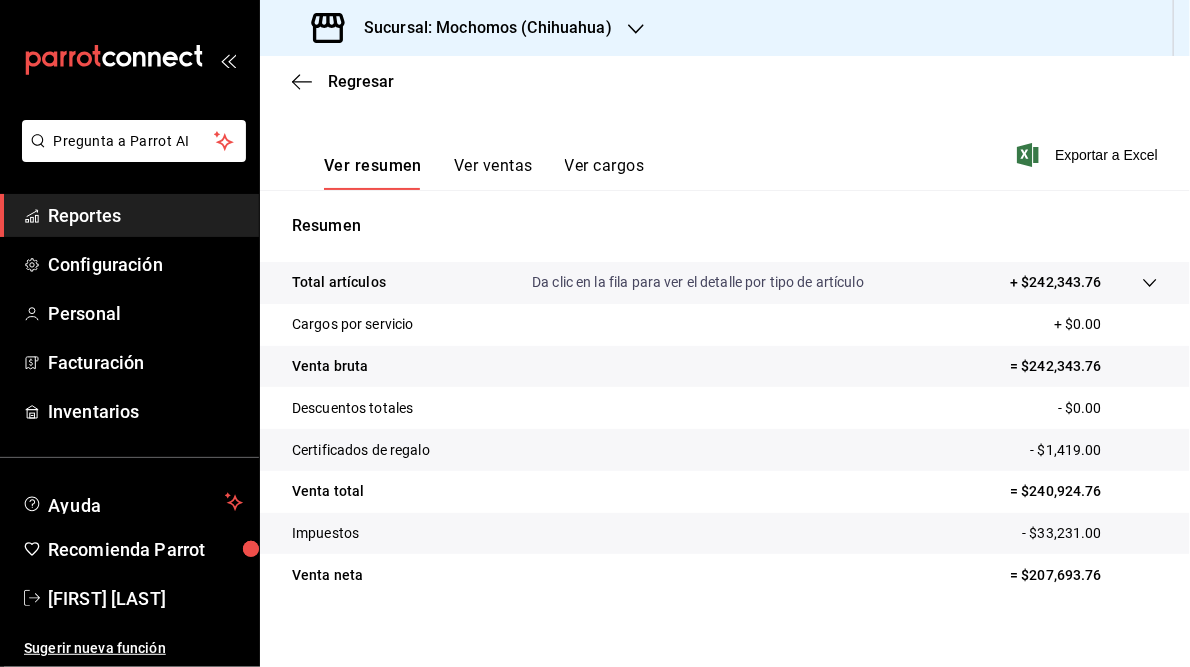 scroll, scrollTop: 275, scrollLeft: 0, axis: vertical 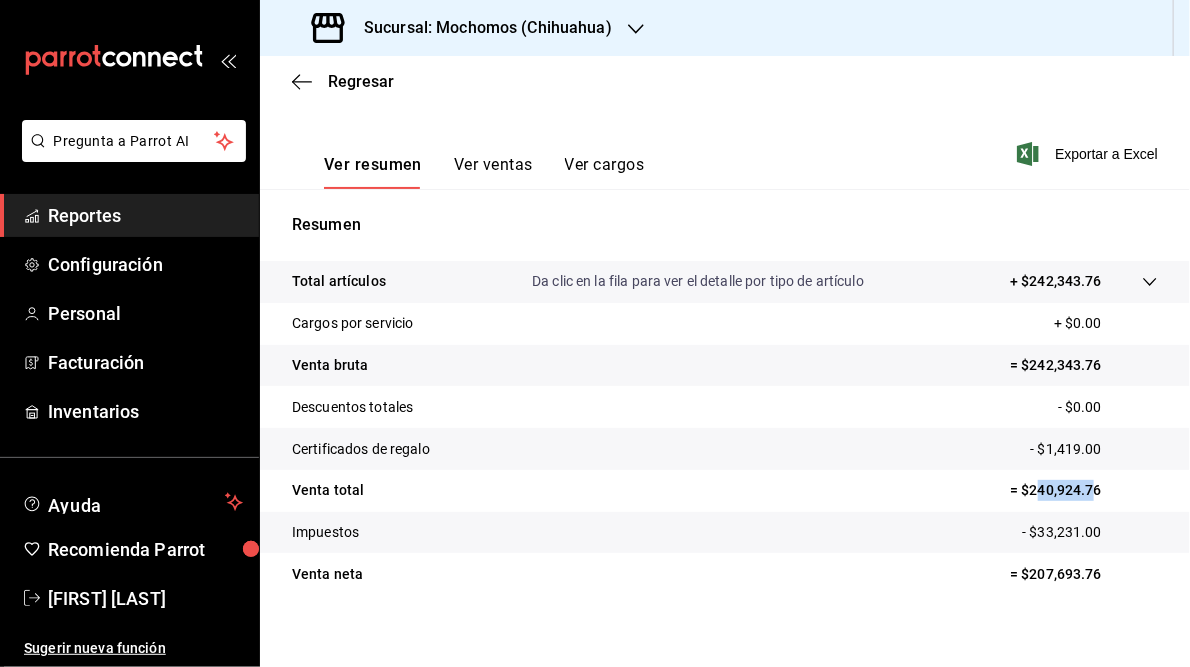 drag, startPoint x: 1022, startPoint y: 489, endPoint x: 1078, endPoint y: 489, distance: 56 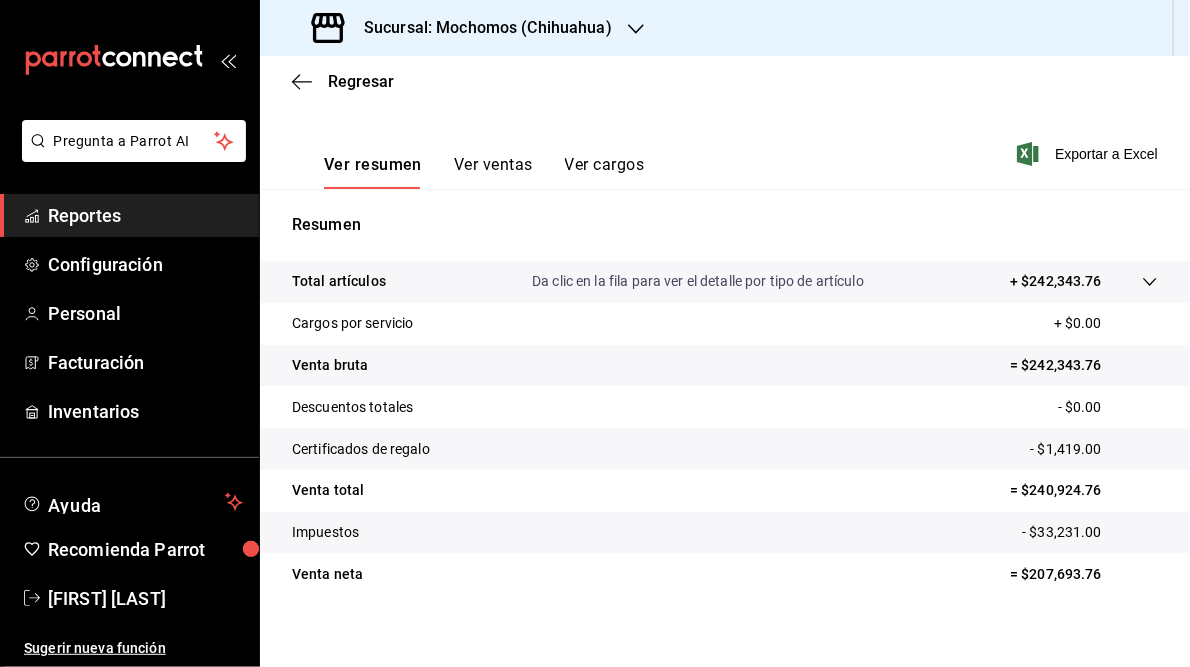click on "Venta total = $240,924.76" at bounding box center (725, 491) 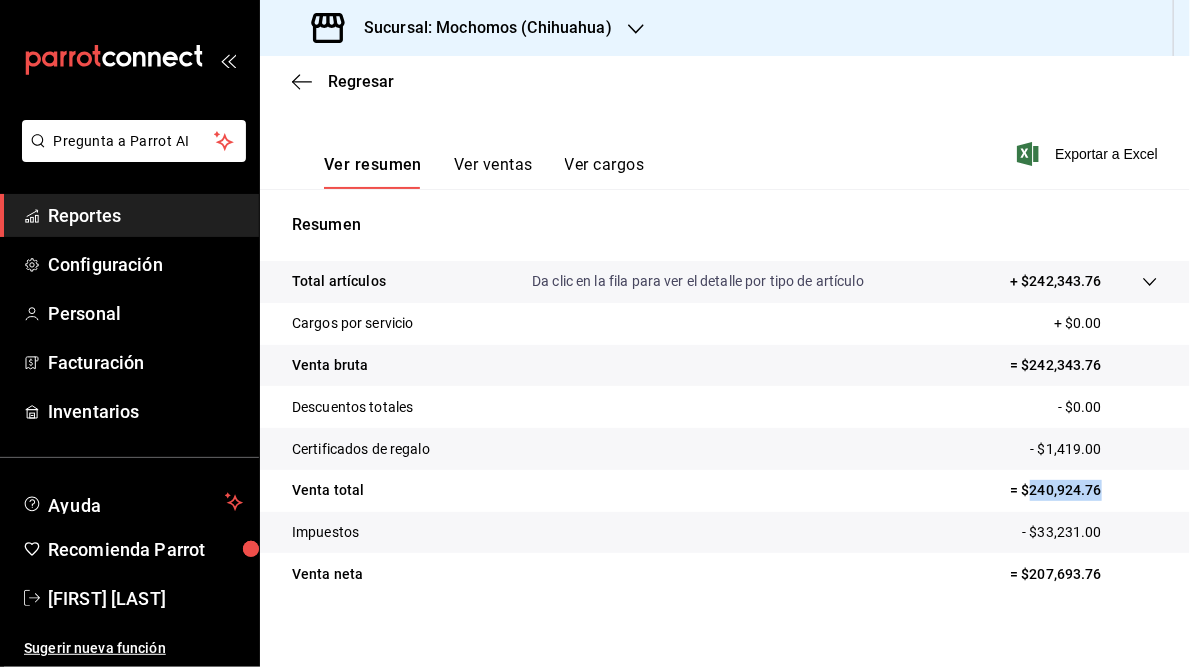 drag, startPoint x: 1017, startPoint y: 491, endPoint x: 1100, endPoint y: 488, distance: 83.0542 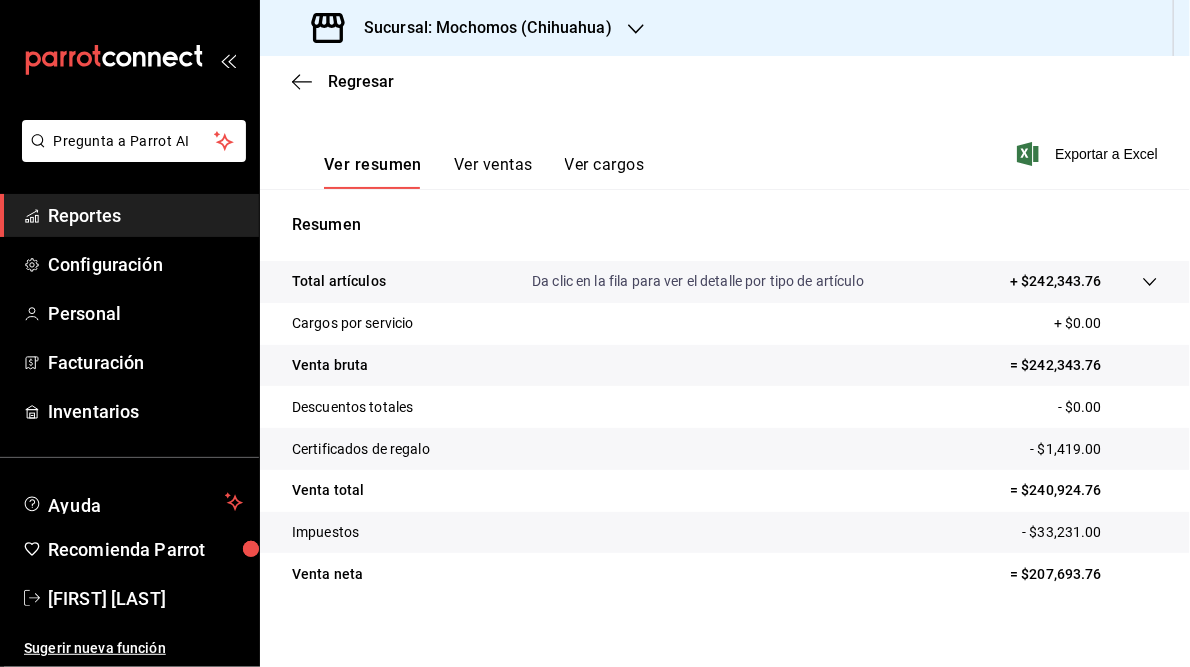 click on "Sucursal: Mochomos (Chihuahua)" at bounding box center [480, 28] 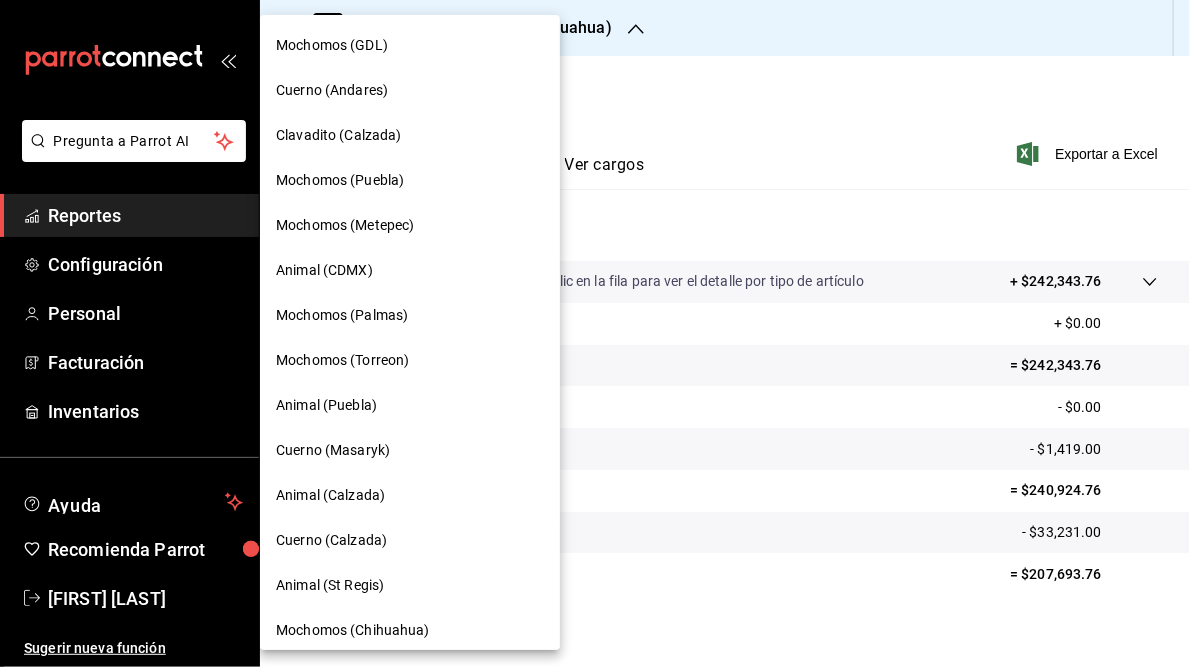 scroll, scrollTop: 145, scrollLeft: 0, axis: vertical 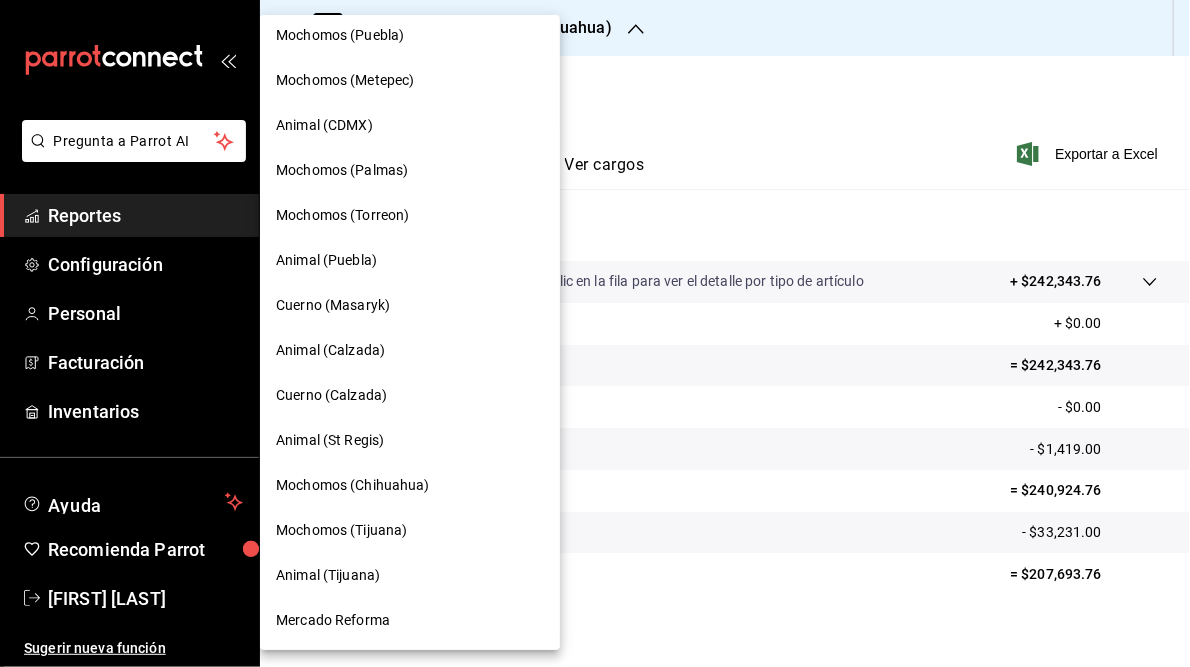 click on "Mochomos (Tijuana)" at bounding box center (341, 530) 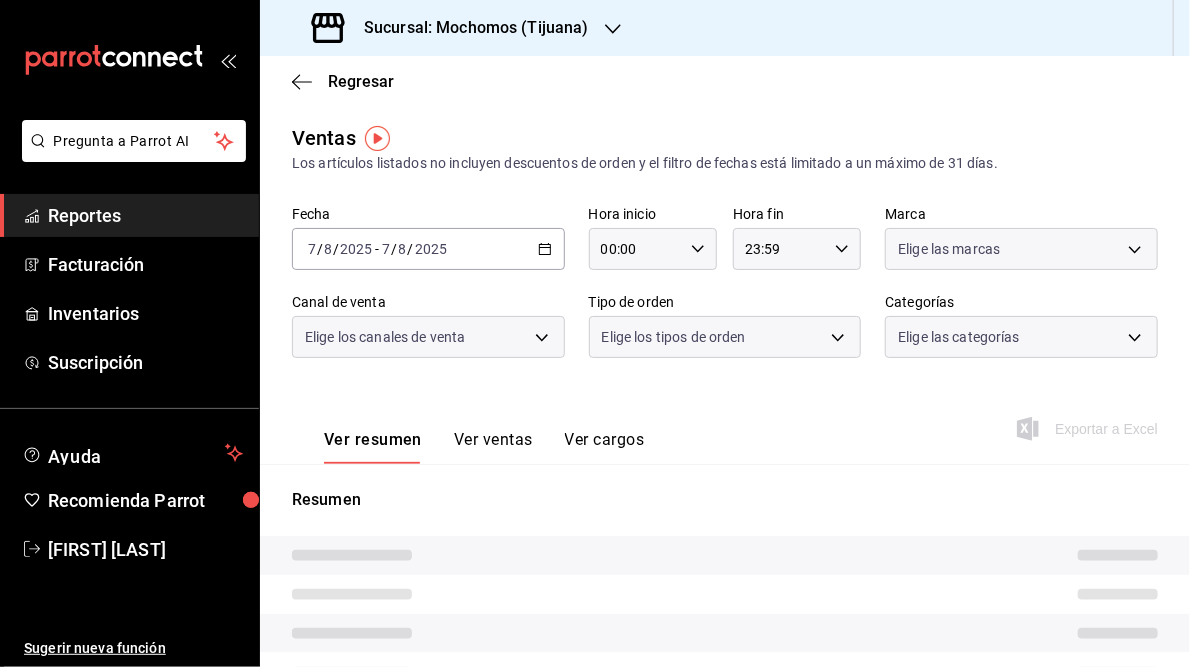 type on "05:00" 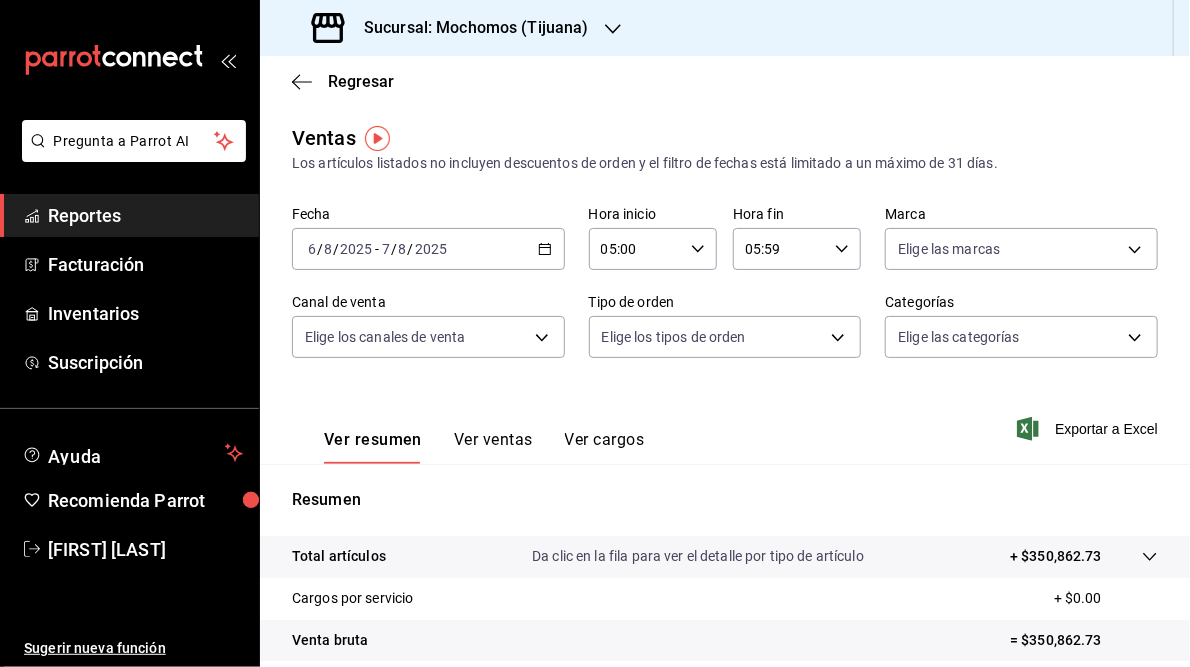scroll, scrollTop: 290, scrollLeft: 0, axis: vertical 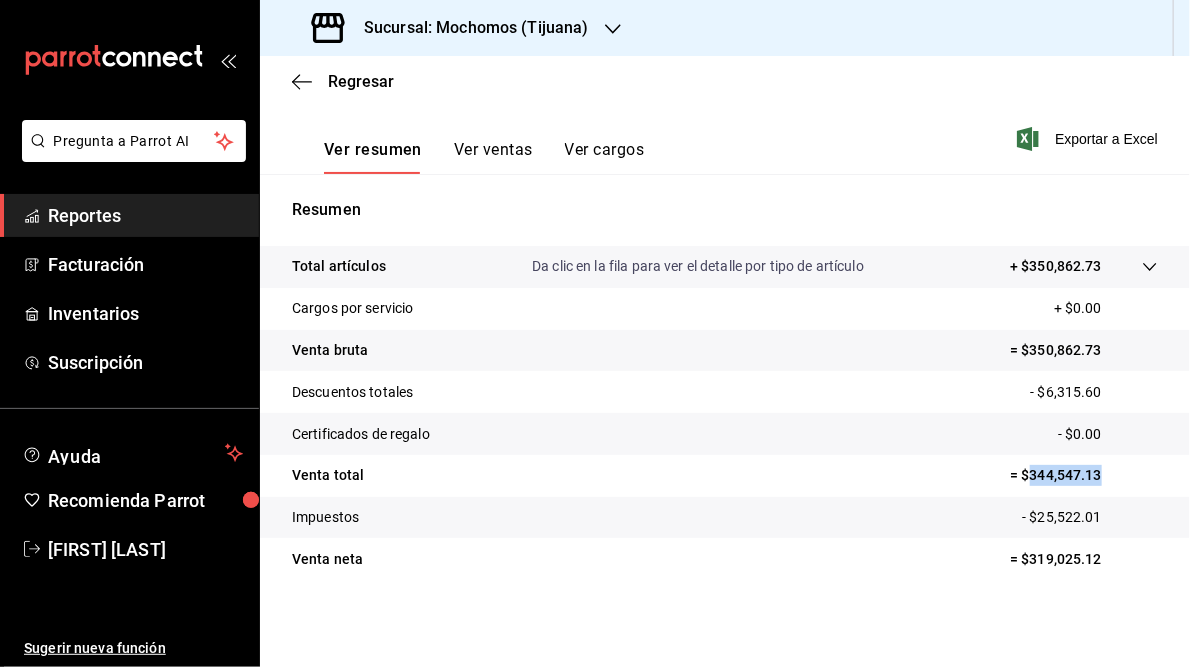 drag, startPoint x: 1018, startPoint y: 472, endPoint x: 1116, endPoint y: 473, distance: 98.005104 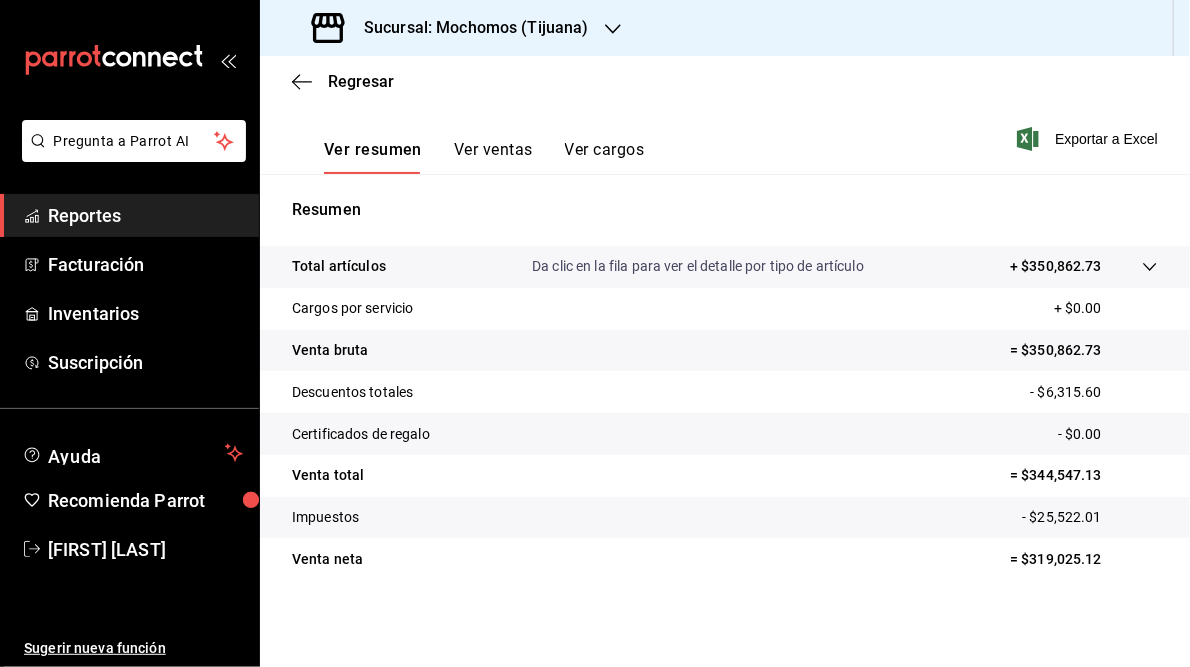 click on "Sucursal: Mochomos (Tijuana)" at bounding box center (468, 28) 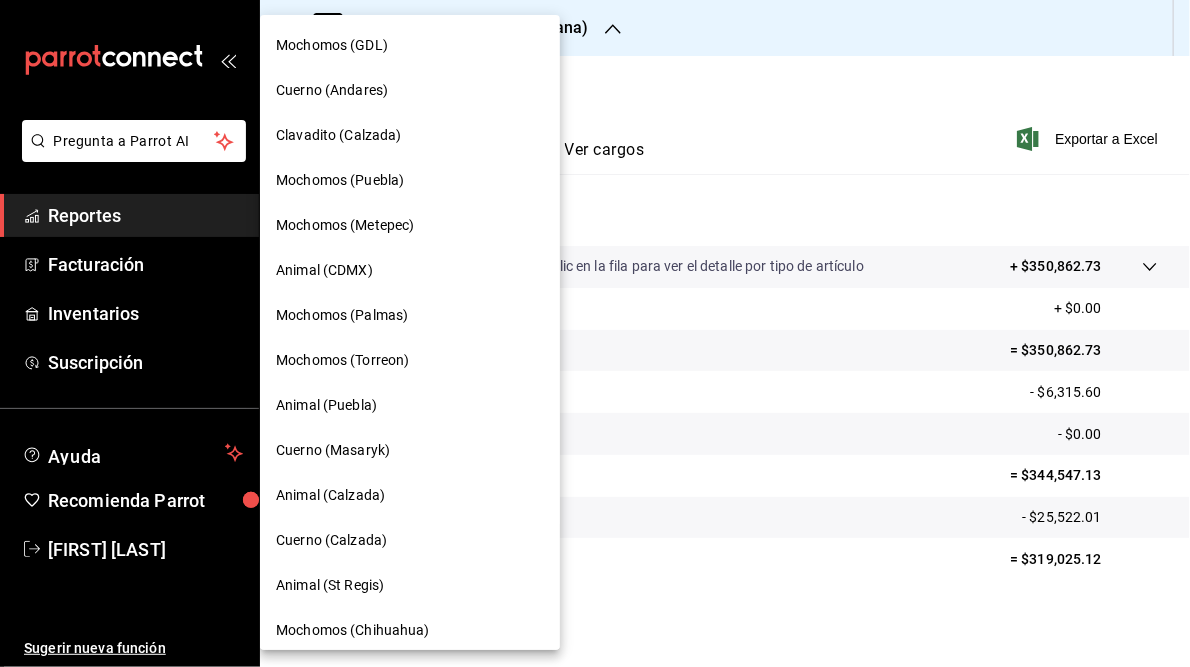 scroll, scrollTop: 145, scrollLeft: 0, axis: vertical 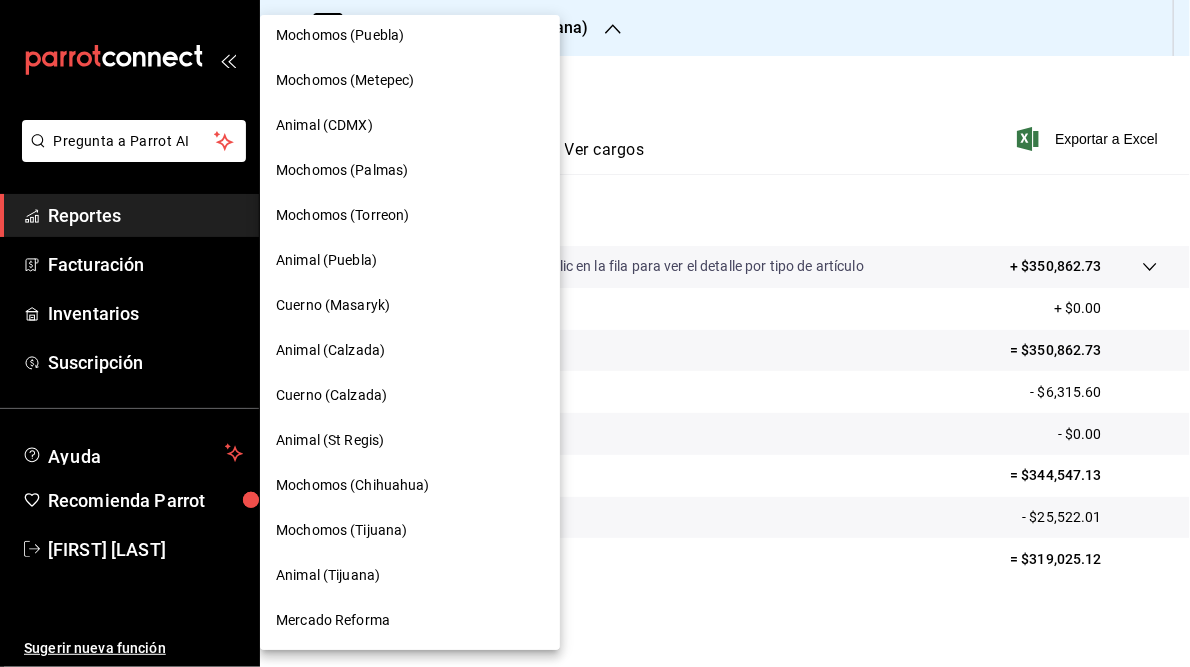 click on "Animal (Tijuana)" at bounding box center [328, 575] 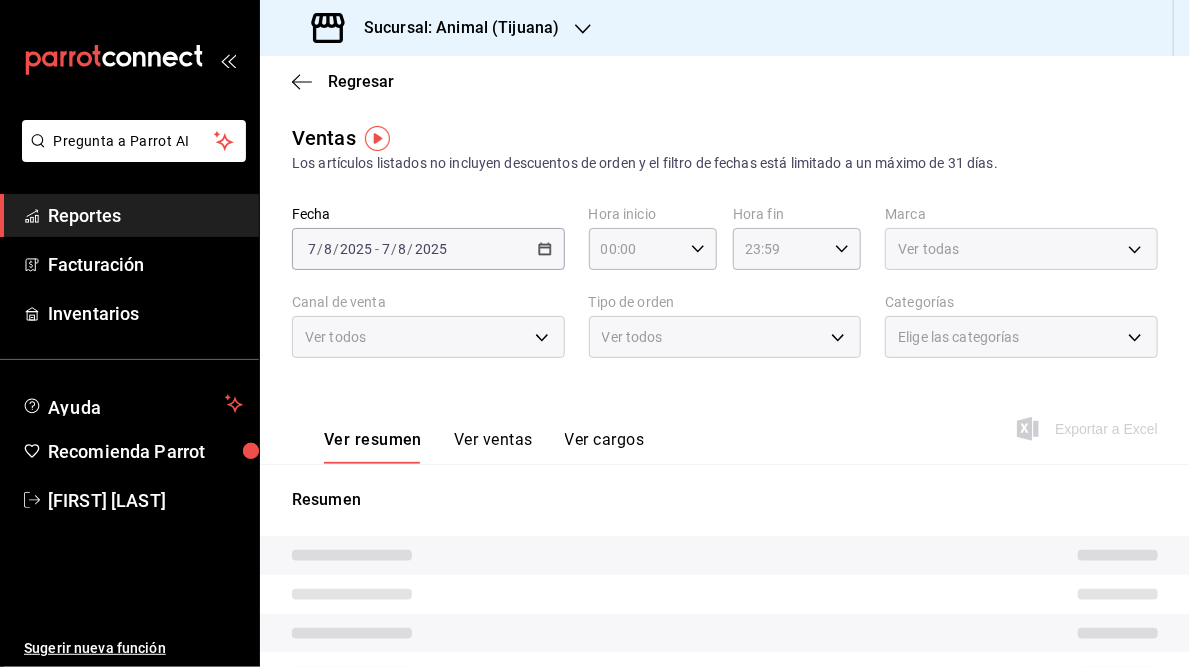 type on "05:00" 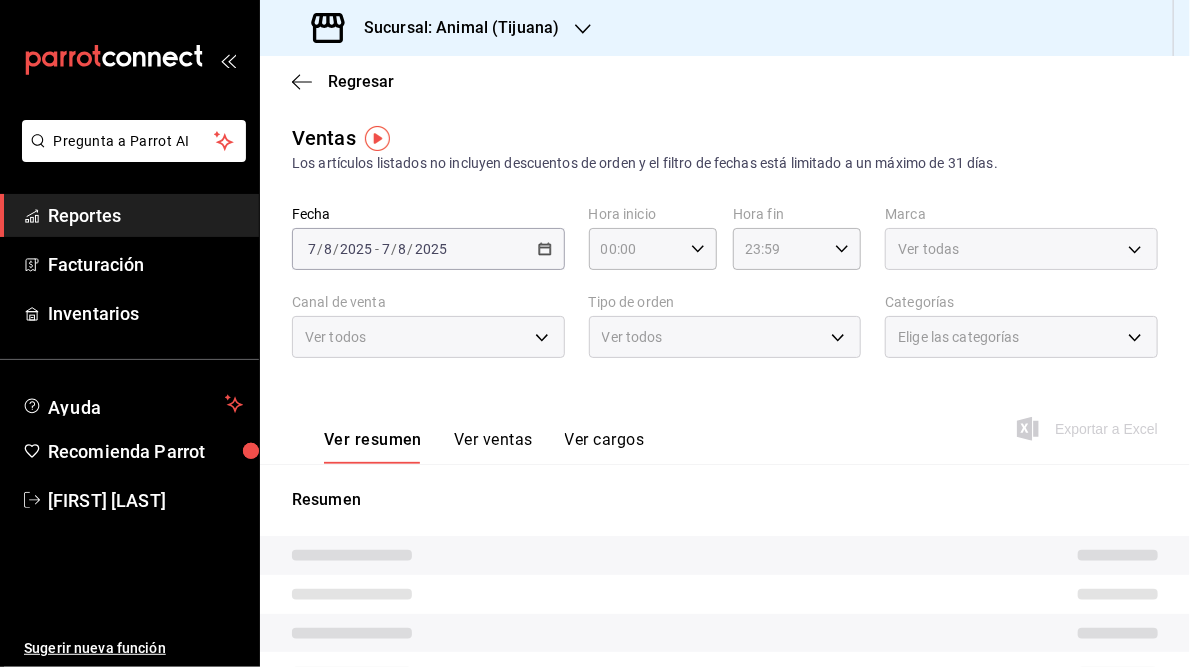 type on "05:59" 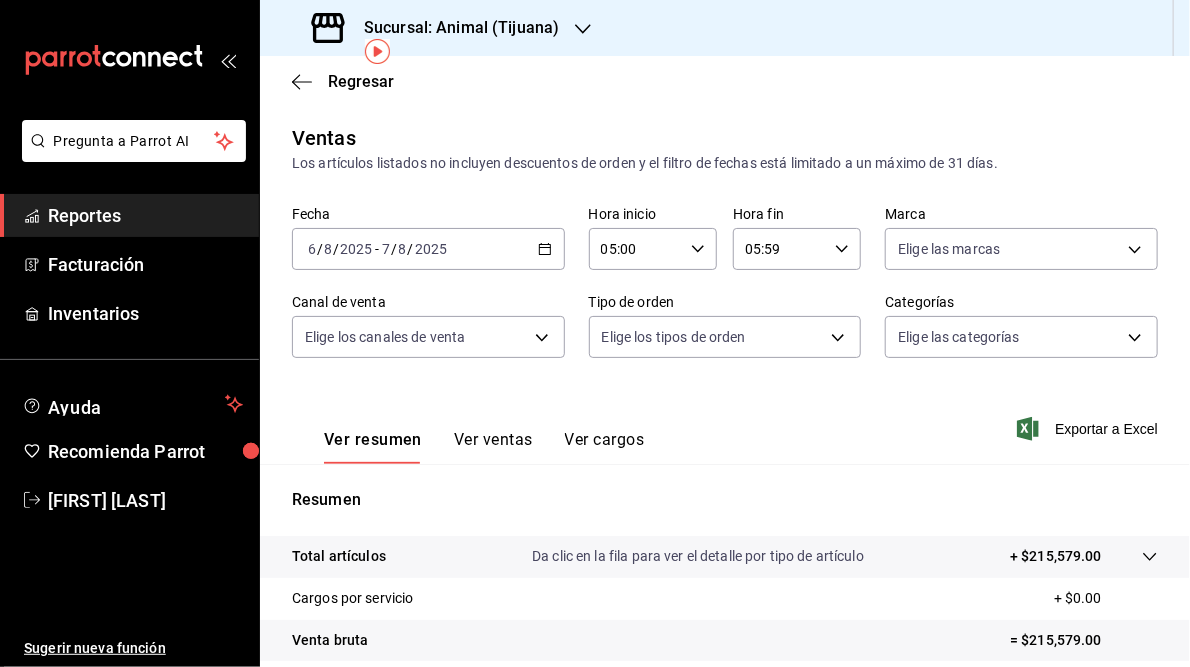 scroll, scrollTop: 290, scrollLeft: 0, axis: vertical 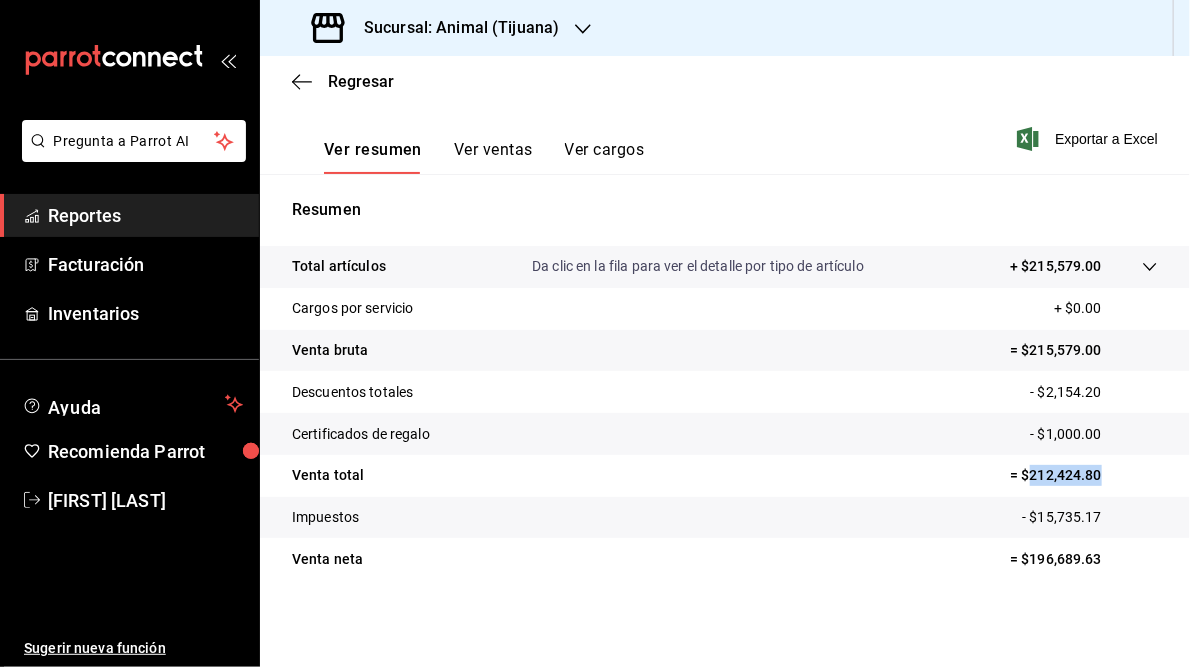drag, startPoint x: 1019, startPoint y: 477, endPoint x: 1096, endPoint y: 467, distance: 77.64664 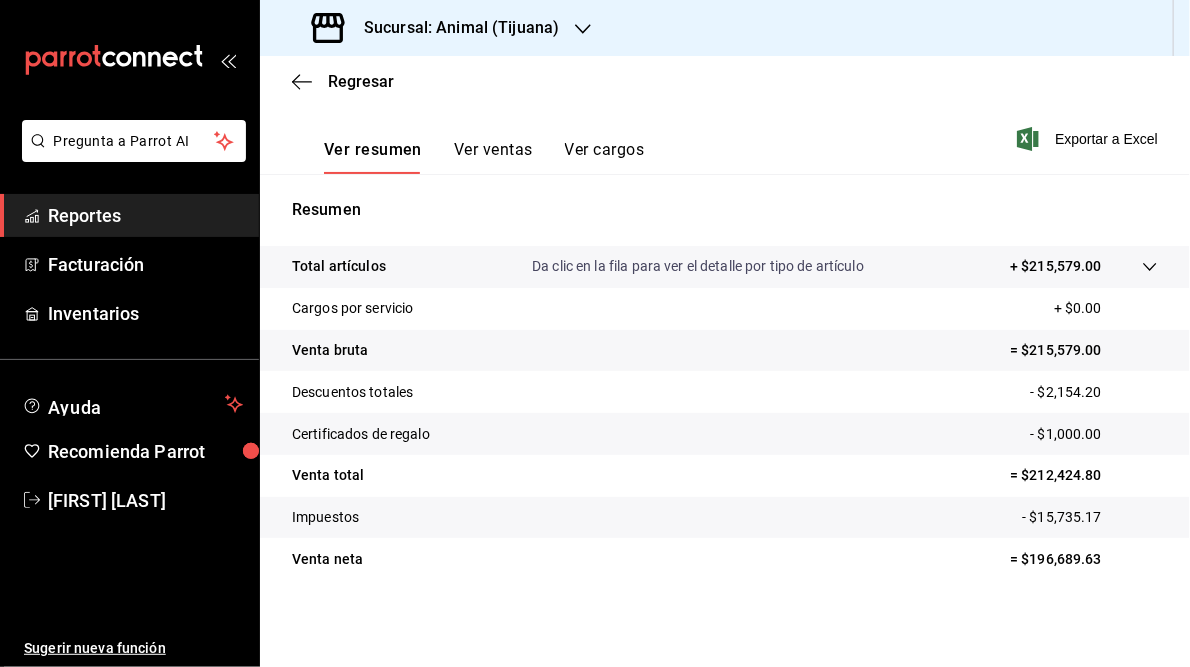 click on "Sucursal: Animal (Tijuana)" at bounding box center [453, 28] 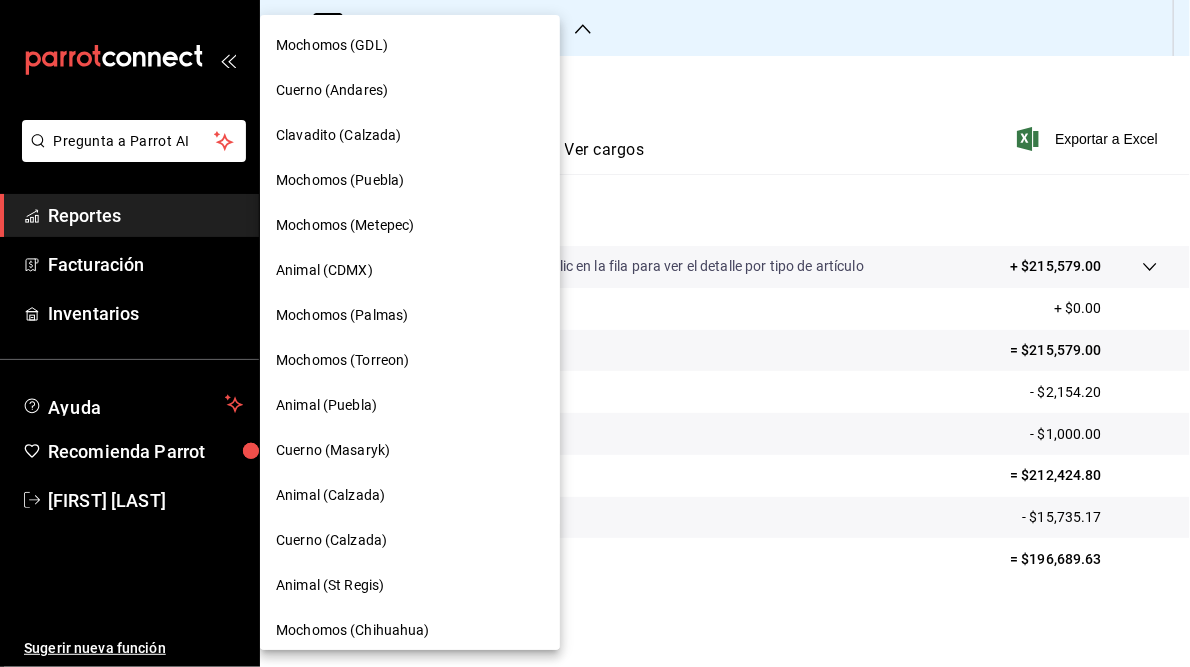 scroll, scrollTop: 145, scrollLeft: 0, axis: vertical 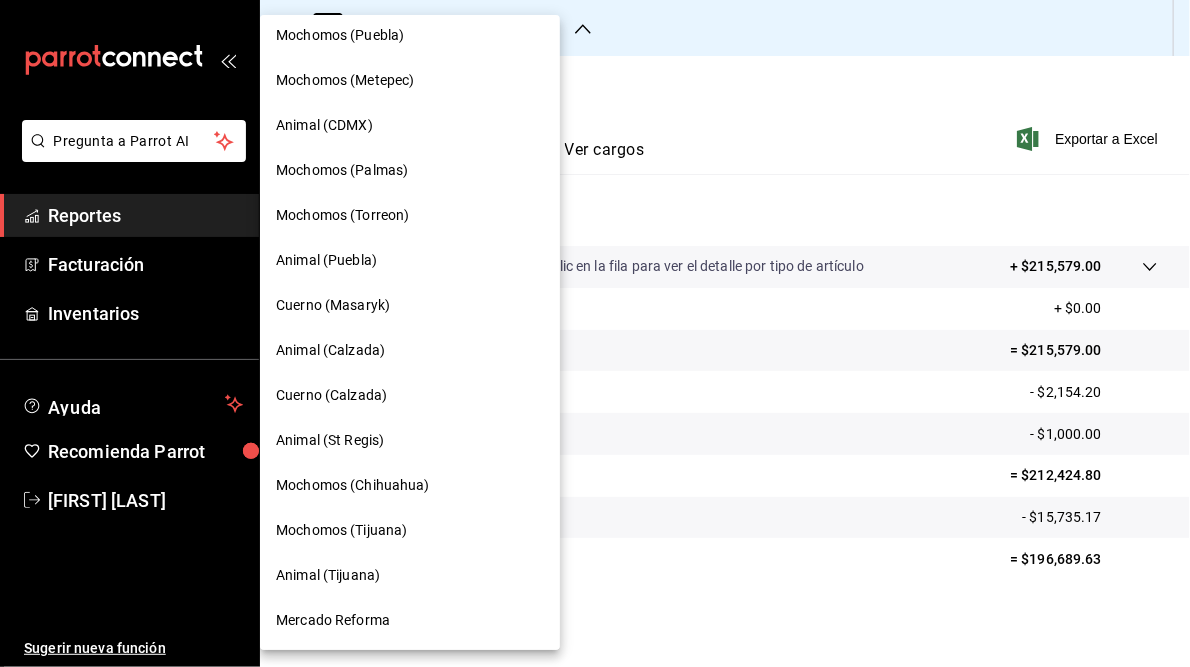 click on "Mercado Reforma" at bounding box center [333, 620] 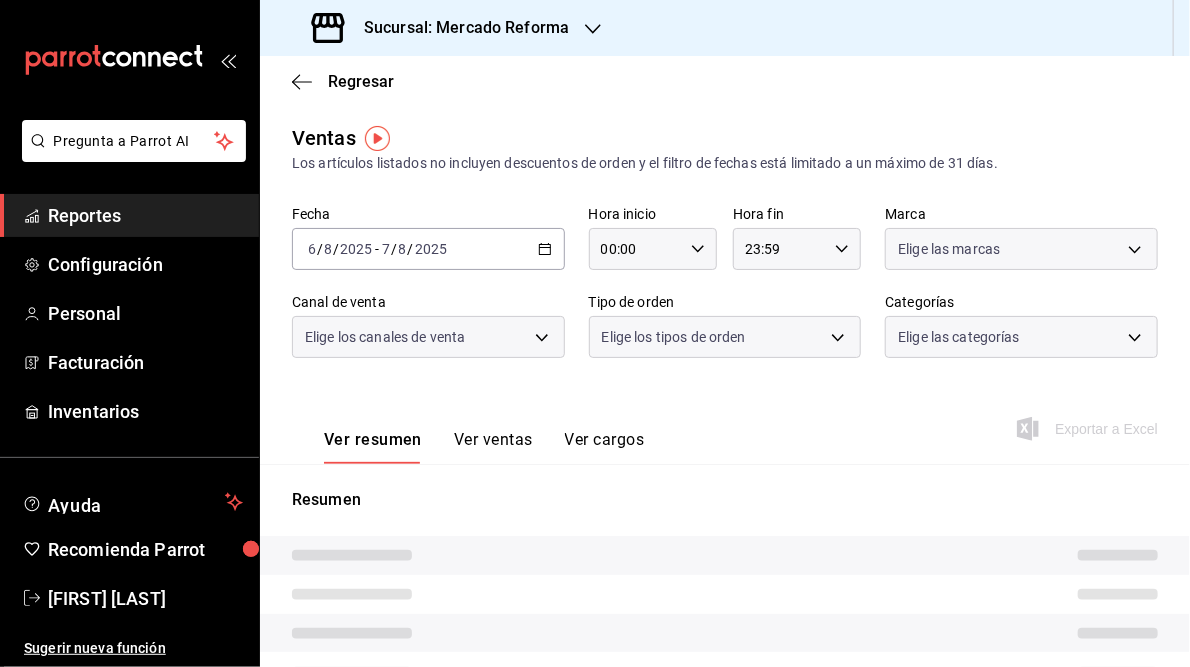type on "05:00" 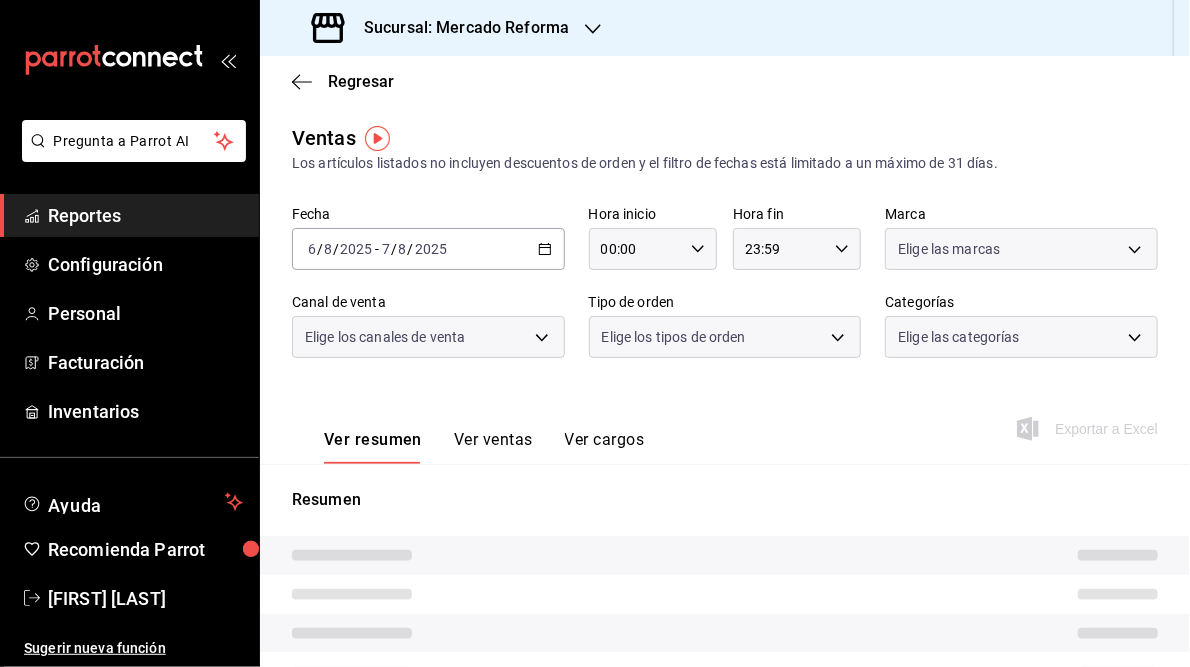 type on "05:59" 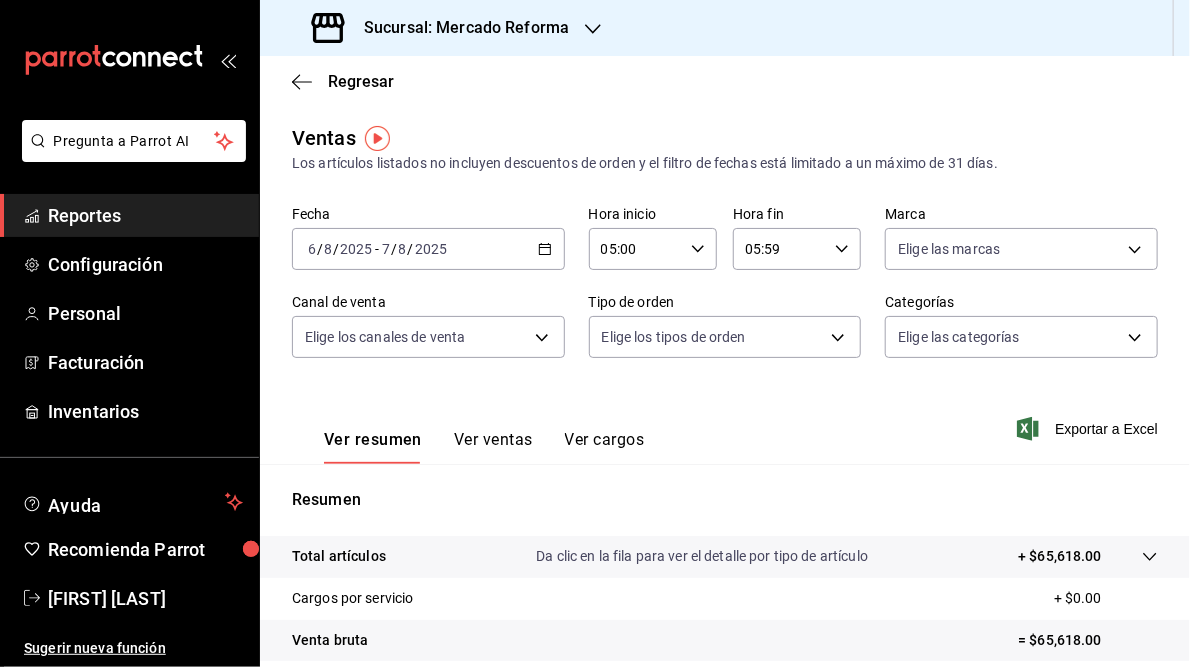 scroll, scrollTop: 290, scrollLeft: 0, axis: vertical 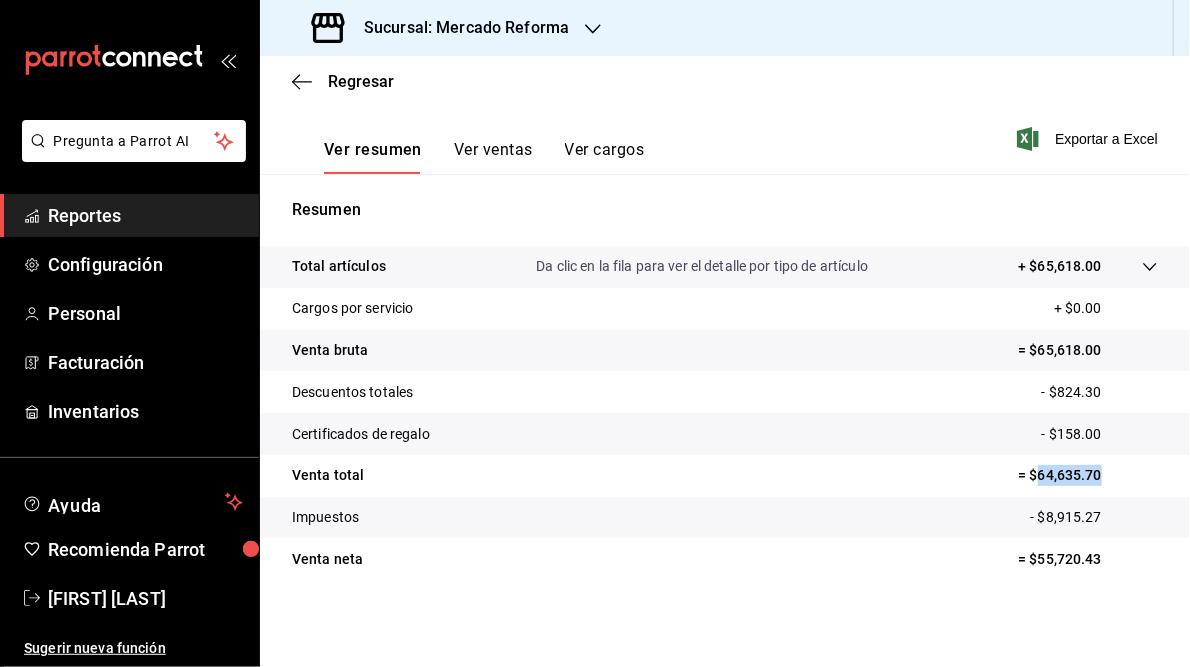 drag, startPoint x: 1024, startPoint y: 470, endPoint x: 1097, endPoint y: 469, distance: 73.00685 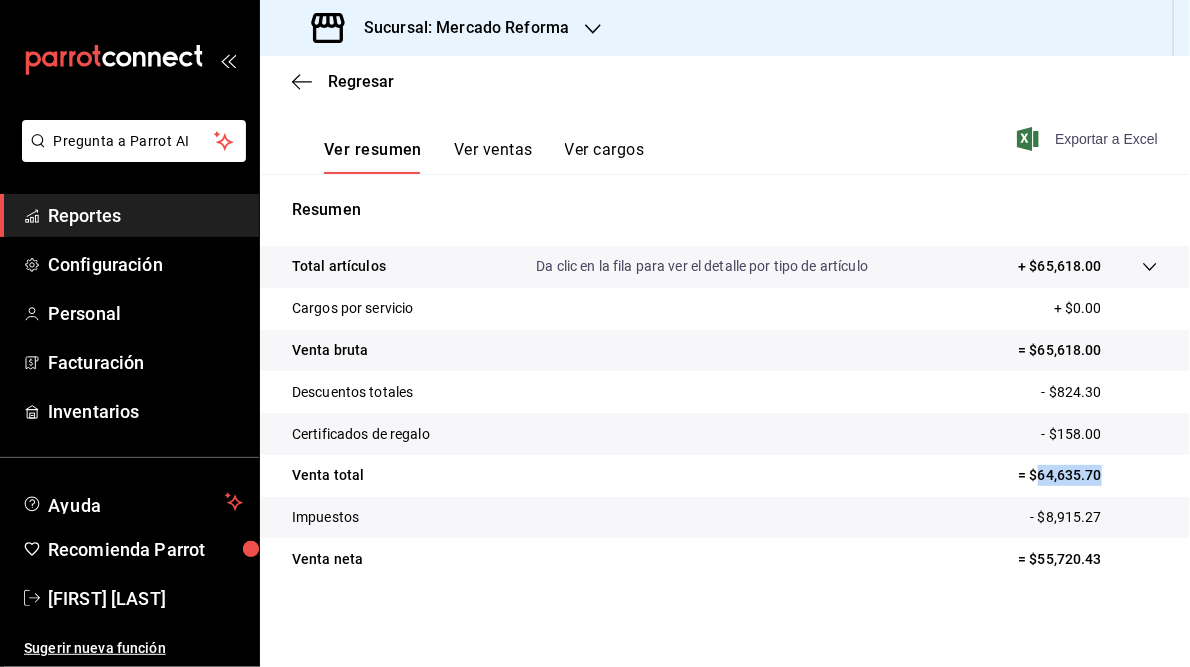click on "Exportar a Excel" at bounding box center (1089, 139) 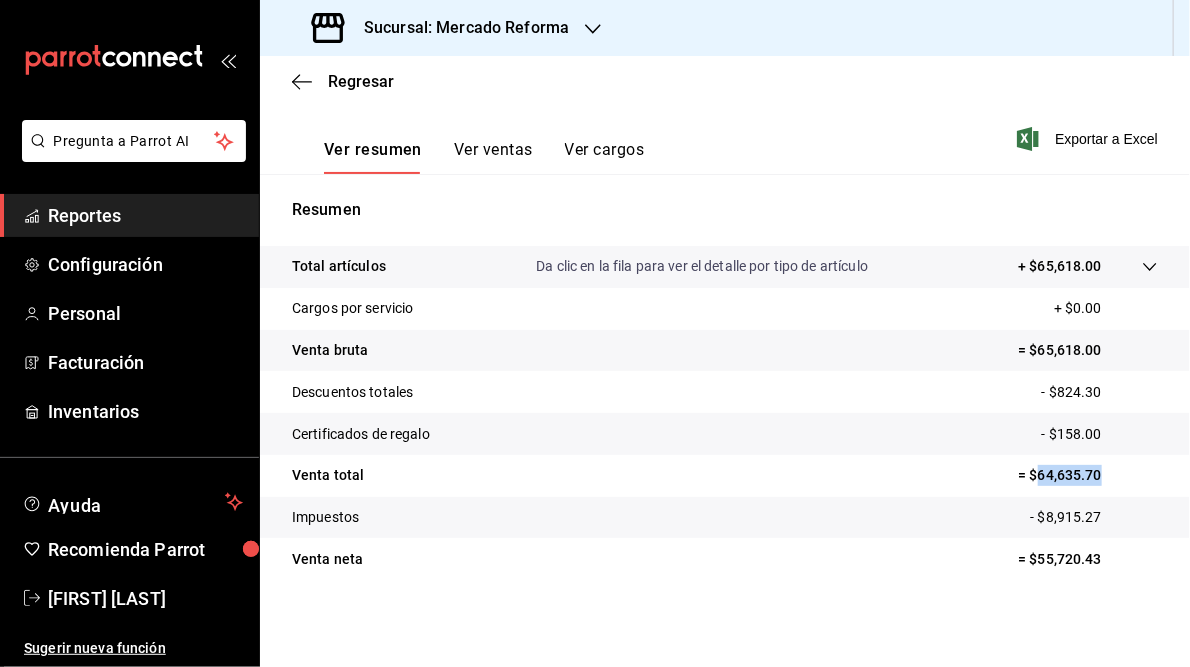 click 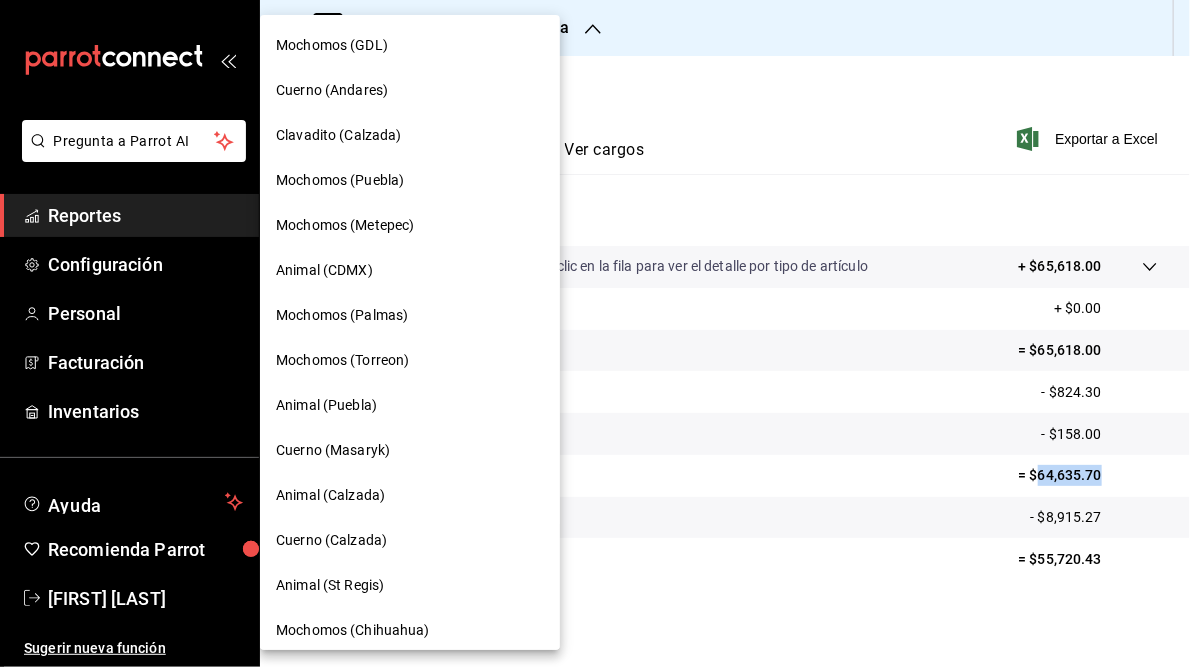 click on "Mochomos (GDL)" at bounding box center (332, 45) 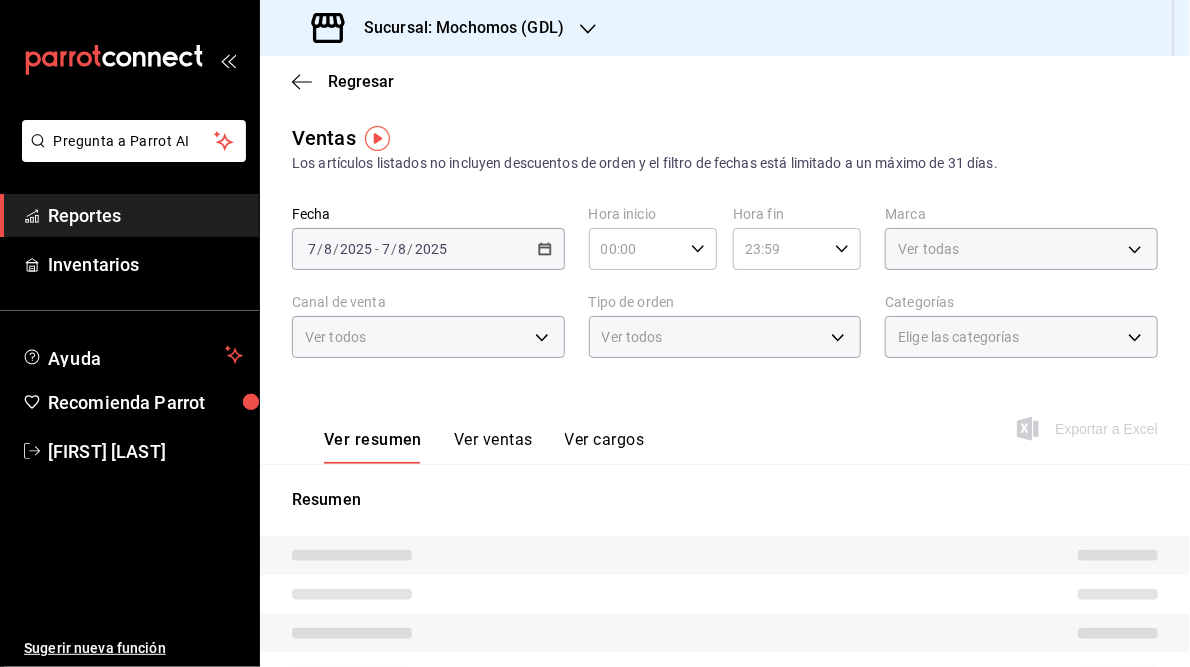 type on "05:00" 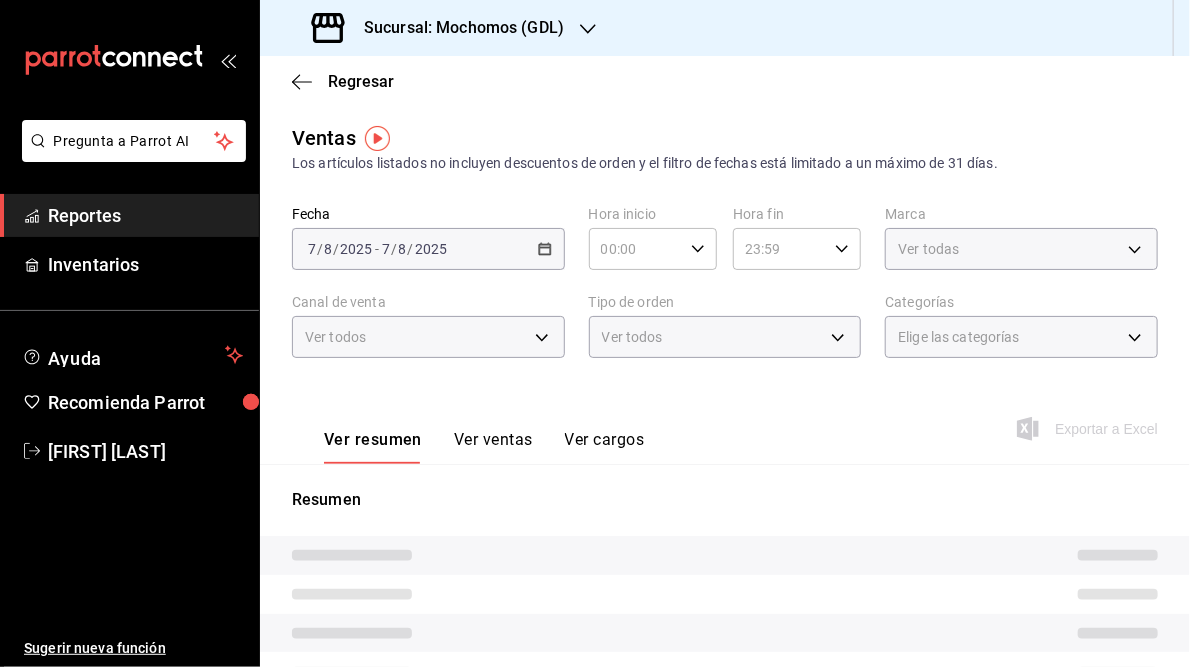type on "05:59" 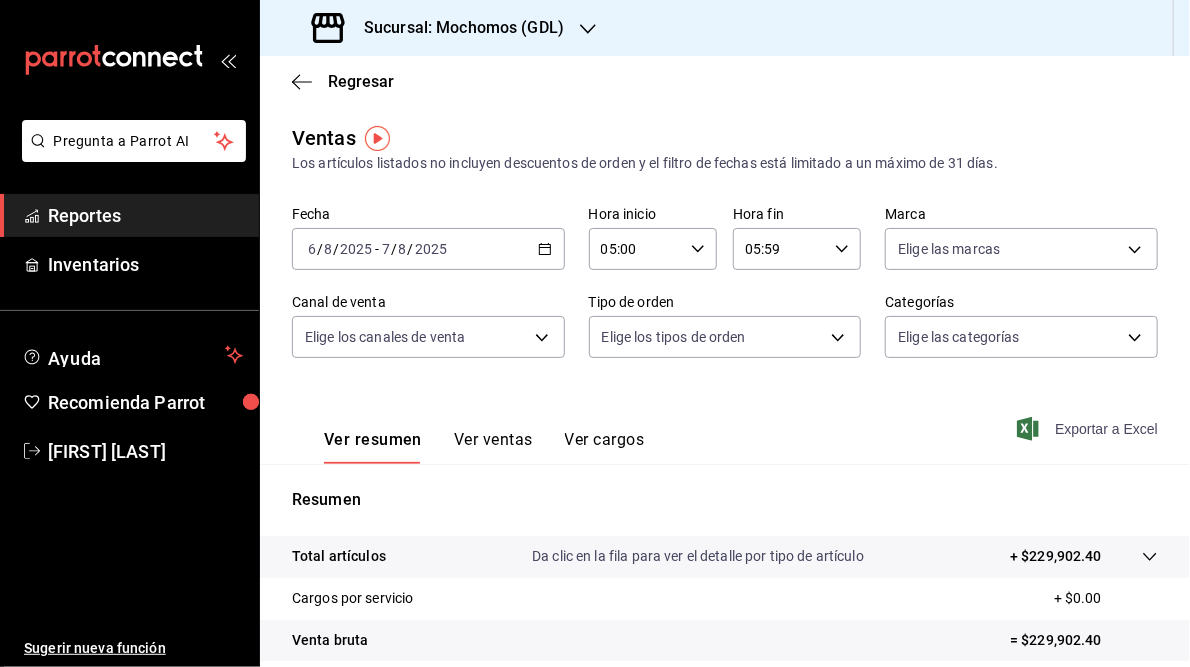 click on "Exportar a Excel" at bounding box center [1089, 429] 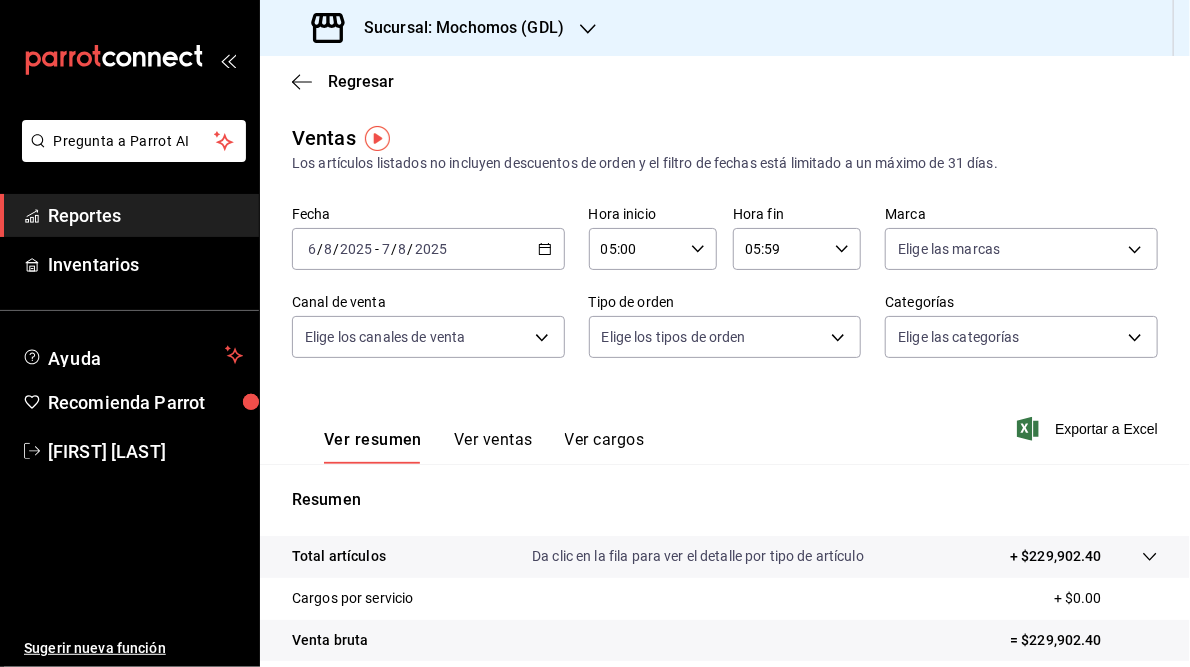 click on "Sucursal: Mochomos (GDL)" at bounding box center [456, 28] 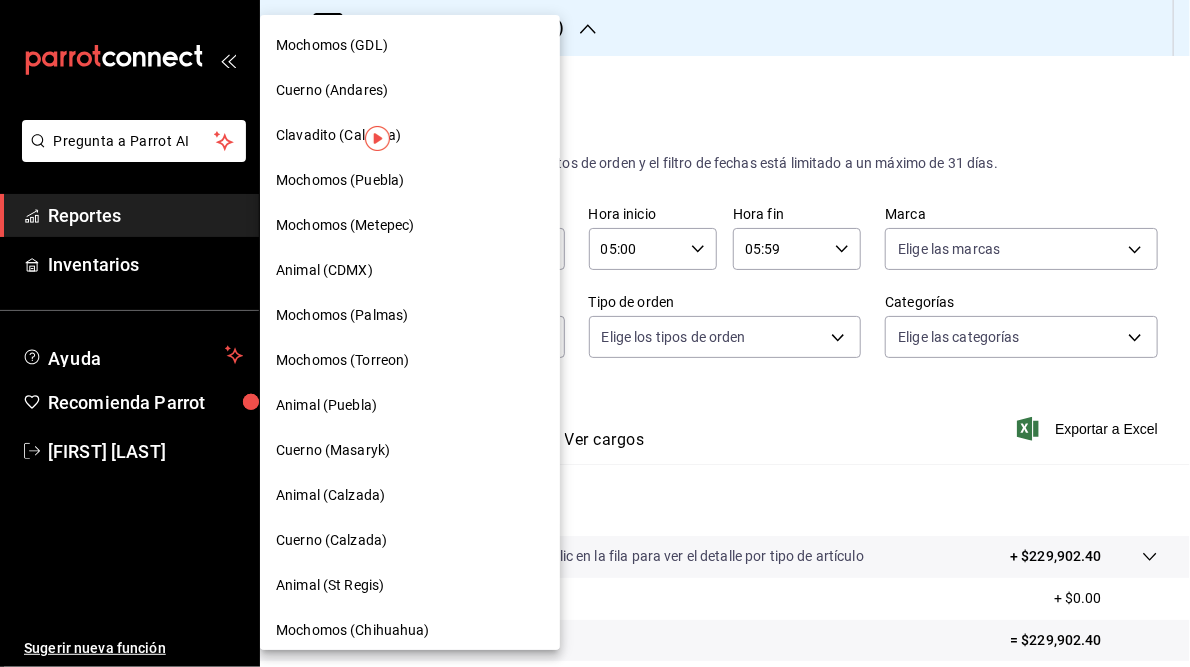 click on "Cuerno (Andares)" at bounding box center [332, 90] 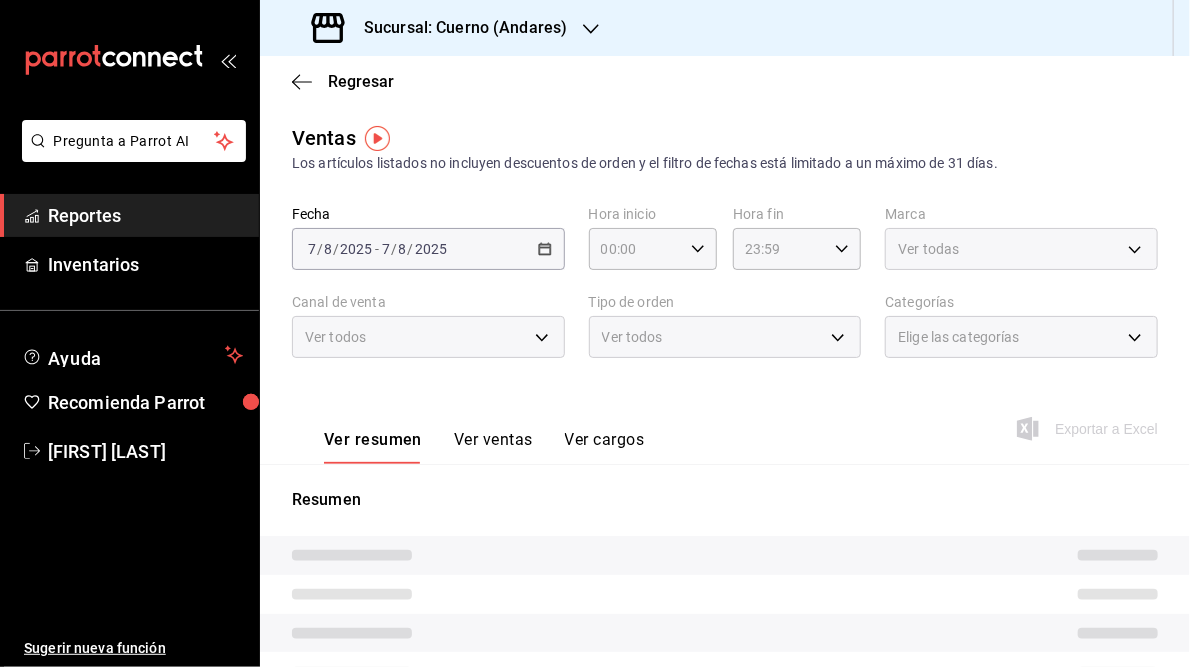 type on "05:00" 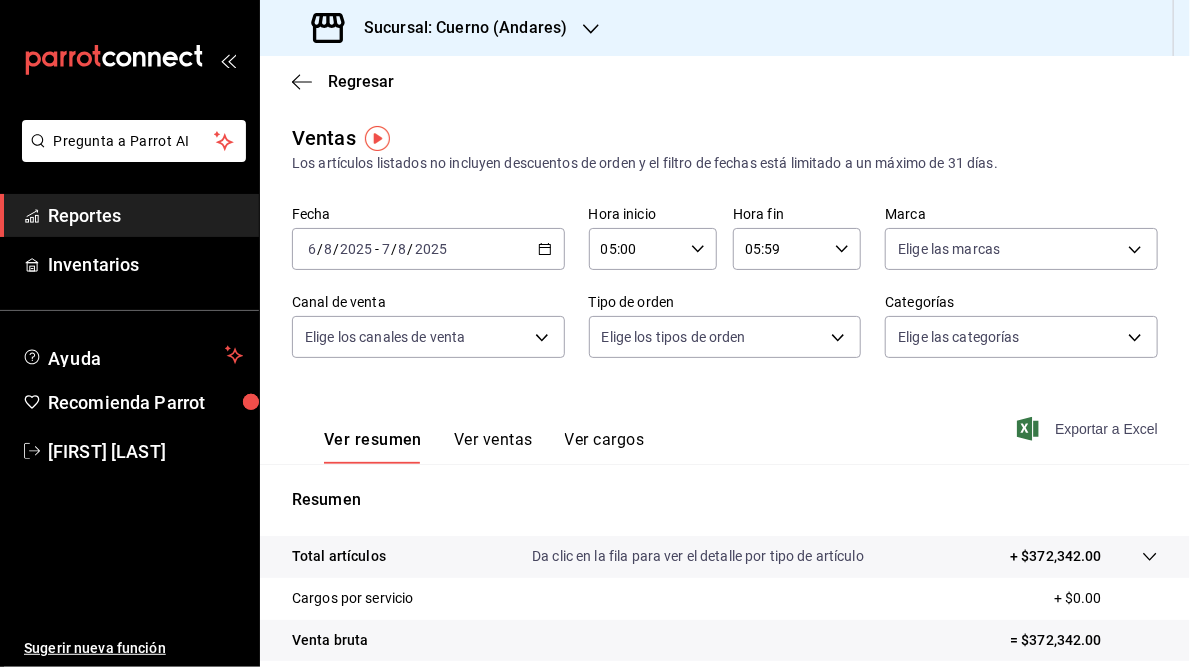 click on "Exportar a Excel" at bounding box center (1089, 429) 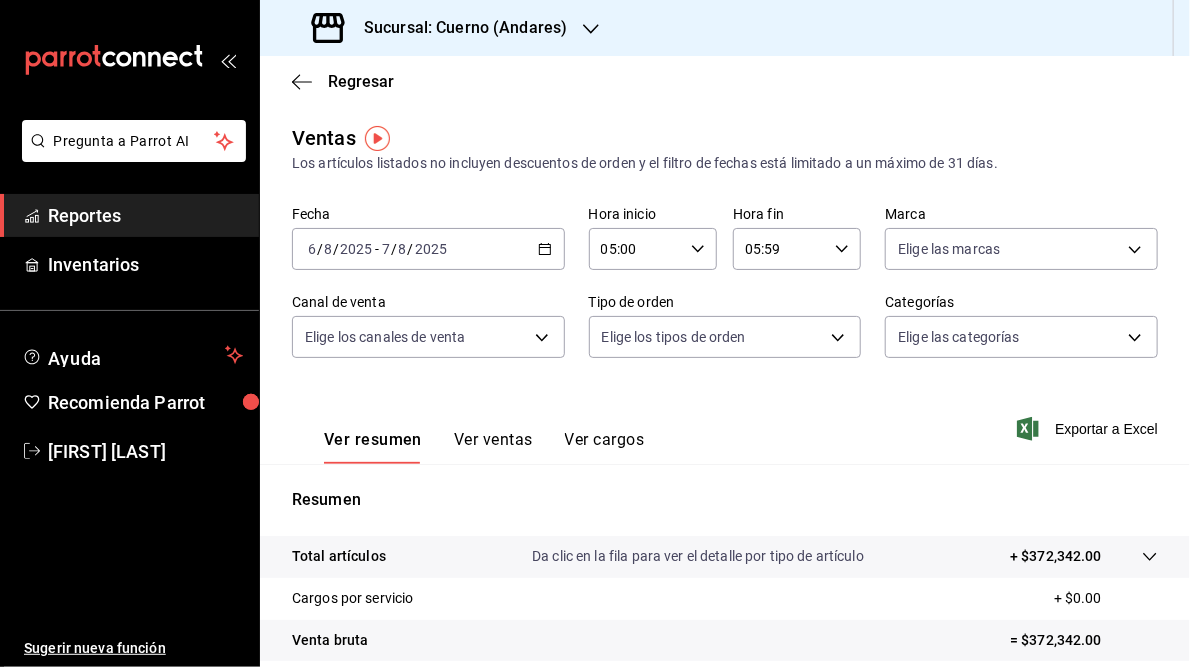 click on "Sucursal: Cuerno (Andares)" at bounding box center [457, 28] 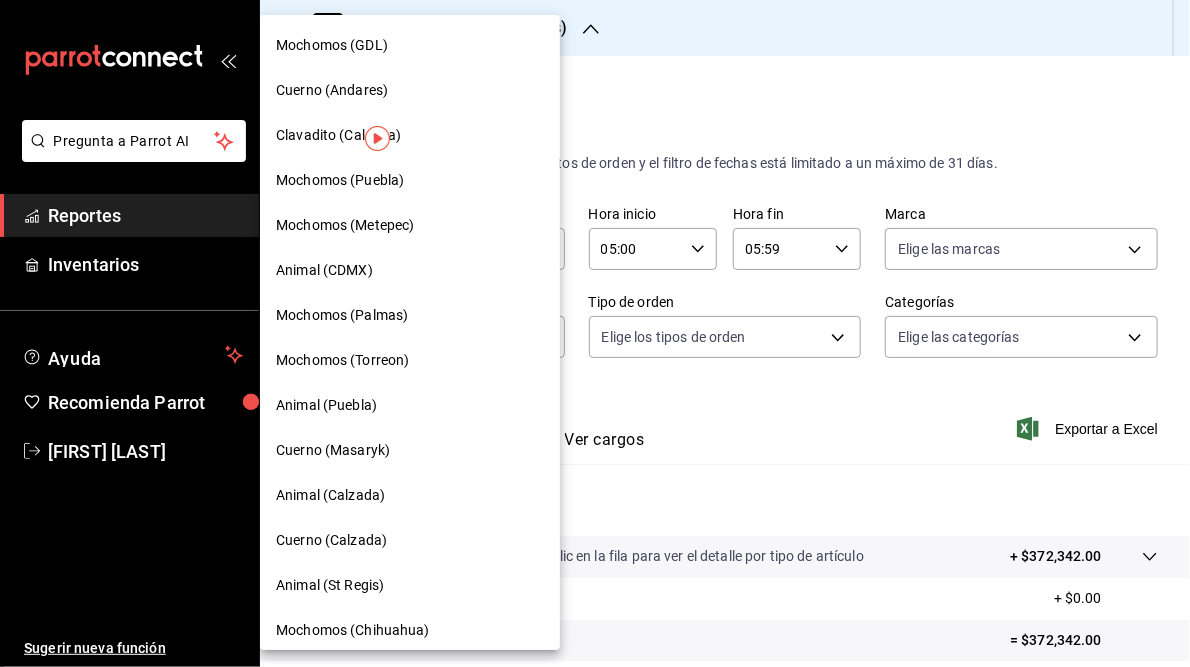 click on "Mochomos (Torreon)" at bounding box center [342, 360] 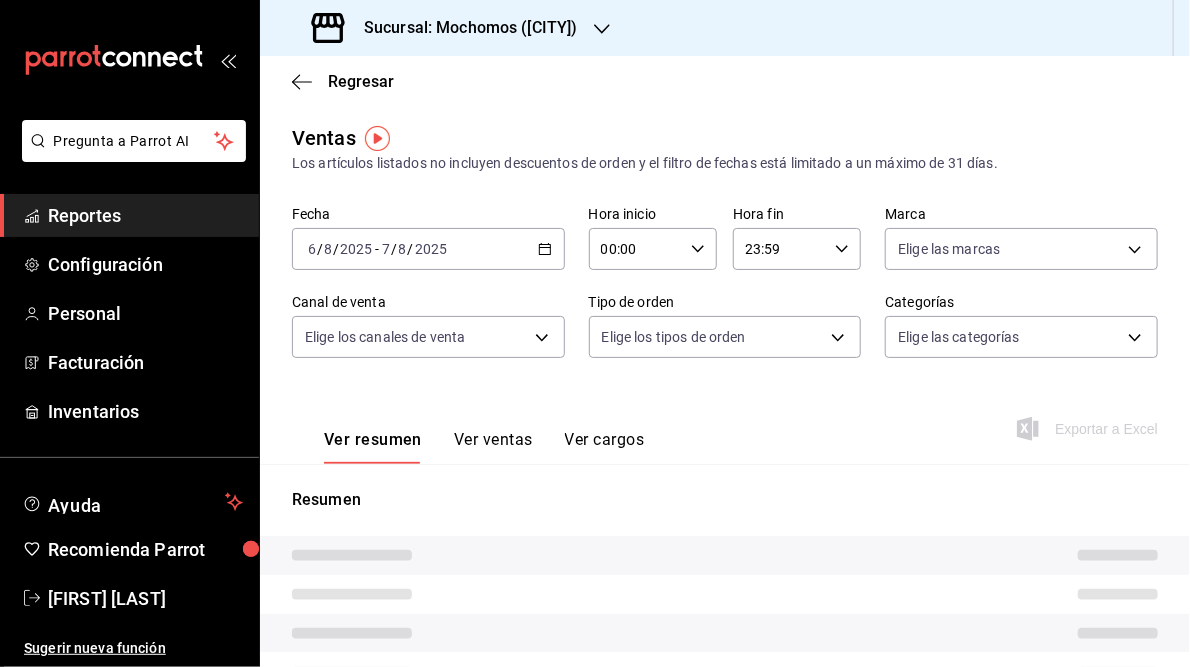 type on "05:00" 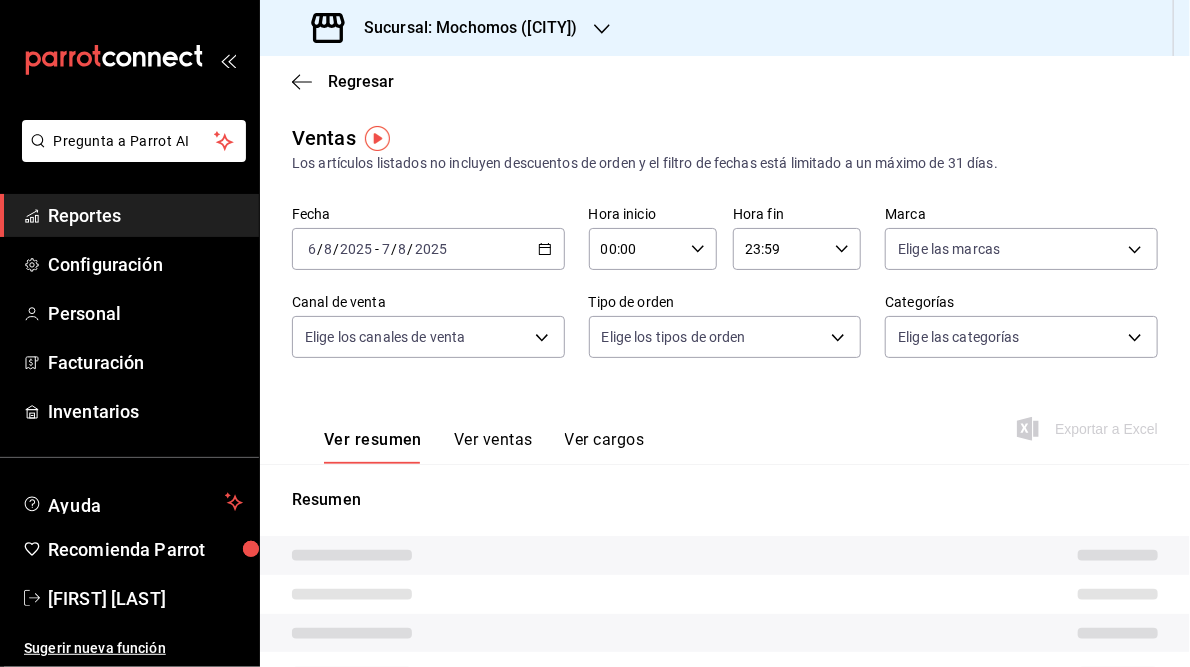 type on "05:59" 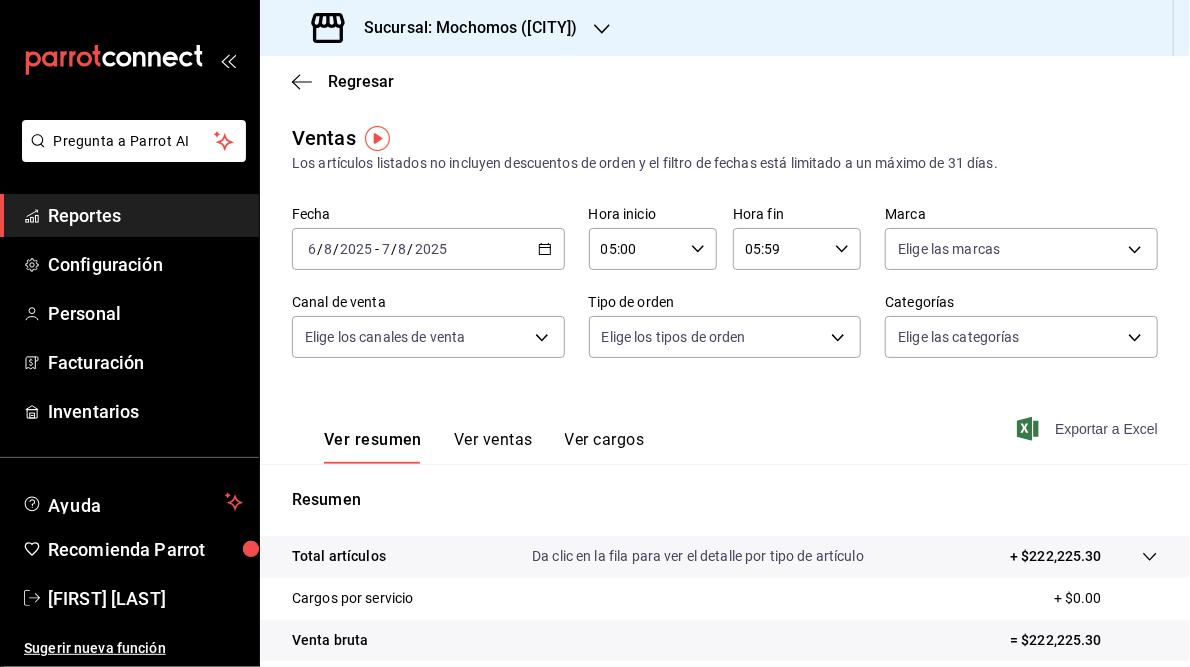 click on "Exportar a Excel" at bounding box center (1089, 429) 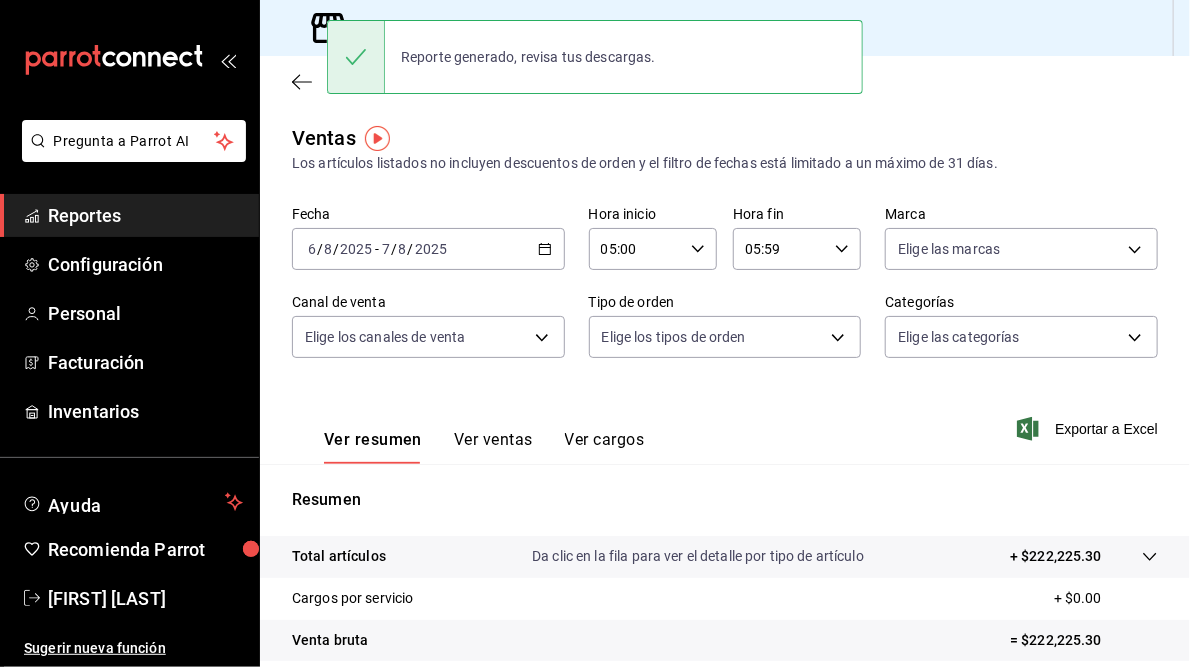 click on "Sucursal: Mochomos ([CITY])" at bounding box center (725, 28) 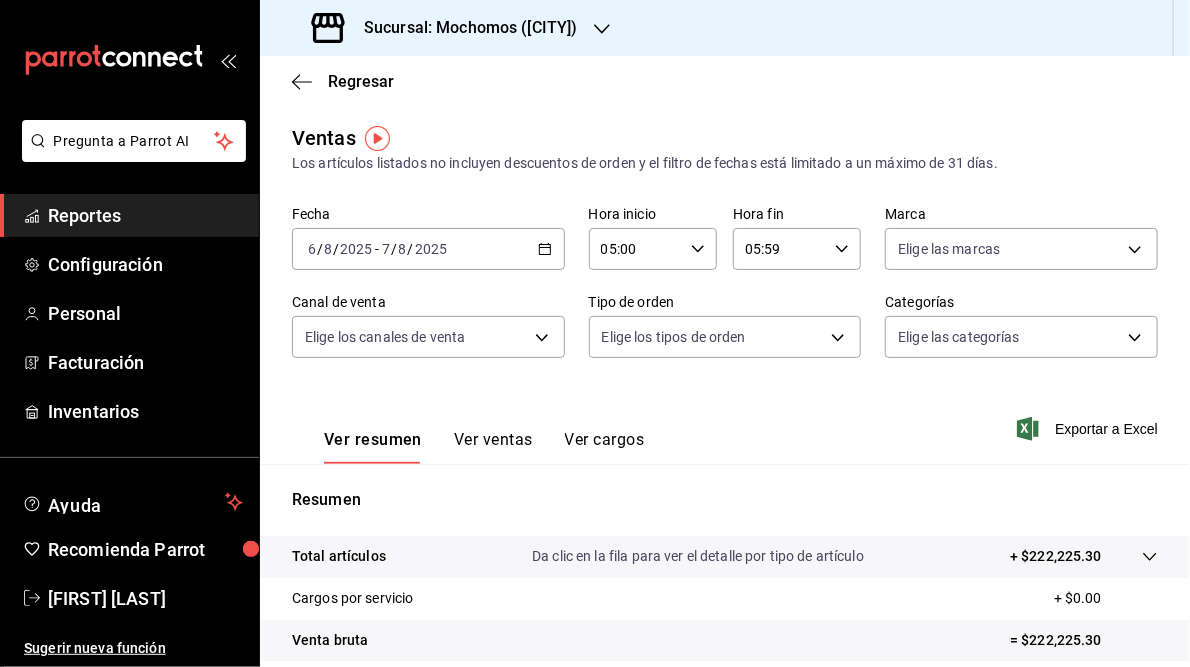 click 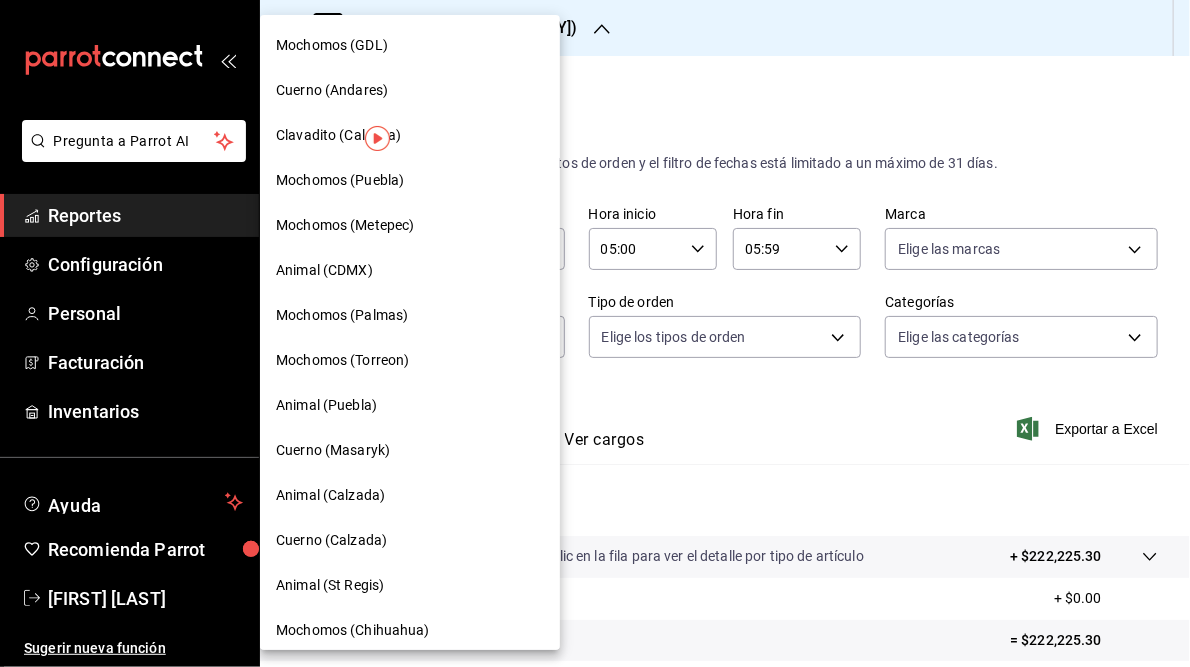 click on "Mochomos (Chihuahua)" at bounding box center [353, 630] 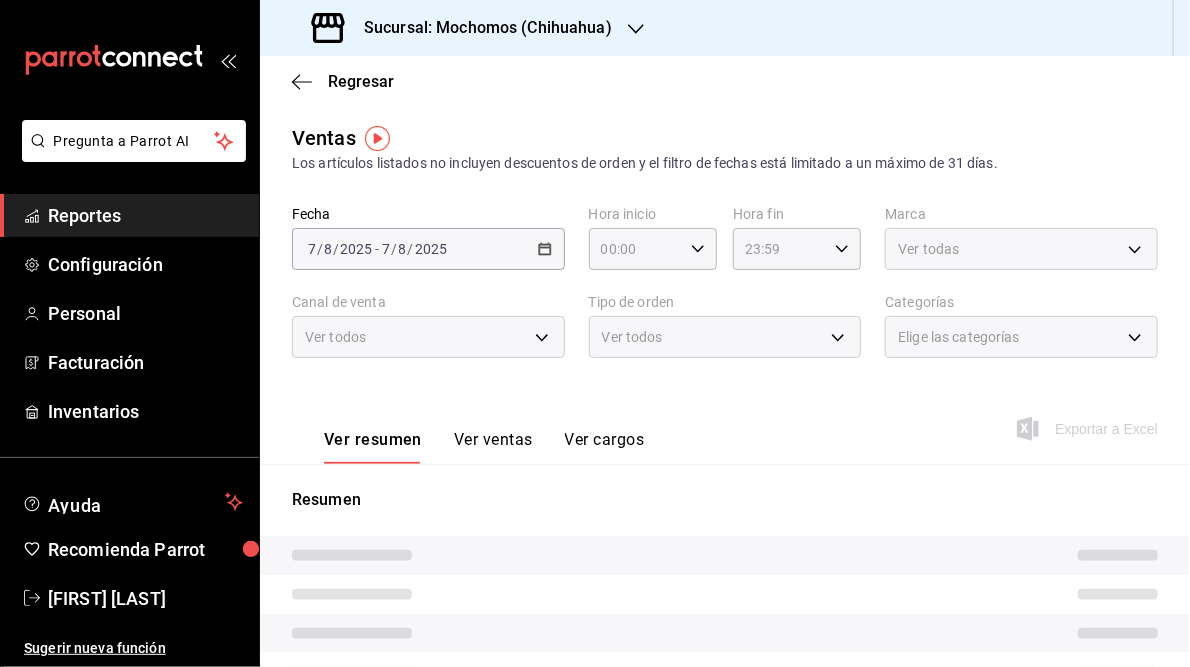type on "05:00" 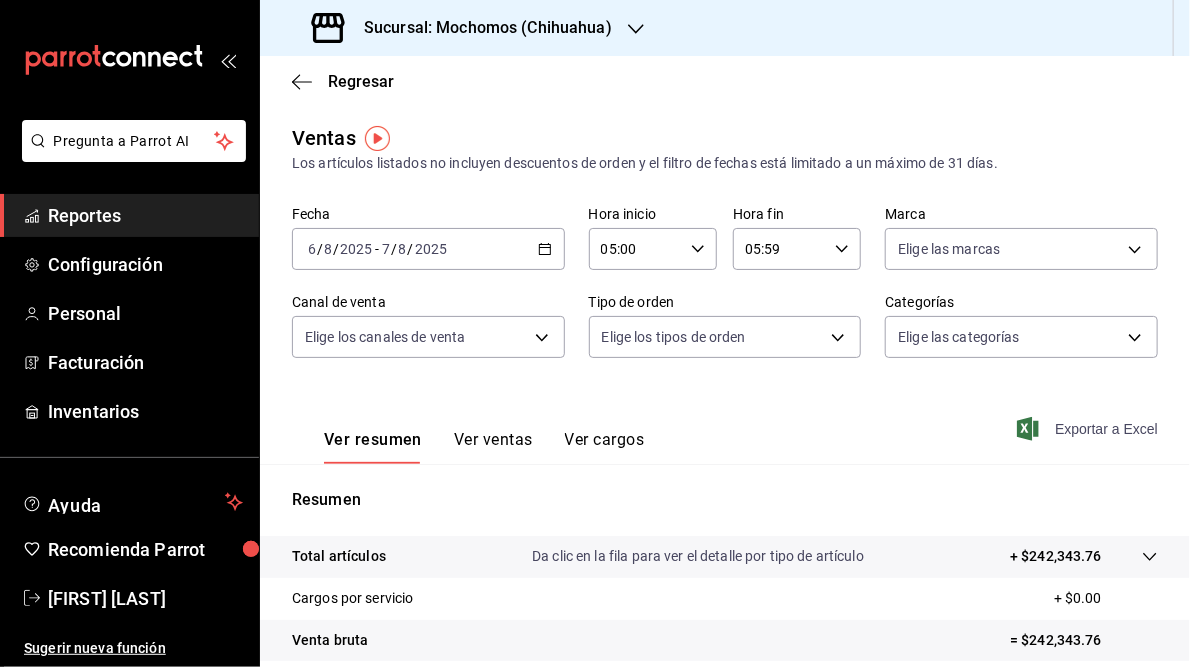 click on "Exportar a Excel" at bounding box center (1089, 429) 